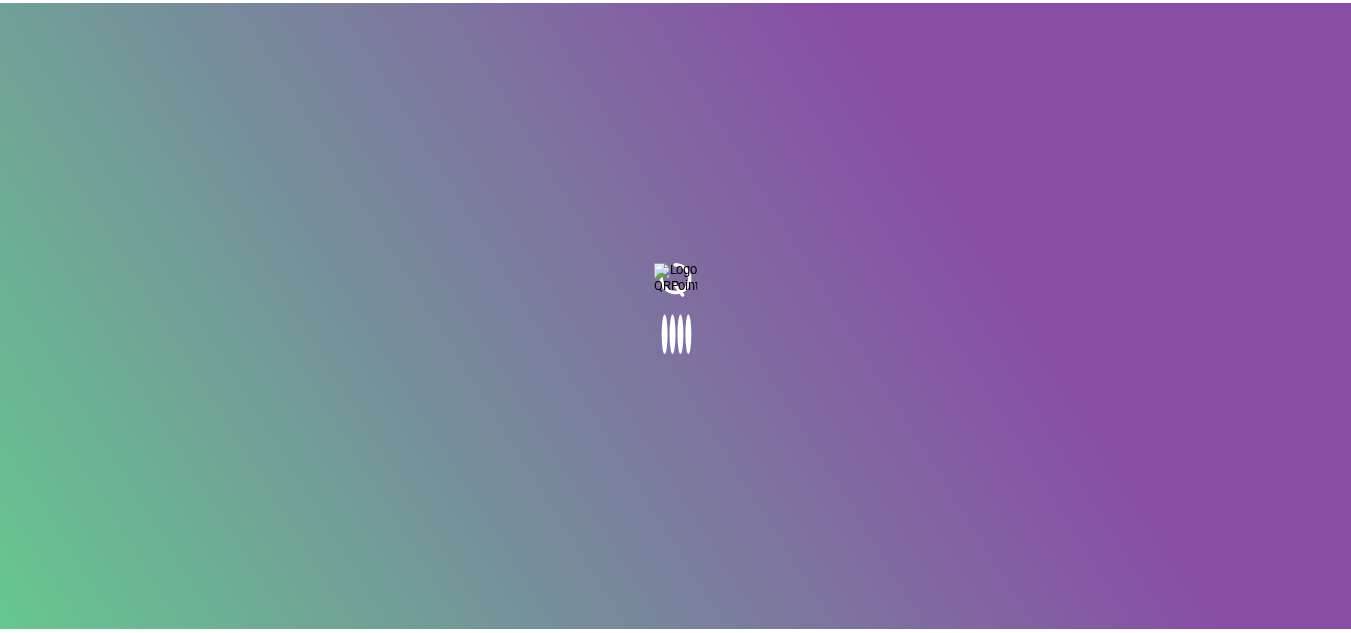 scroll, scrollTop: 0, scrollLeft: 0, axis: both 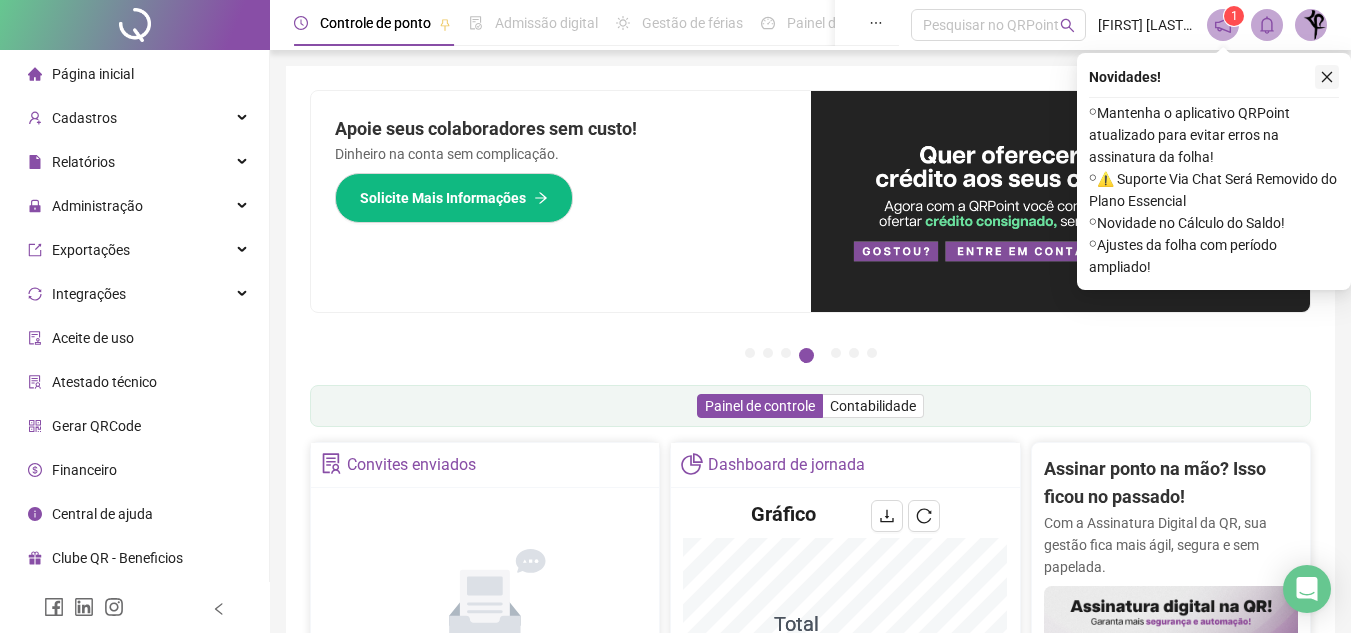 click 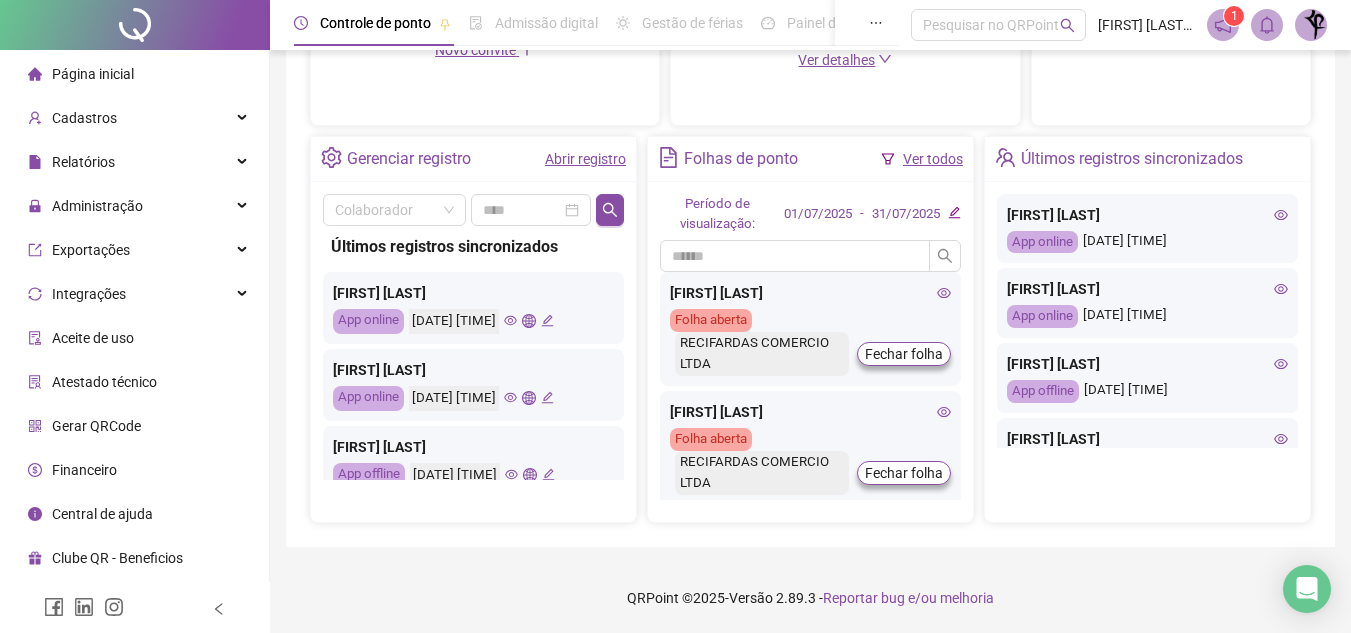 scroll, scrollTop: 676, scrollLeft: 0, axis: vertical 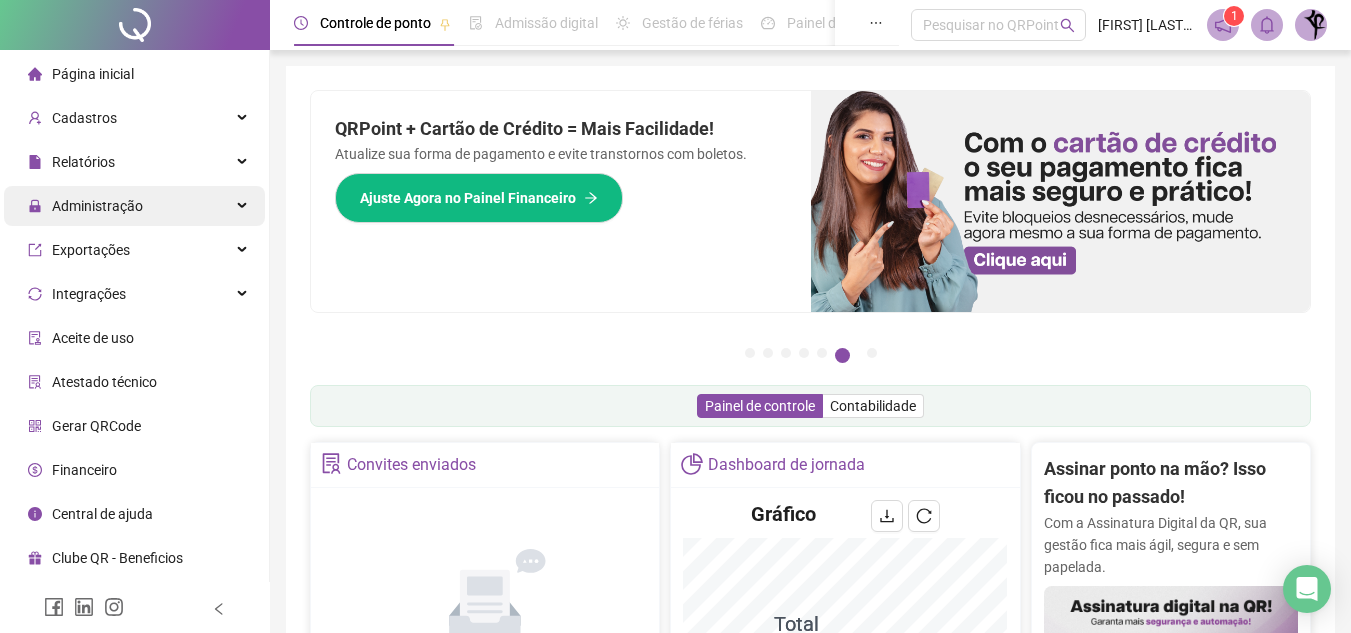 click on "Administração" at bounding box center [134, 206] 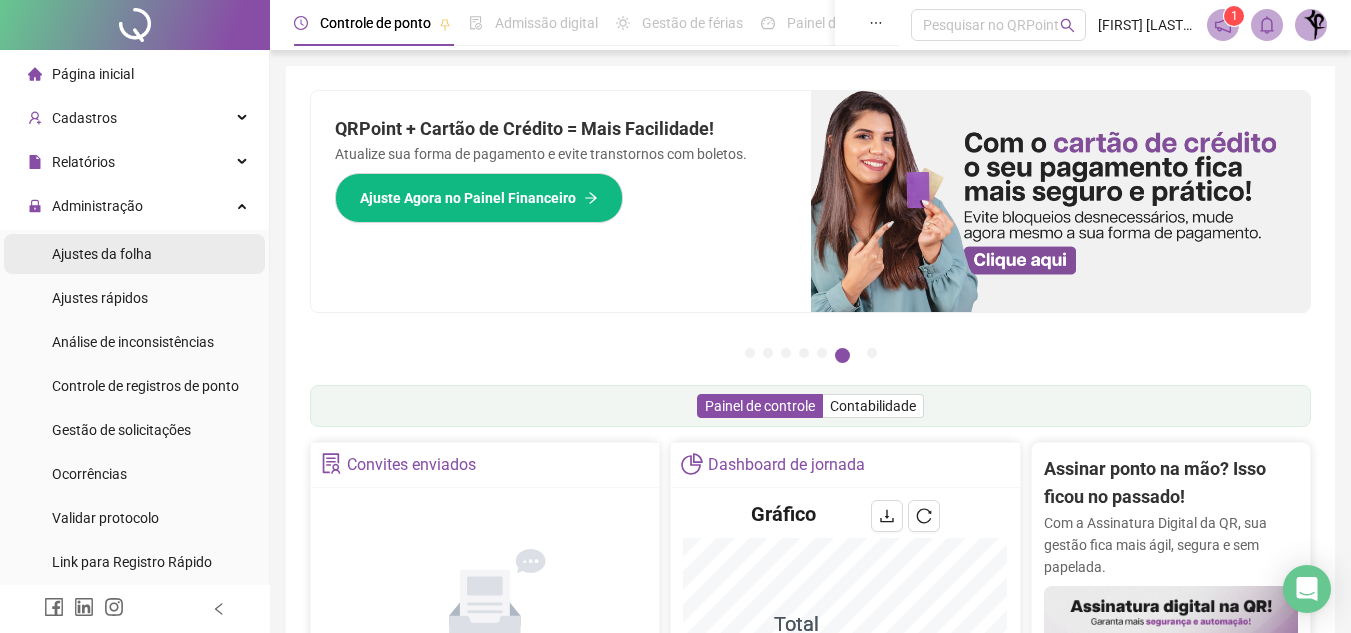 click on "Ajustes da folha" at bounding box center (102, 254) 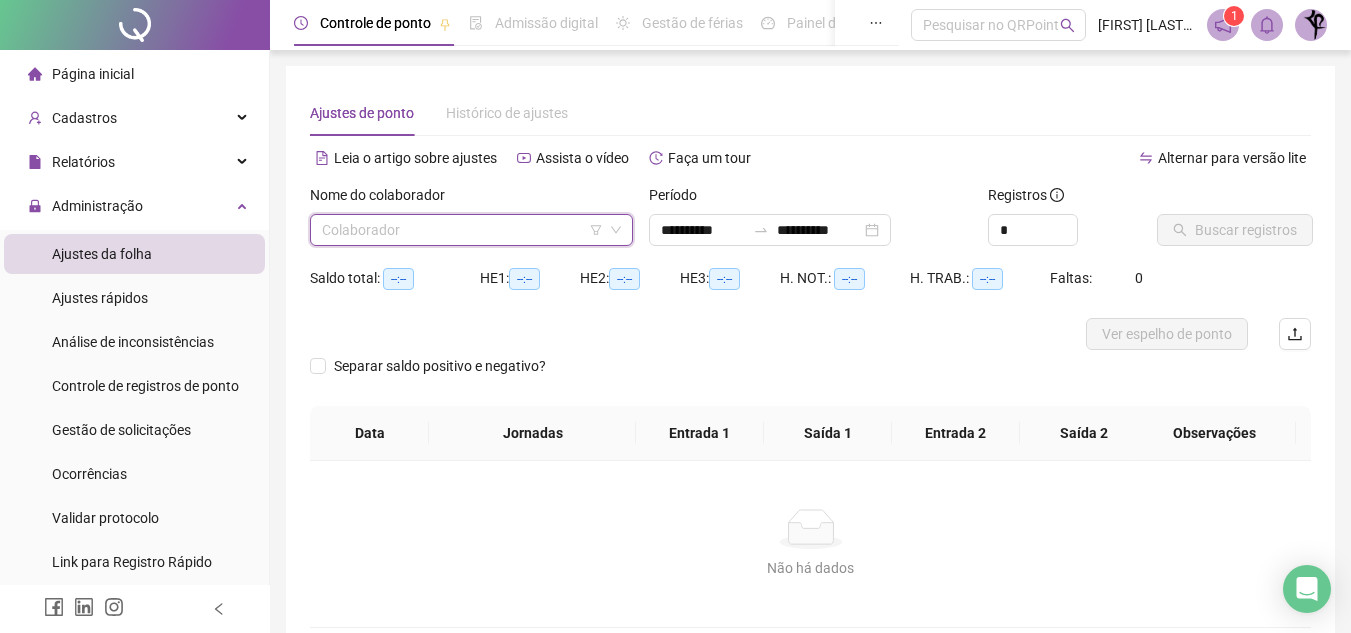 click at bounding box center (462, 230) 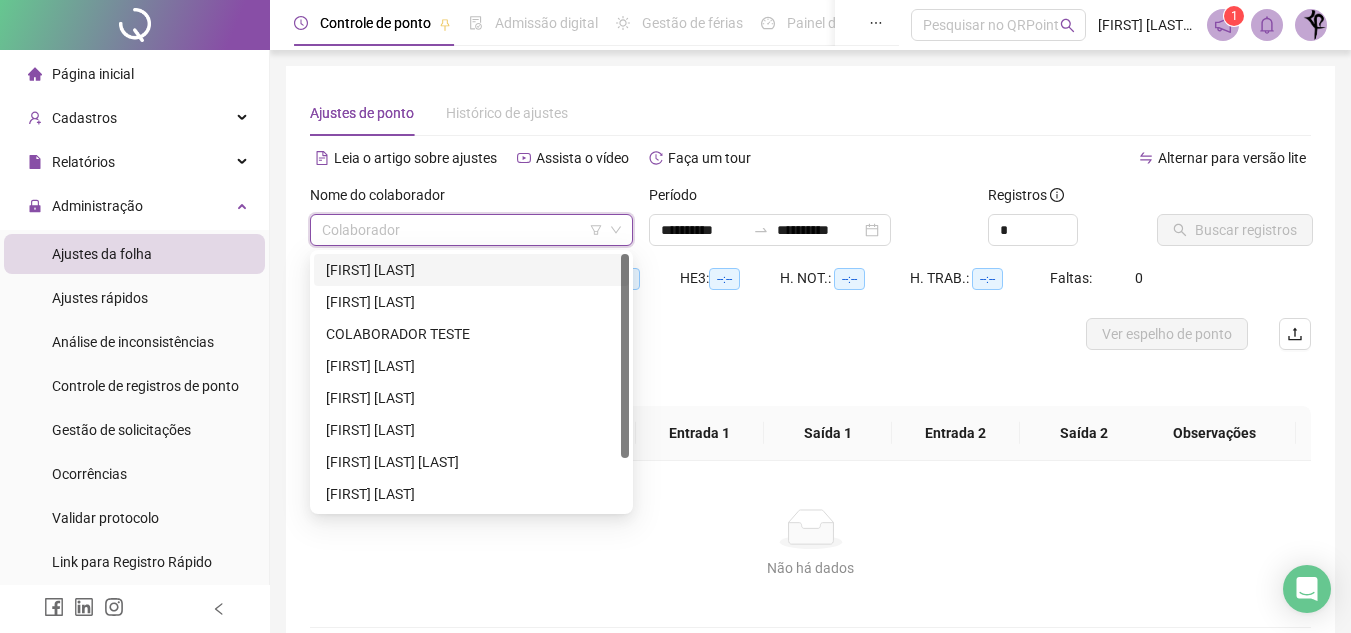 click on "[FIRST] [LAST]" at bounding box center [471, 270] 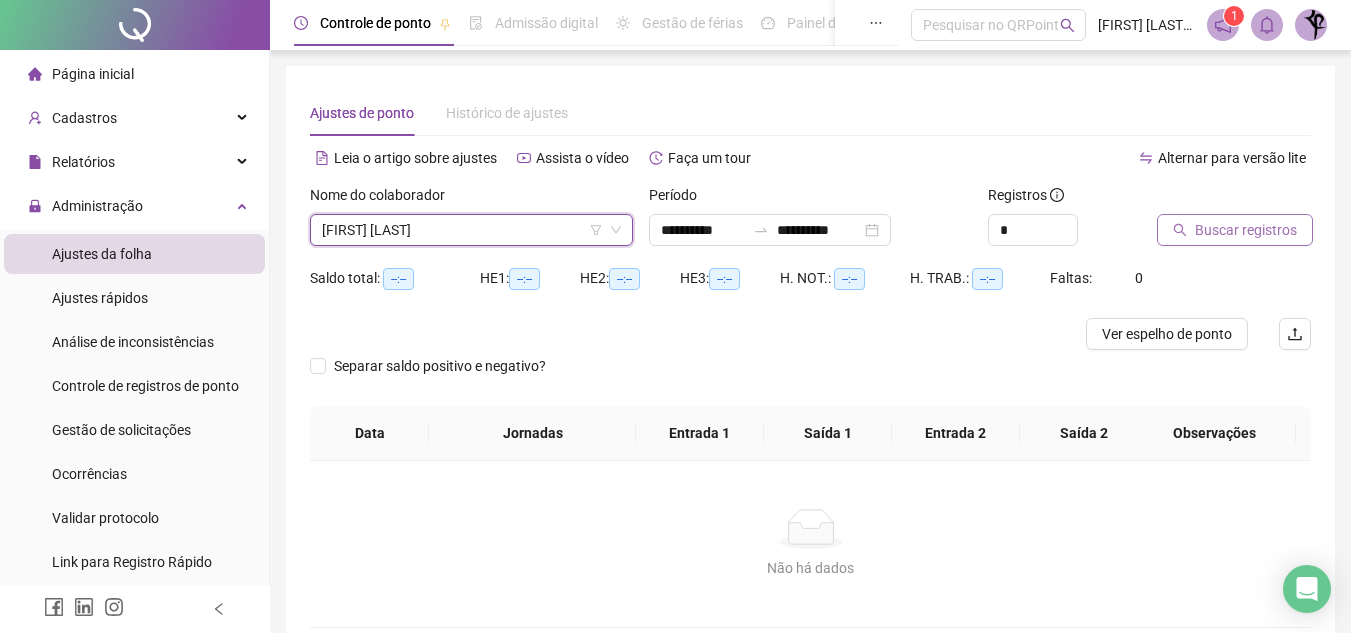 click on "Buscar registros" at bounding box center [1246, 230] 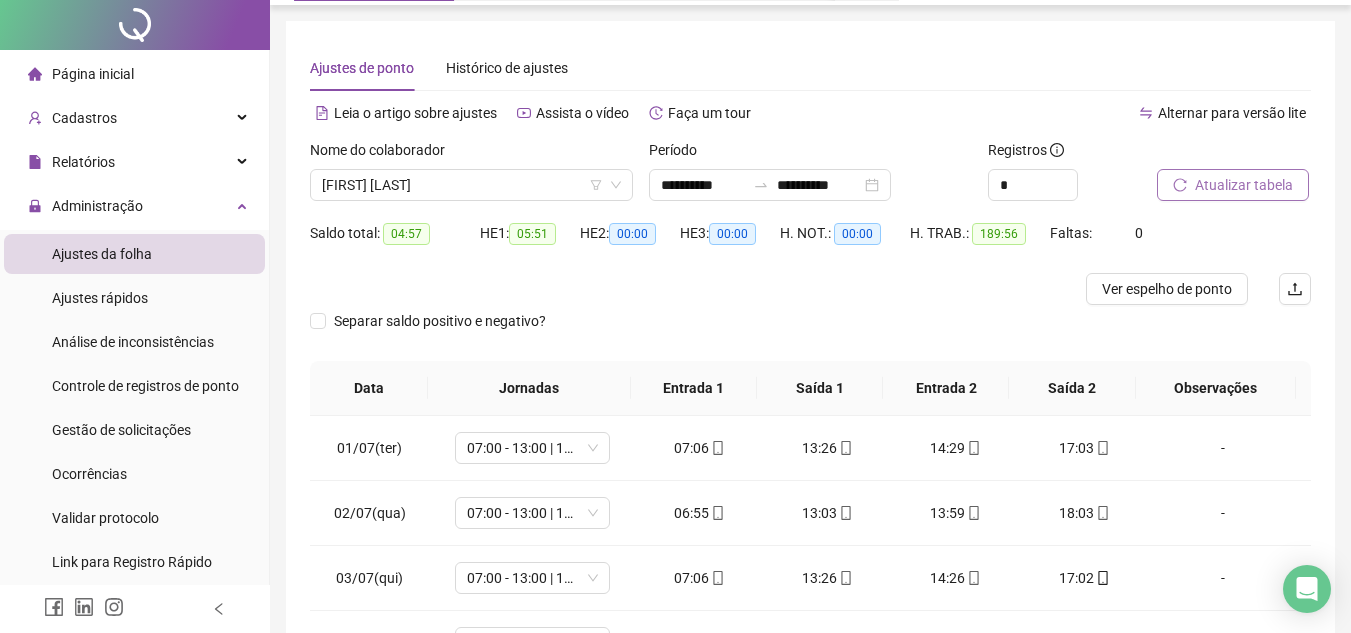 scroll, scrollTop: 0, scrollLeft: 0, axis: both 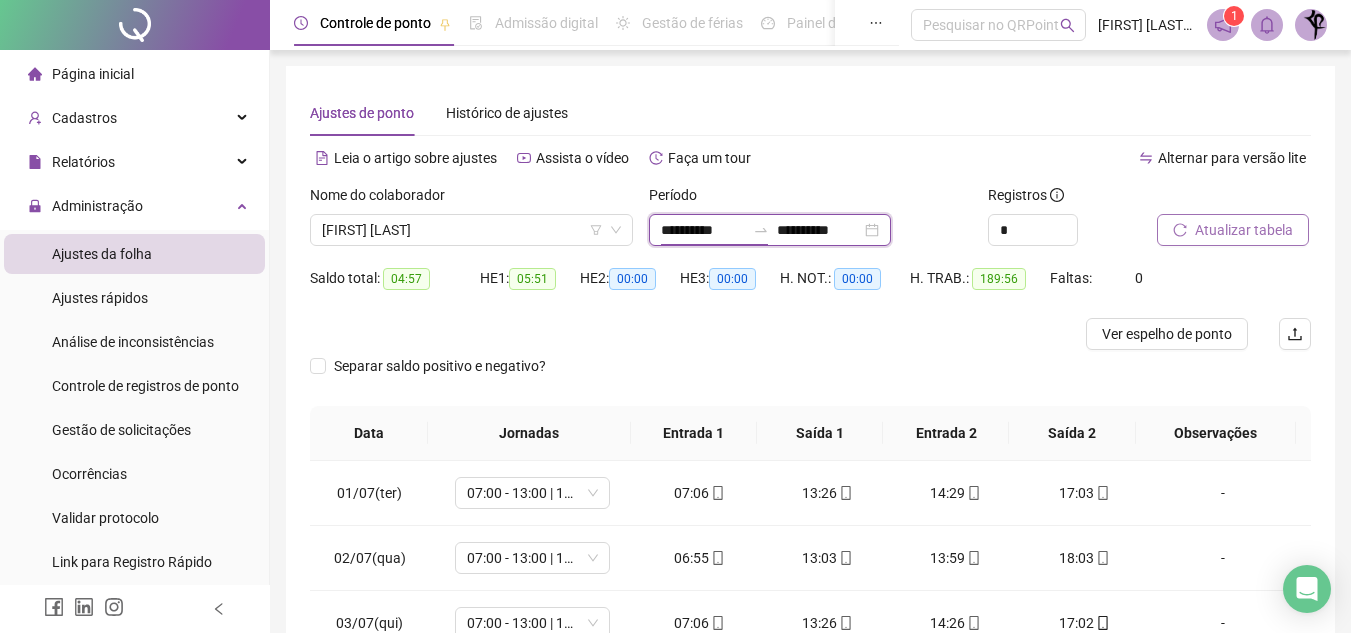 click on "**********" at bounding box center [703, 230] 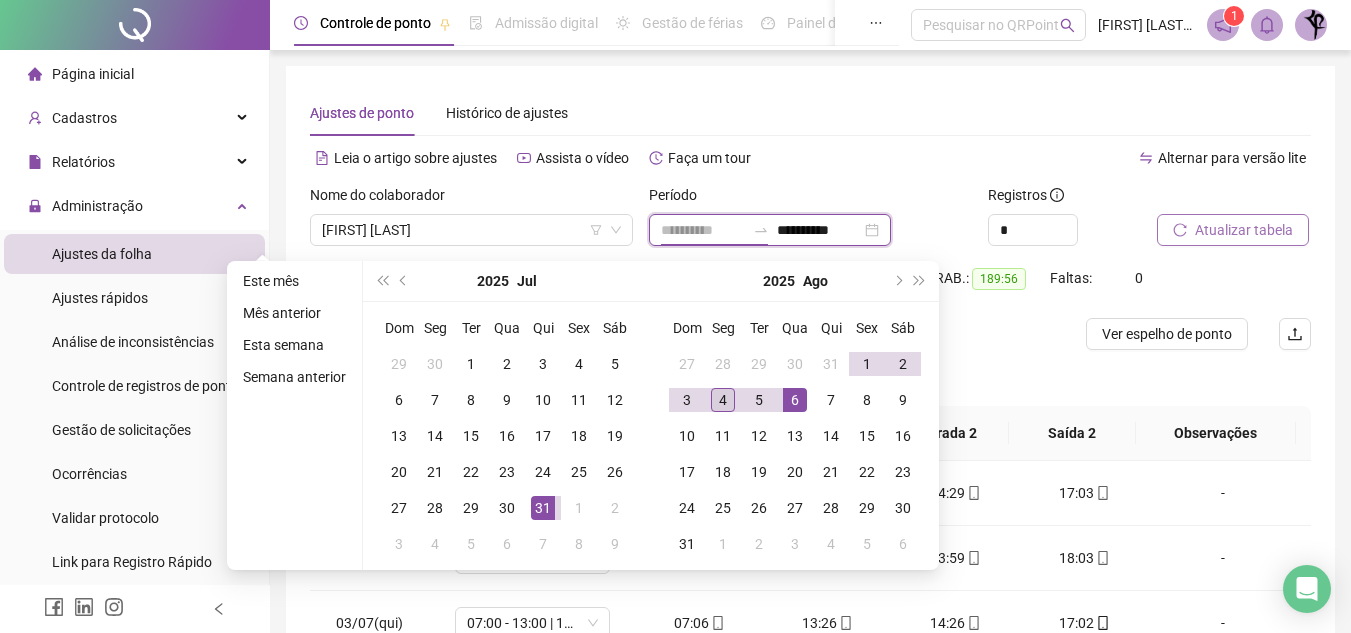 type on "**********" 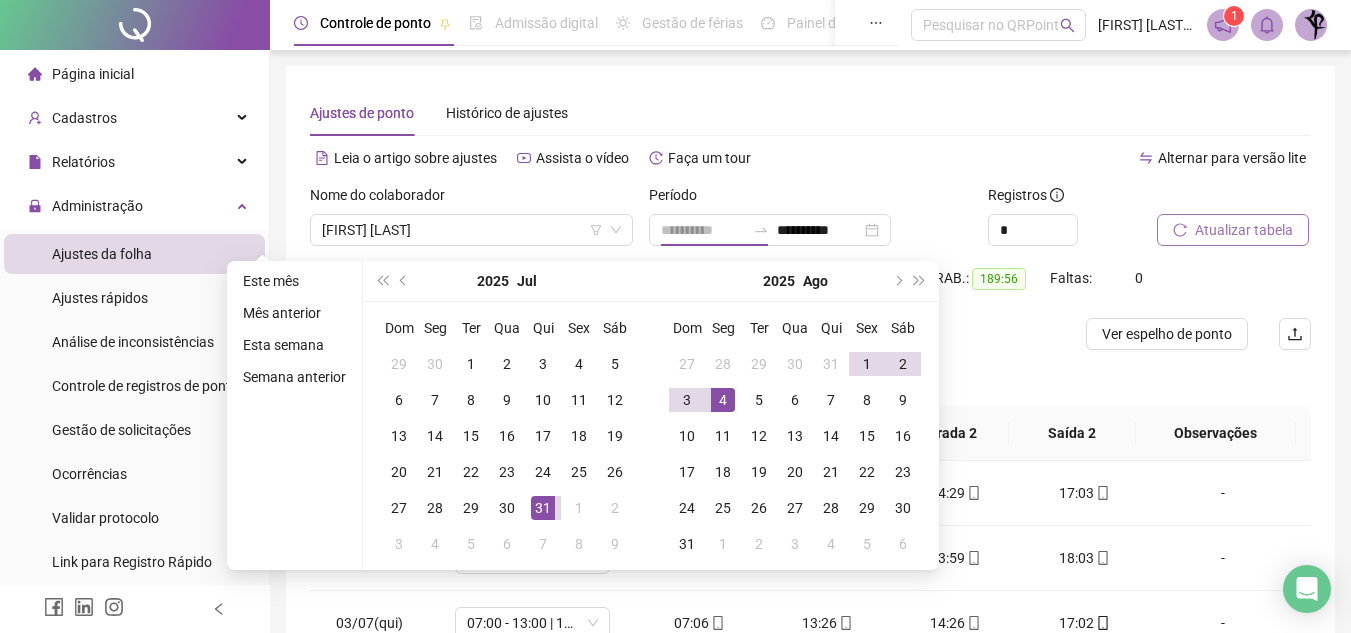click on "4" at bounding box center (723, 400) 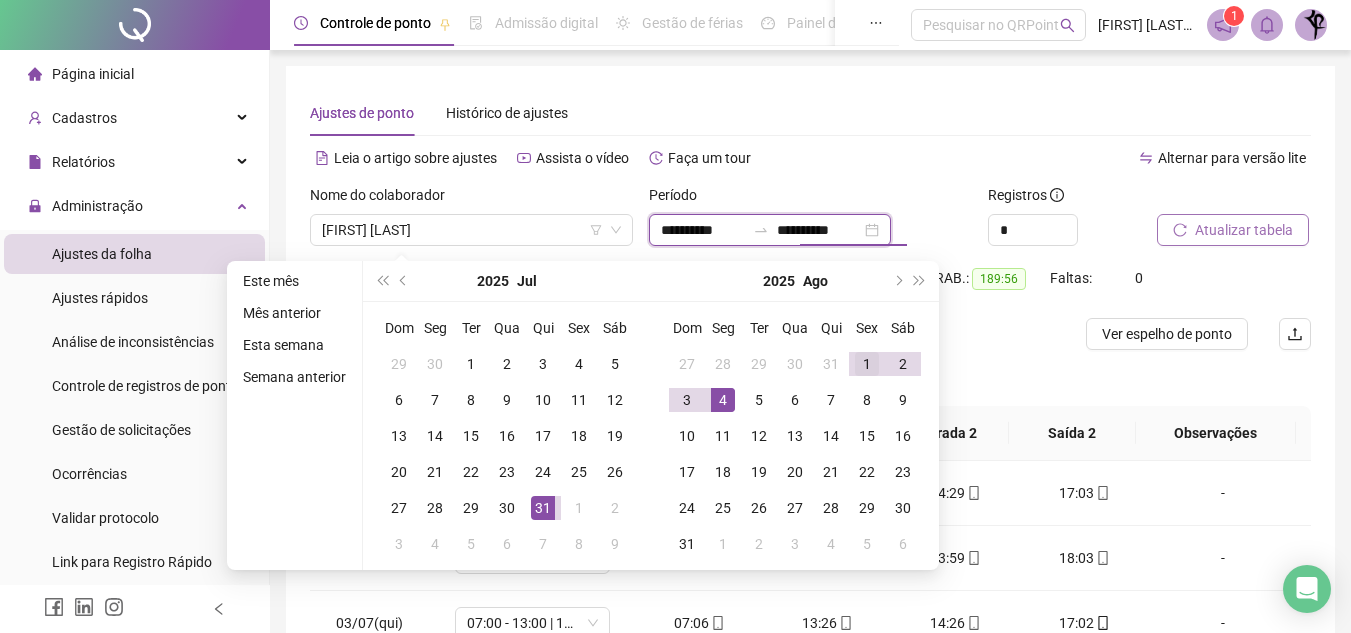 type on "**********" 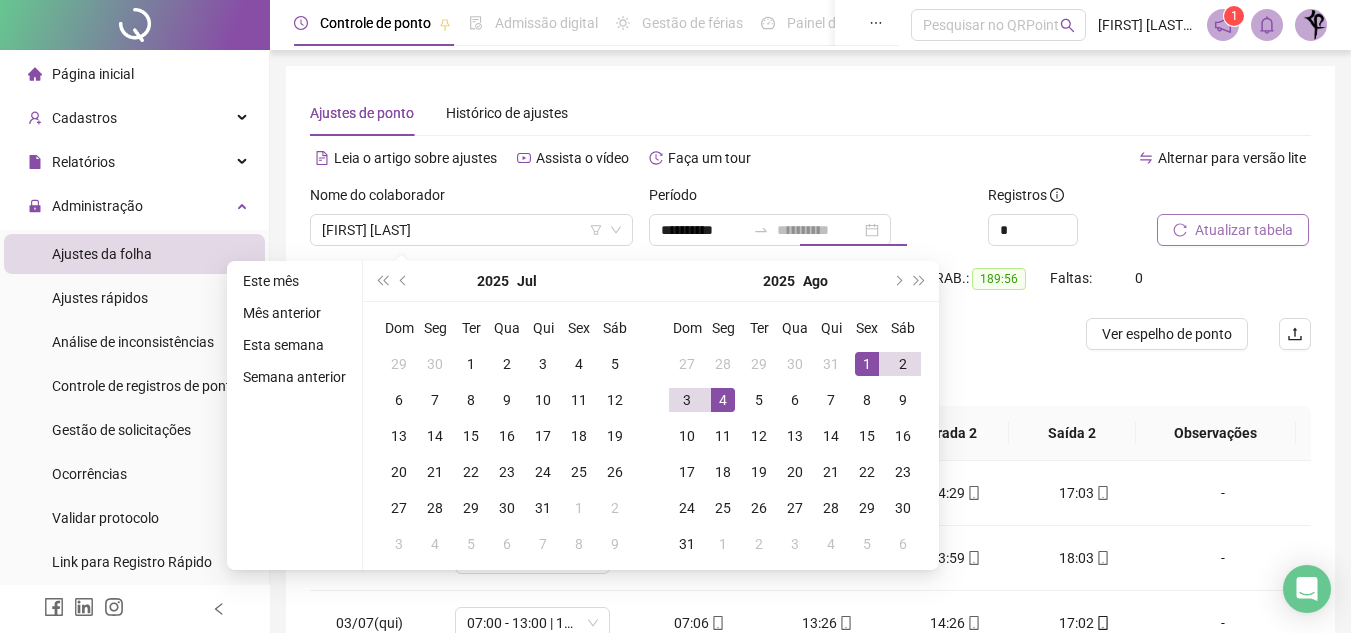 click on "1" at bounding box center [867, 364] 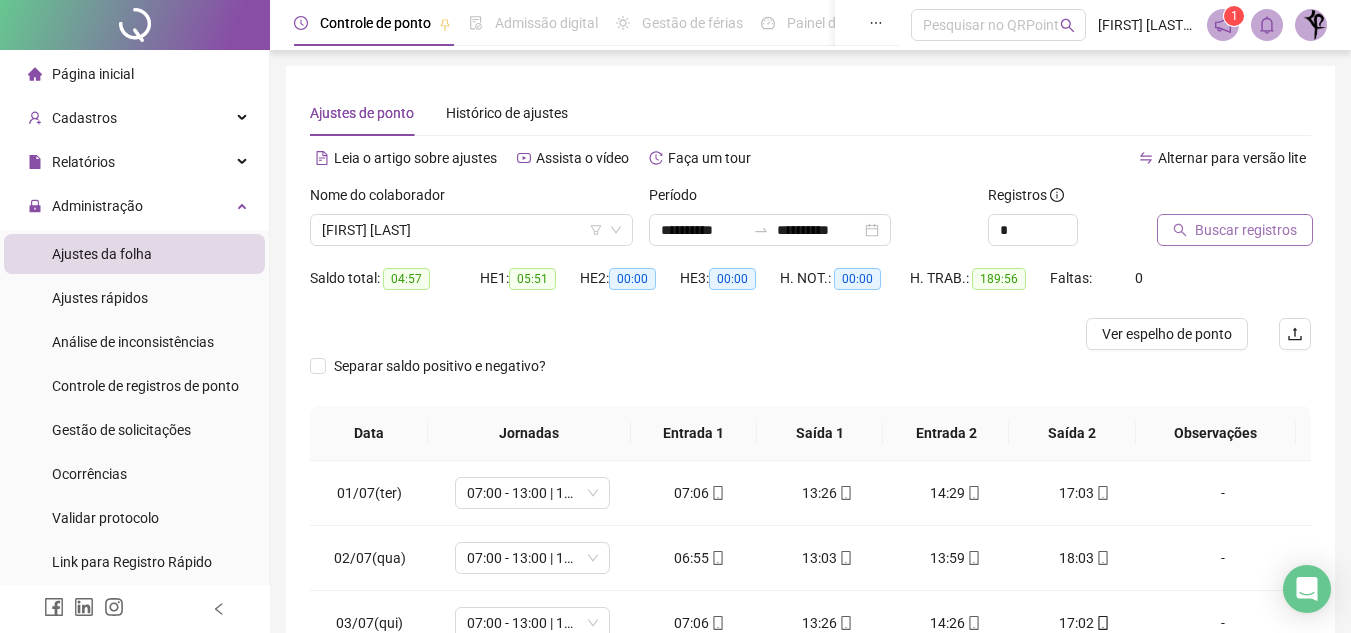 click on "Buscar registros" at bounding box center (1246, 230) 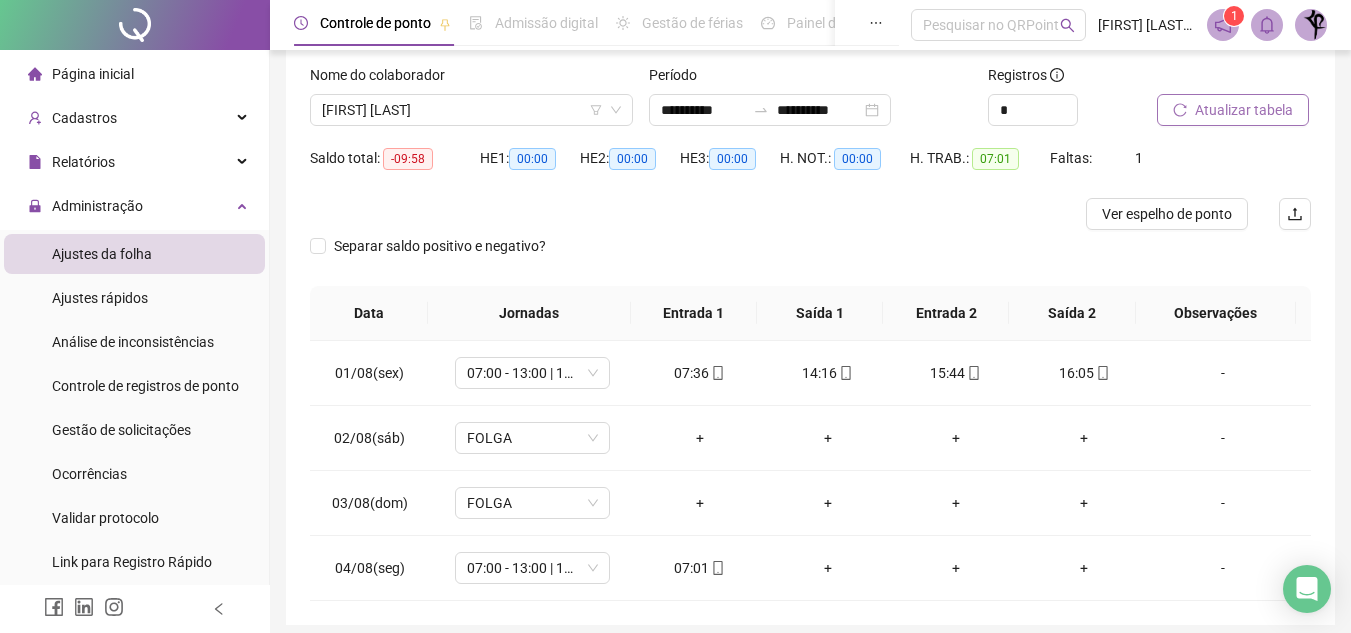 scroll, scrollTop: 198, scrollLeft: 0, axis: vertical 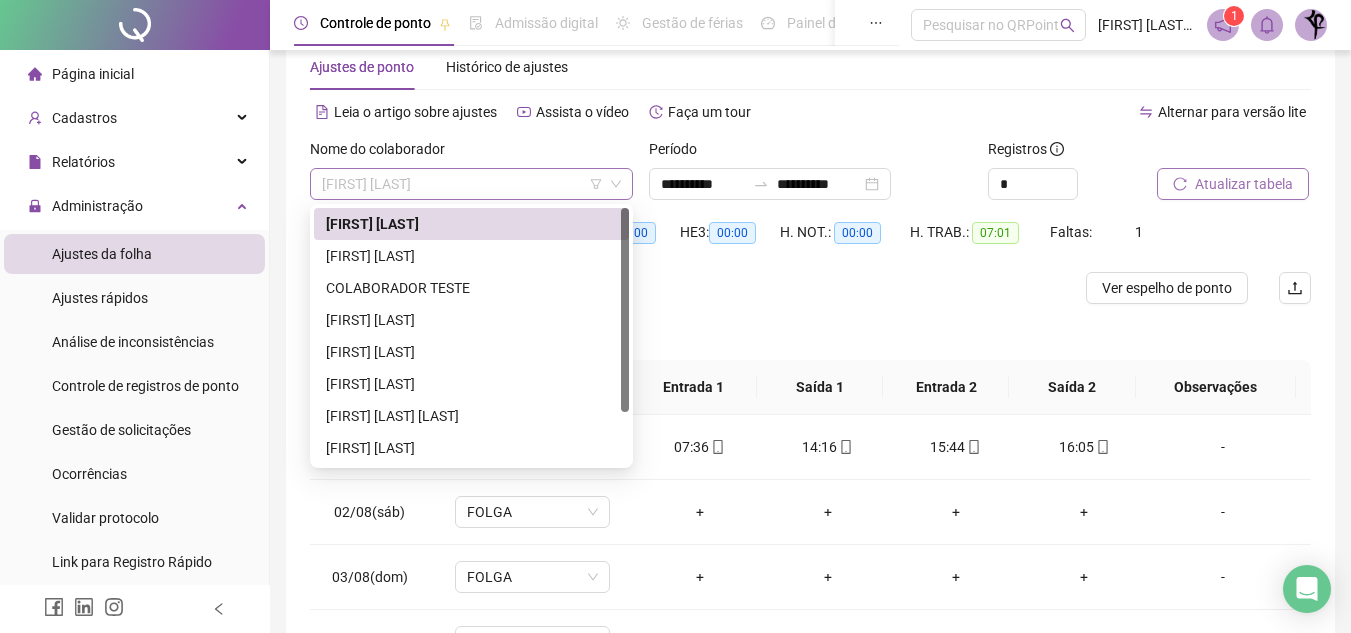 click on "[FIRST] [LAST]" at bounding box center [471, 184] 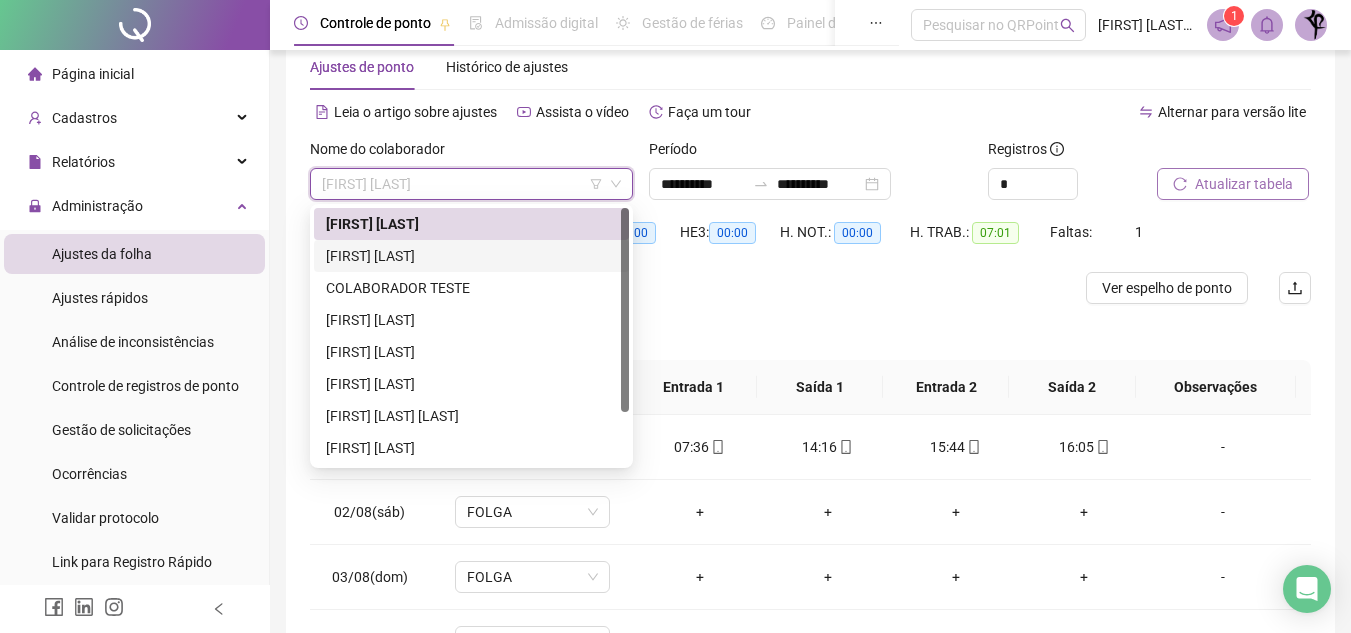 click on "[FIRST] [LAST]" at bounding box center (471, 256) 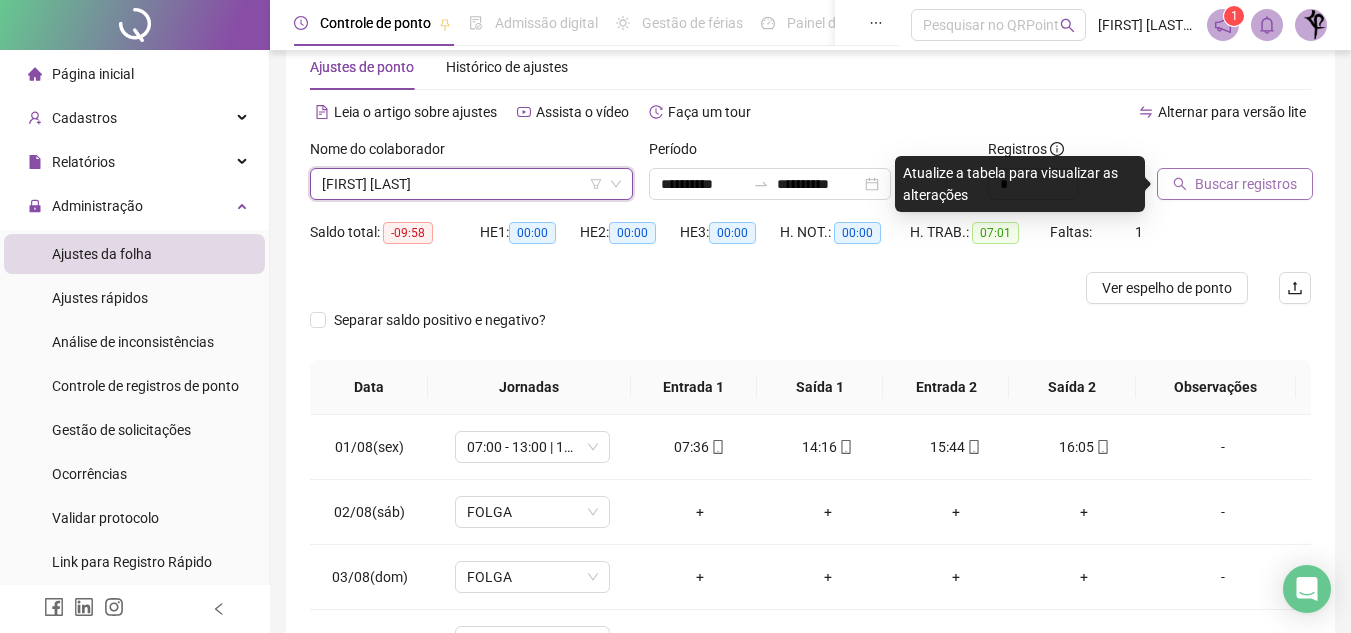 click on "Buscar registros" at bounding box center (1246, 184) 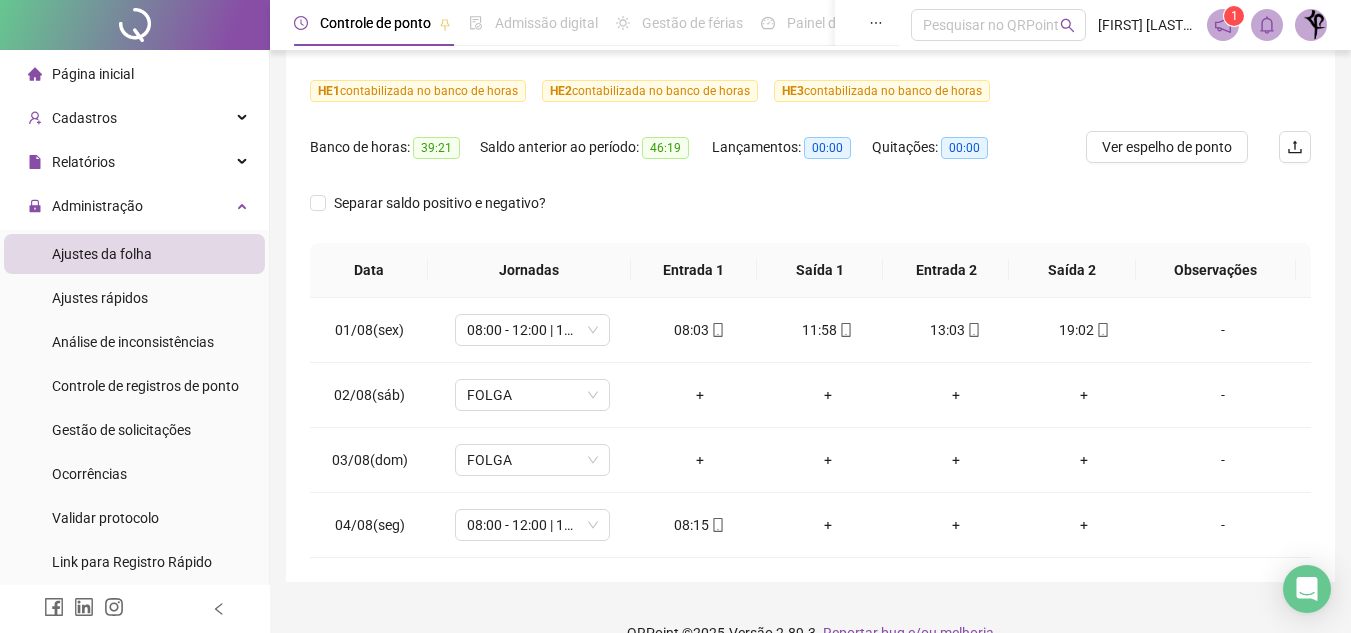 scroll, scrollTop: 278, scrollLeft: 0, axis: vertical 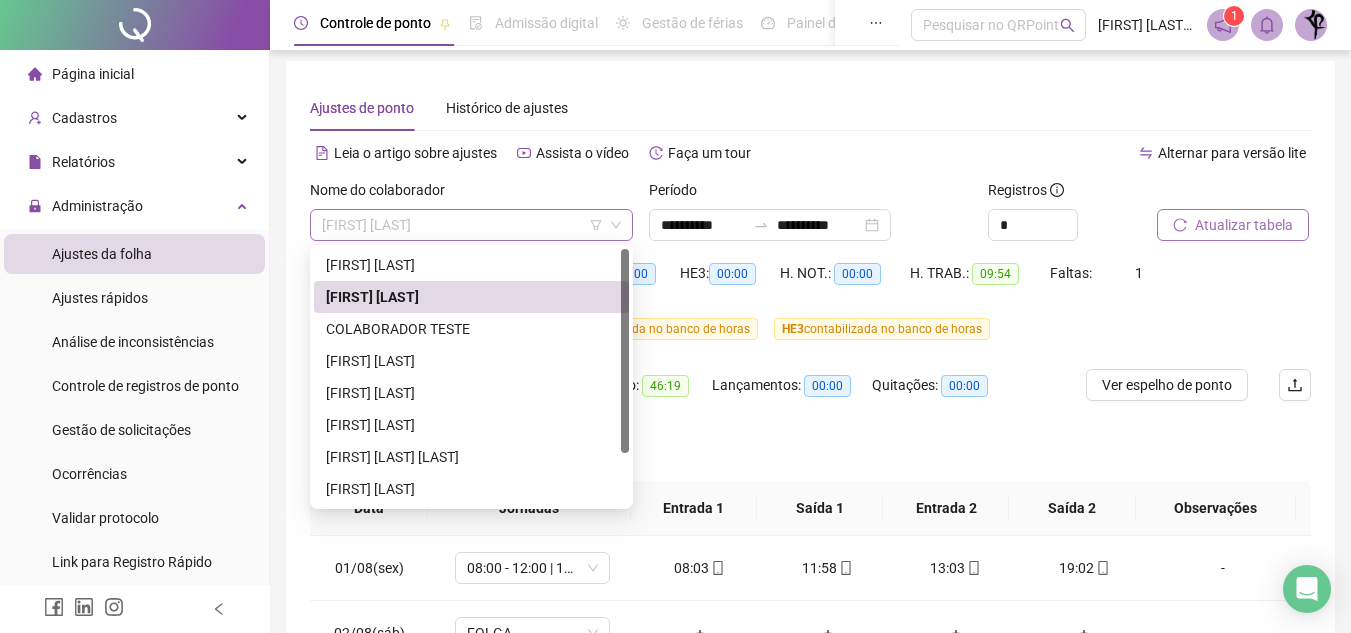 click on "[FIRST] [LAST]" at bounding box center (471, 225) 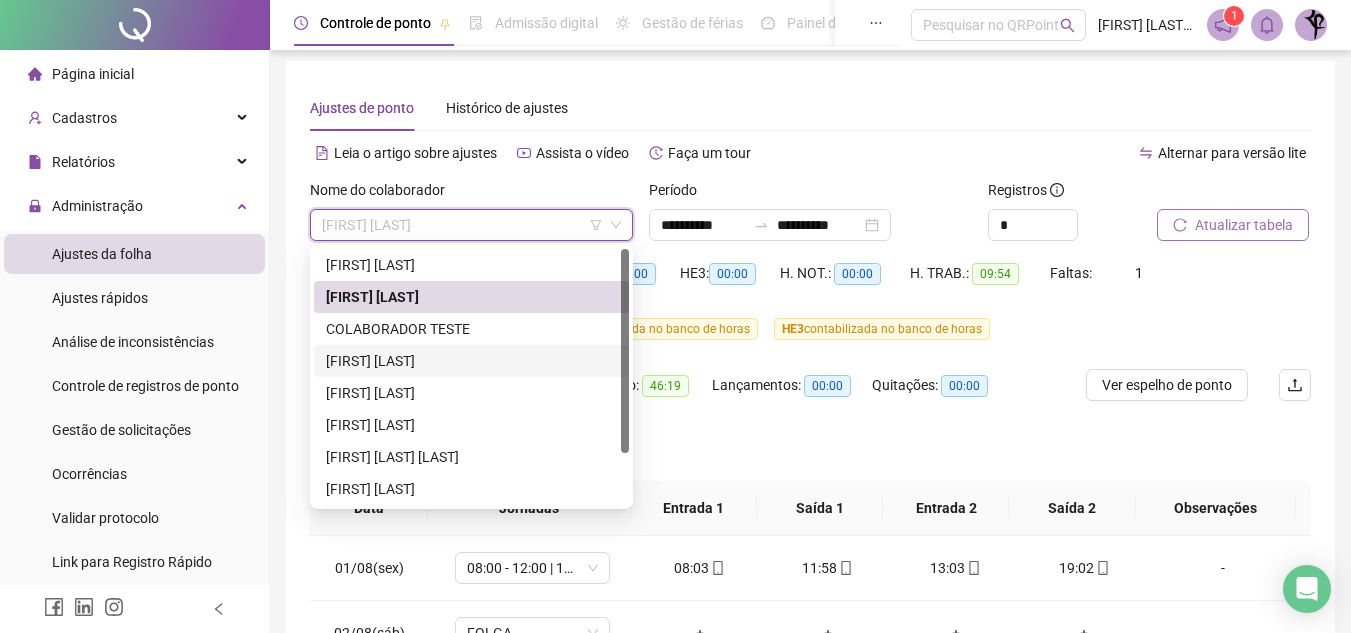 click on "[FIRST] [LAST]" at bounding box center [471, 361] 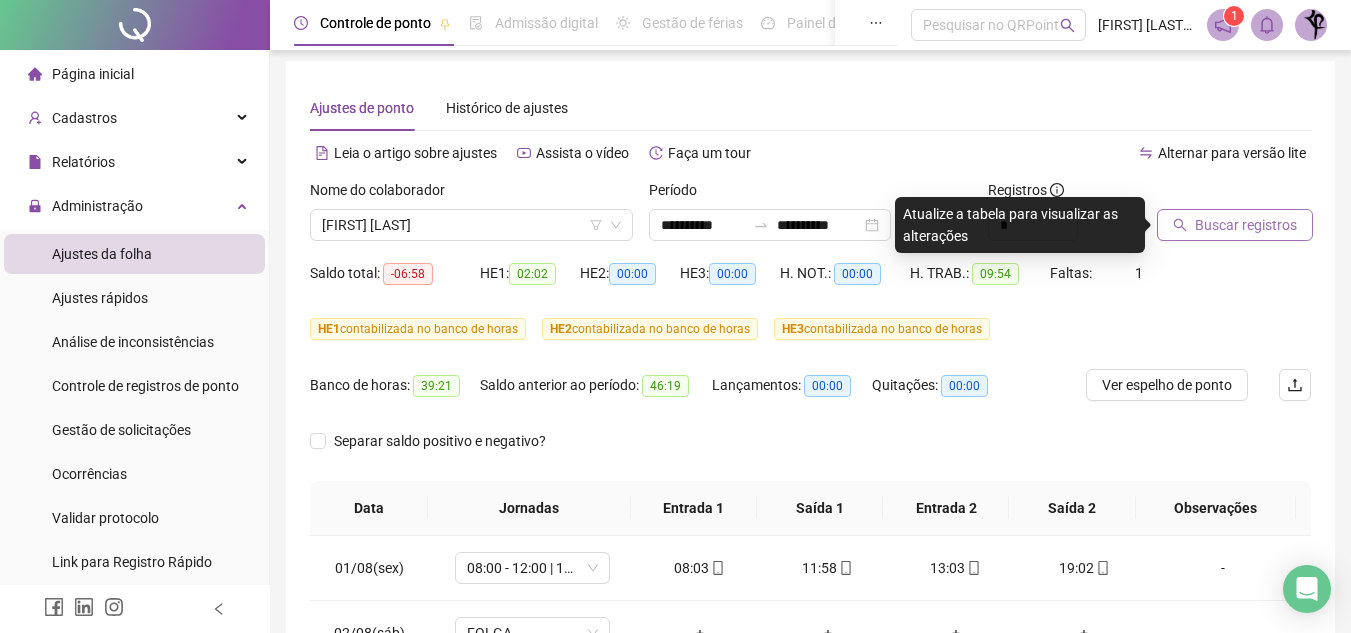 click on "Buscar registros" at bounding box center (1246, 225) 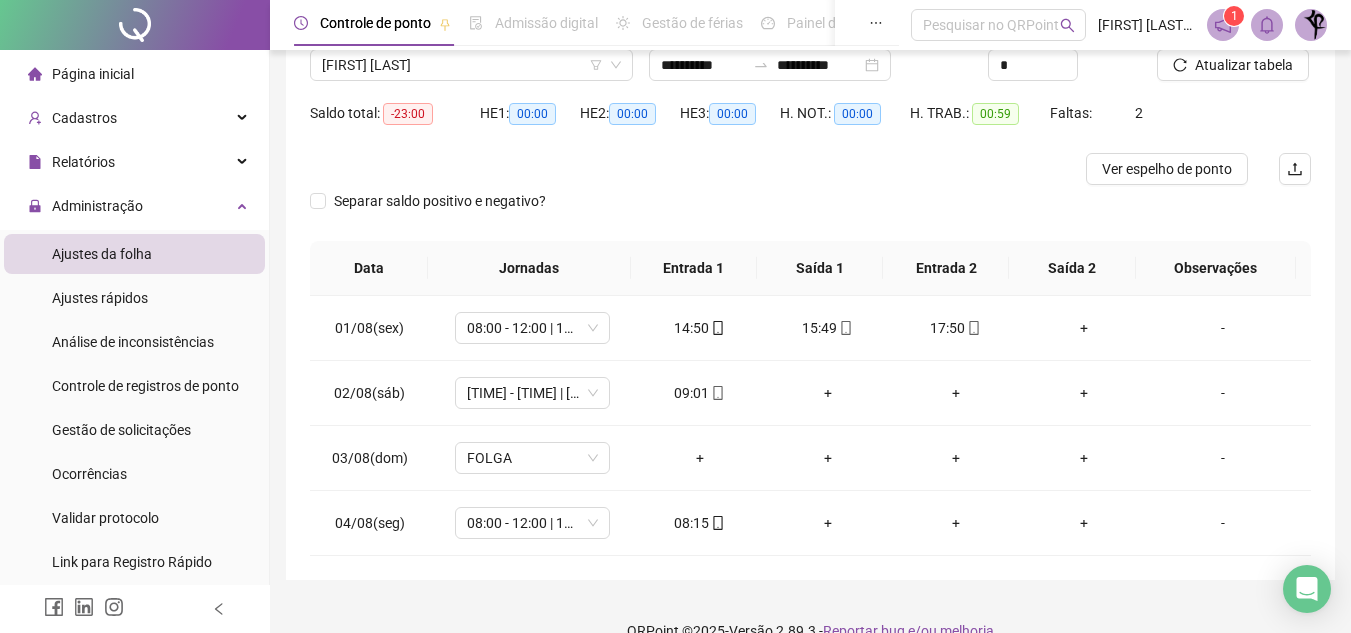 scroll, scrollTop: 198, scrollLeft: 0, axis: vertical 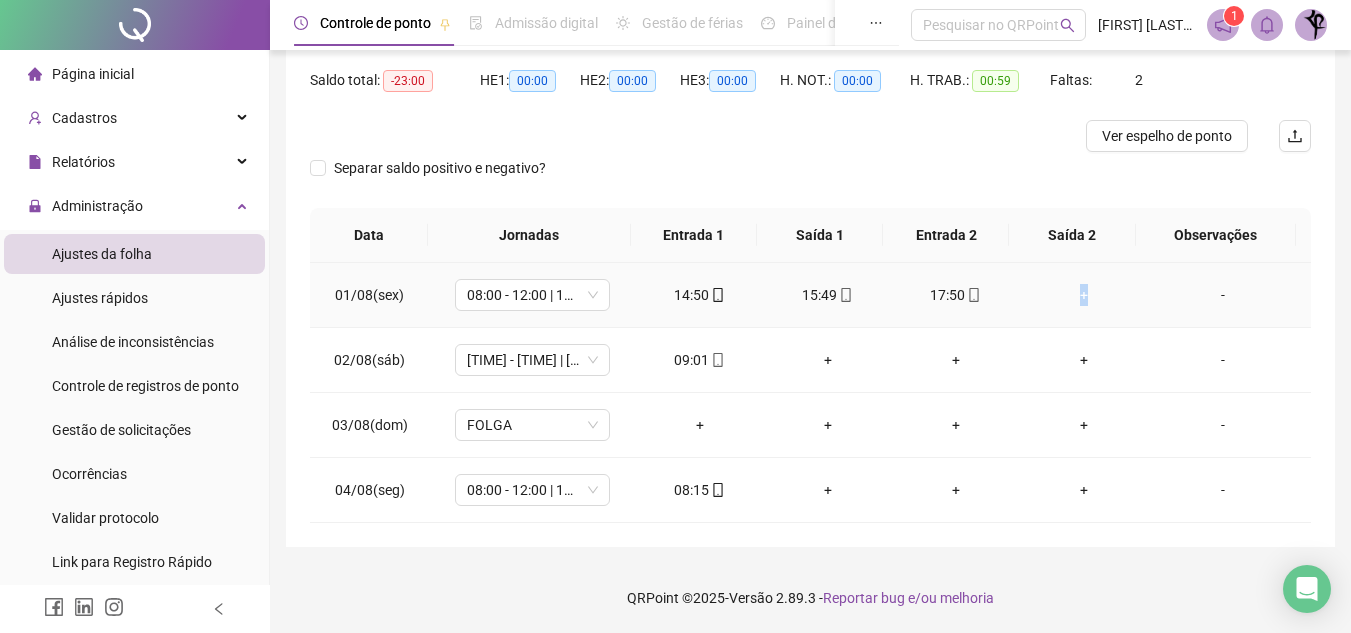 drag, startPoint x: 1073, startPoint y: 286, endPoint x: 1061, endPoint y: 276, distance: 15.6205 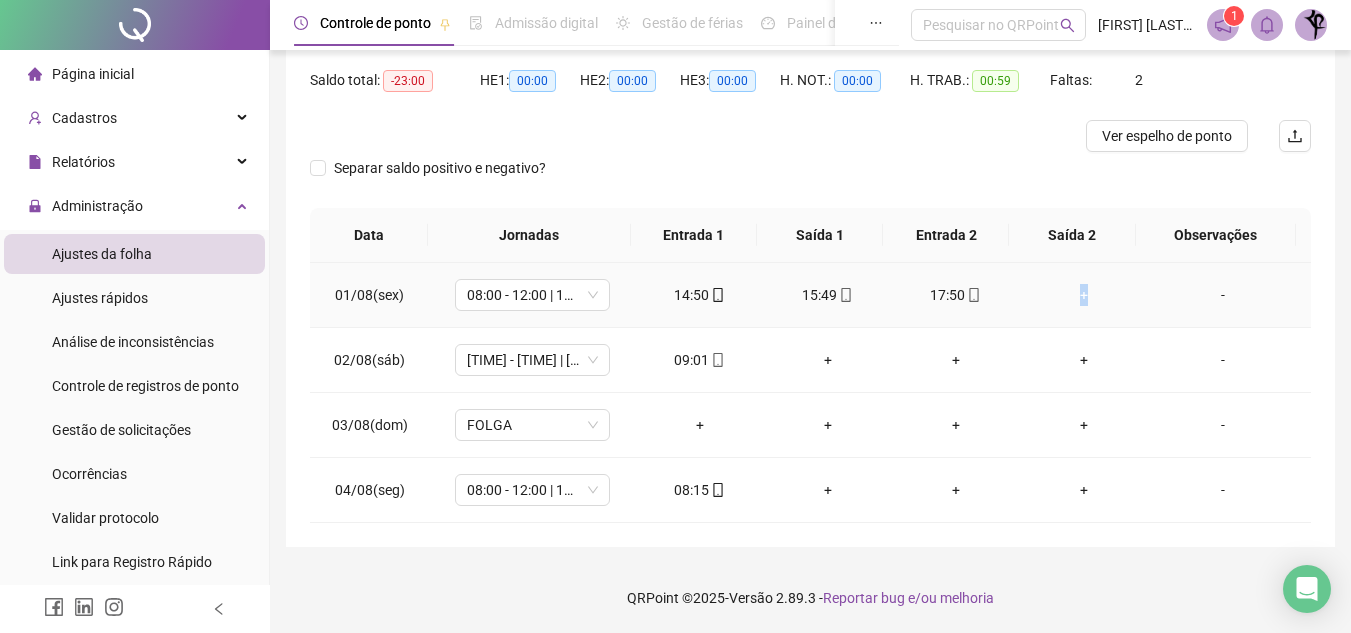 click on "+" at bounding box center (1084, 295) 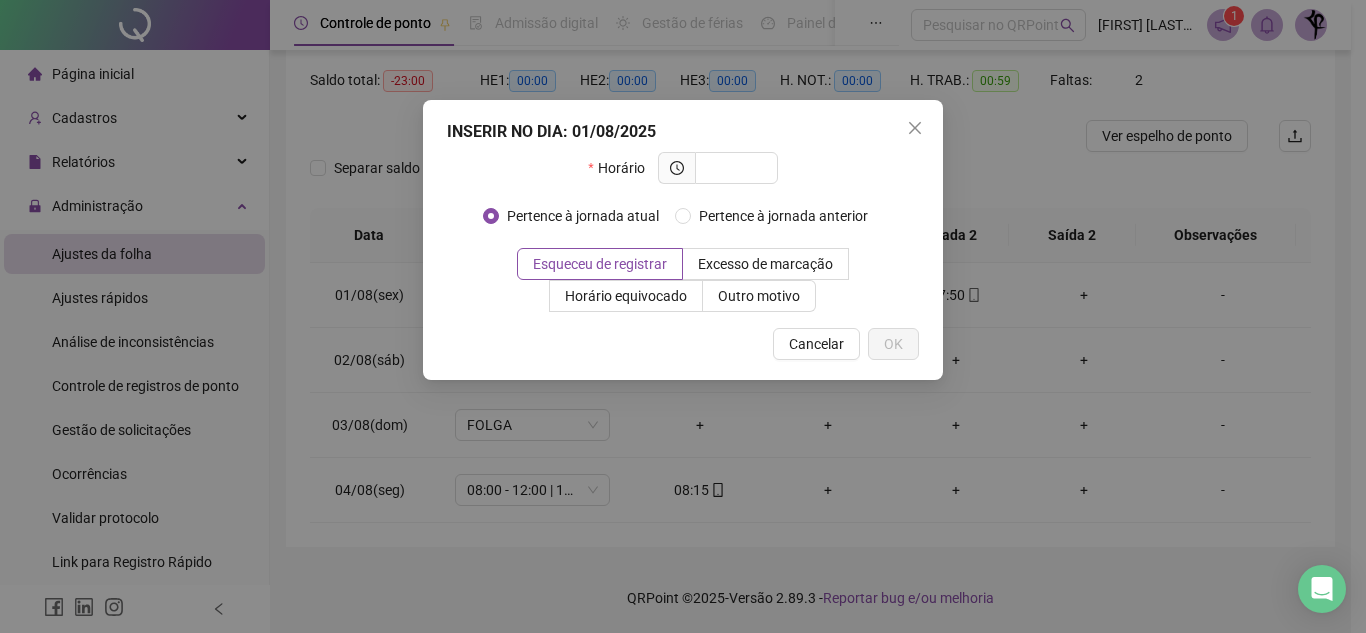 click on "INSERIR NO DIA :   01/08/2025 Horário Pertence à jornada atual Pertence à jornada anterior Esqueceu de registrar Excesso de marcação Horário equivocado Outro motivo Motivo Cancelar OK" at bounding box center (683, 316) 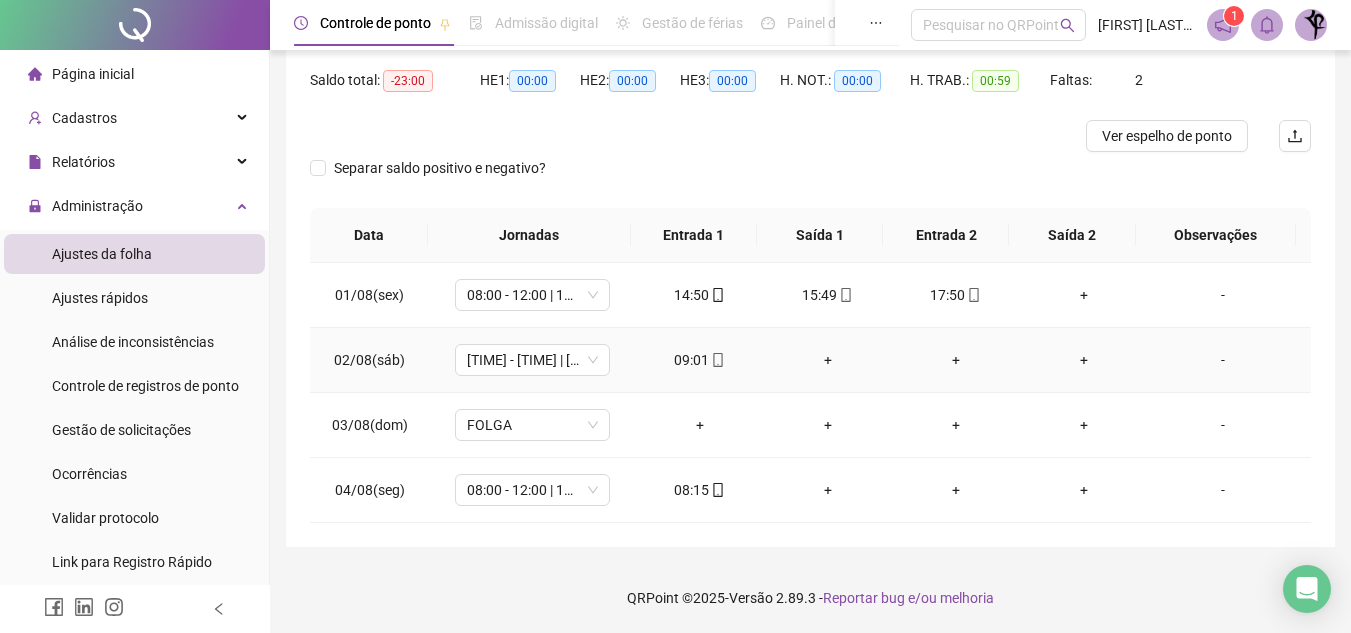 click on "+" at bounding box center [828, 360] 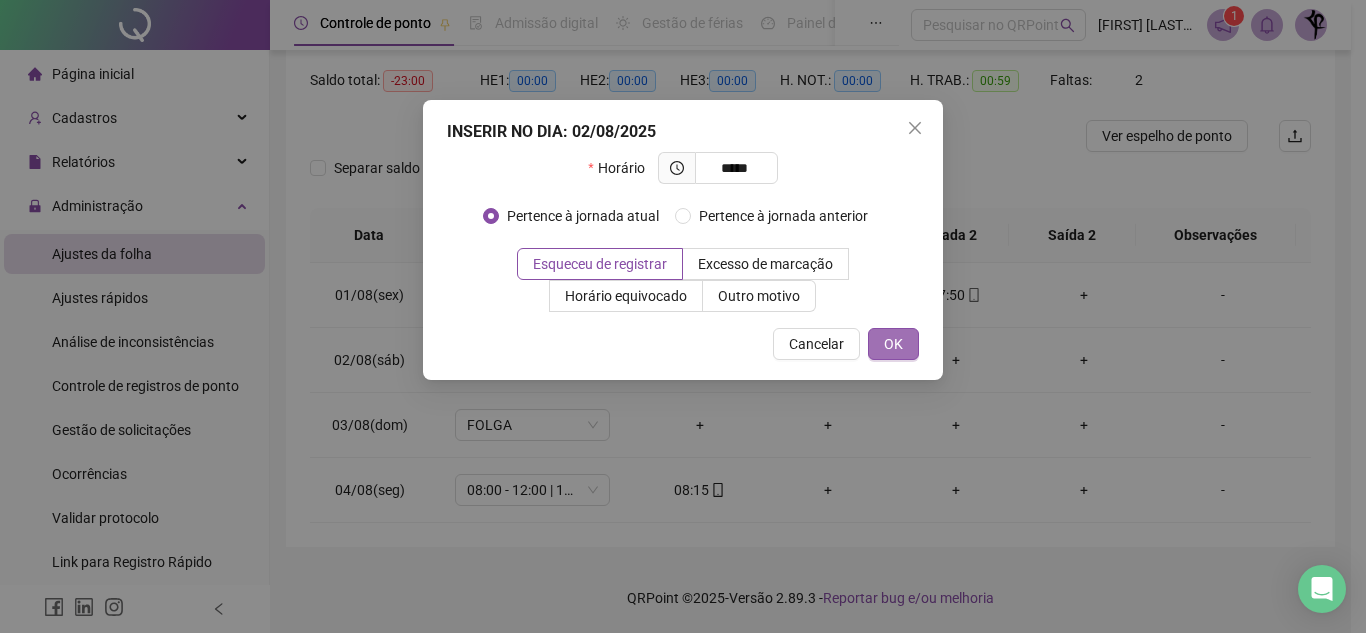 type on "*****" 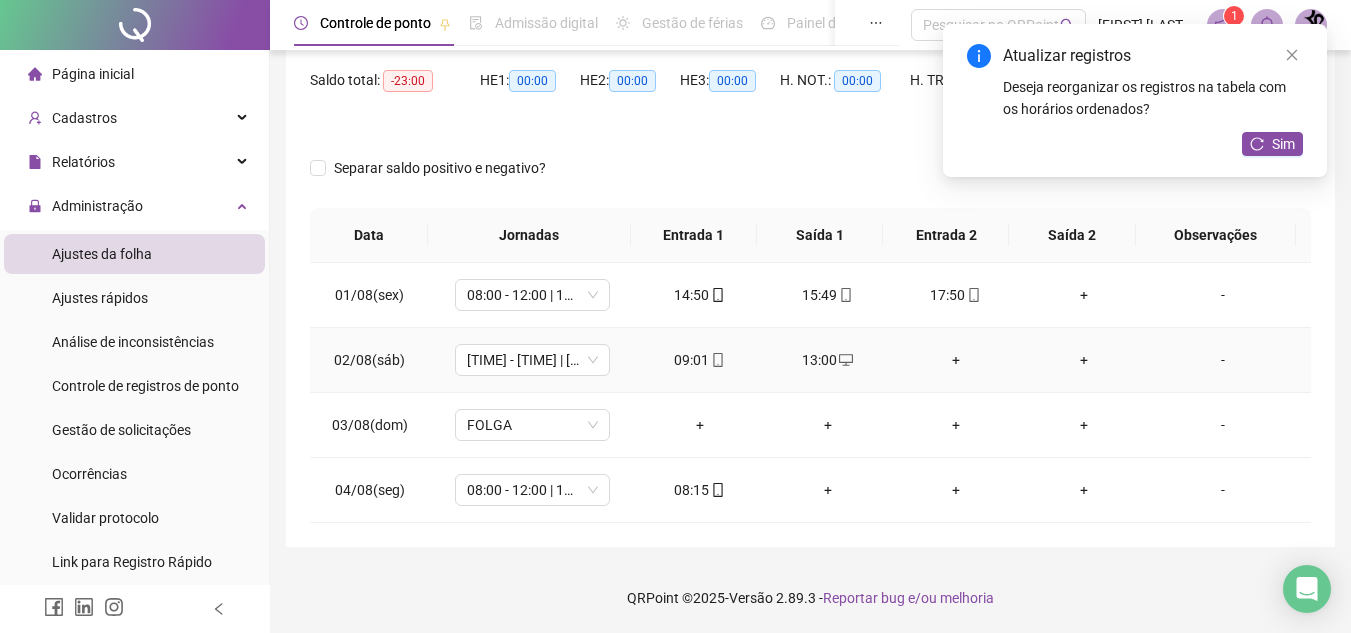click on "+" at bounding box center [956, 360] 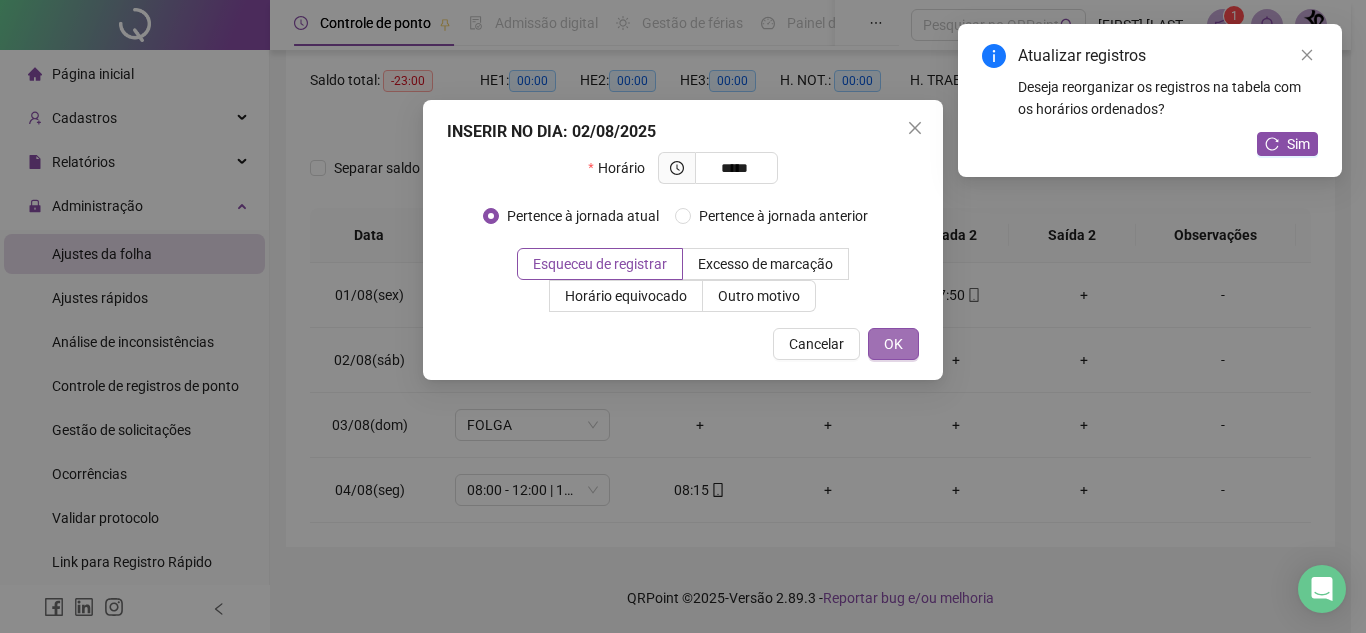 type on "*****" 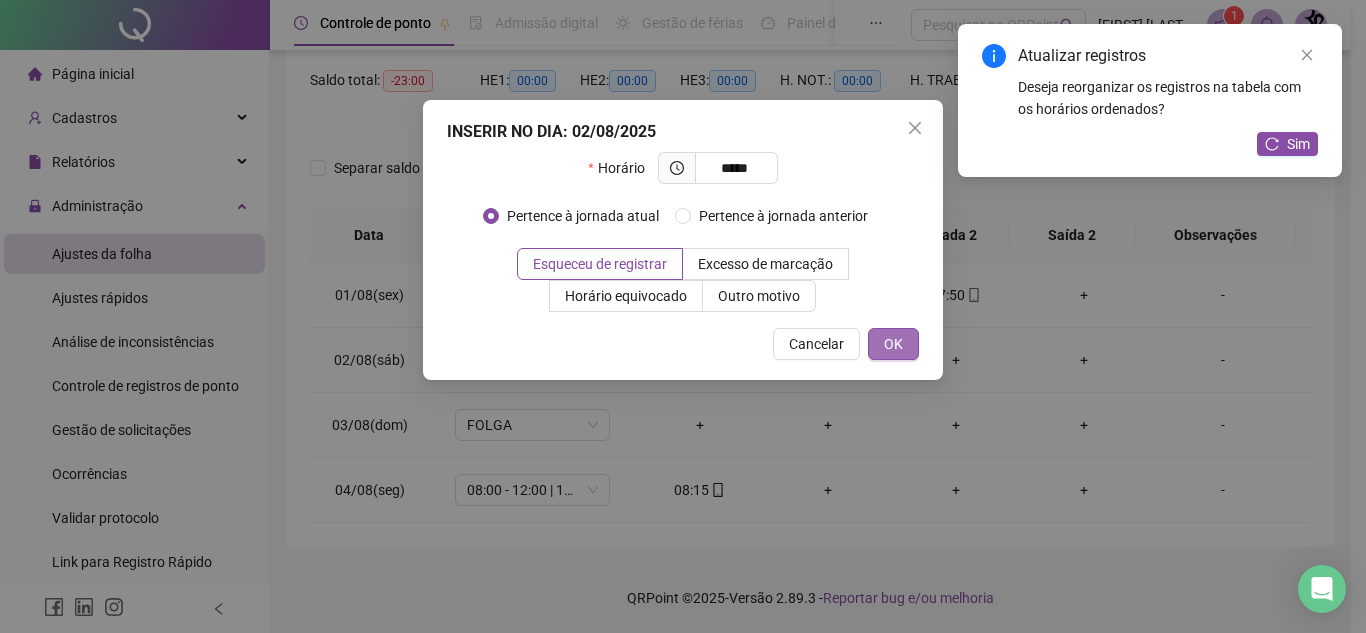 click on "OK" at bounding box center (893, 344) 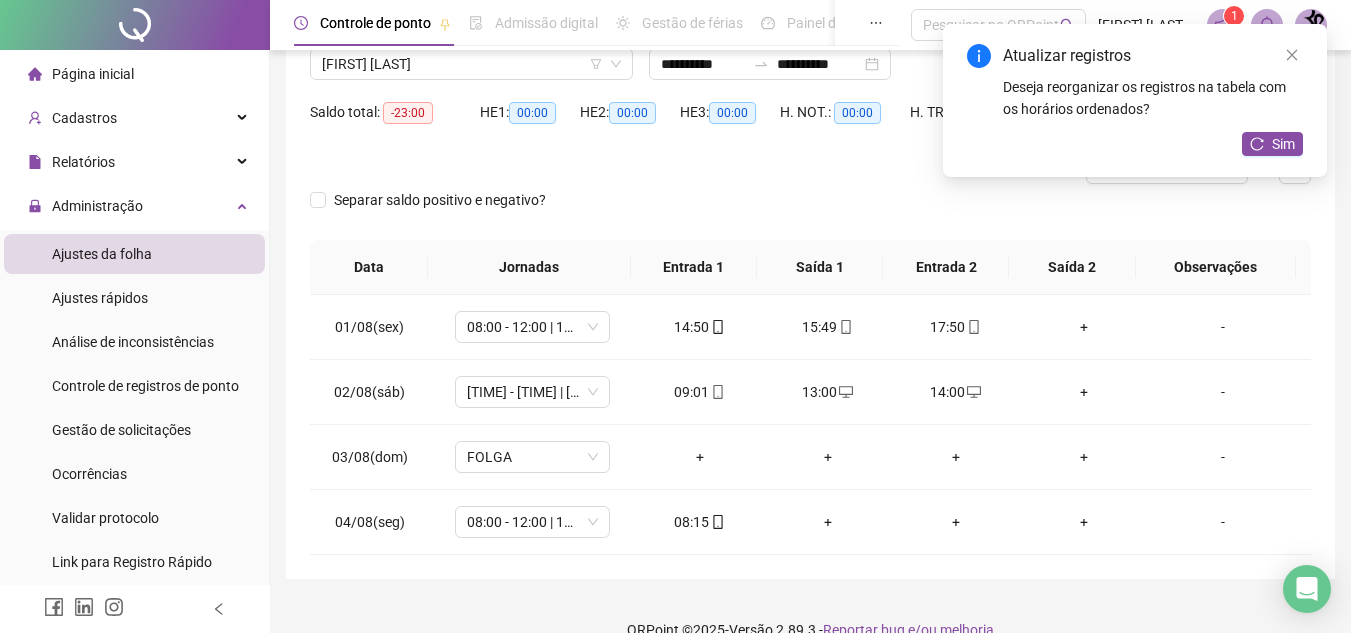 scroll, scrollTop: 198, scrollLeft: 0, axis: vertical 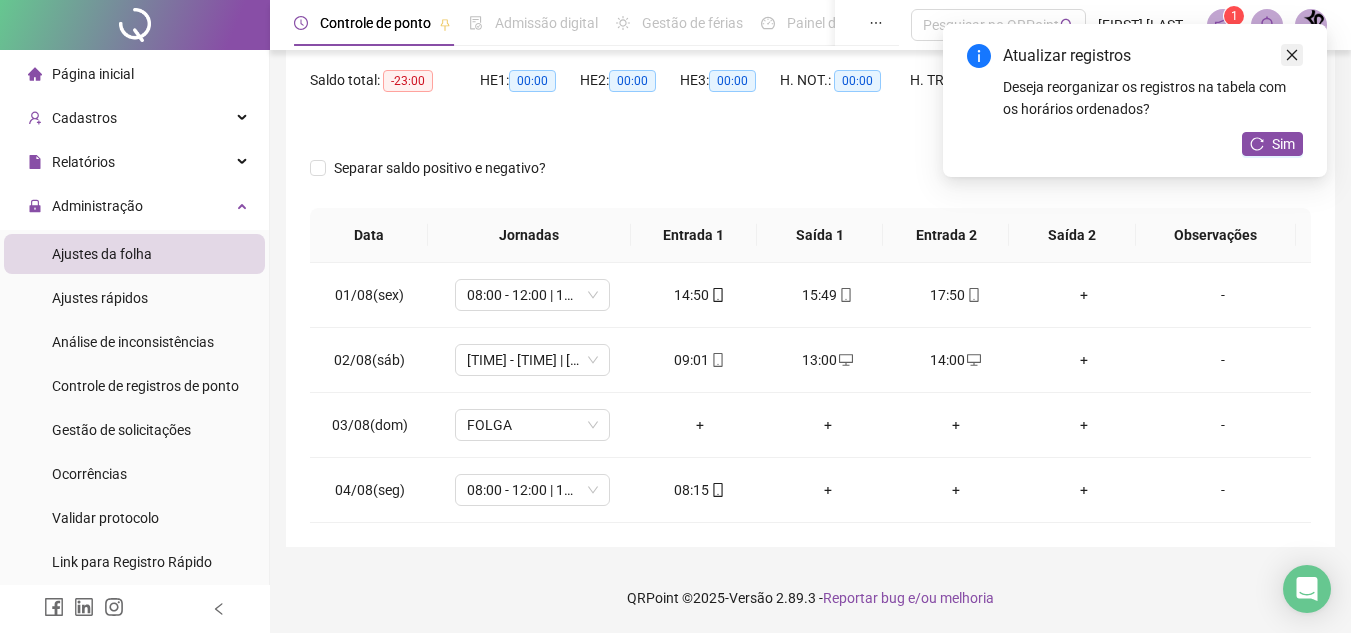 click 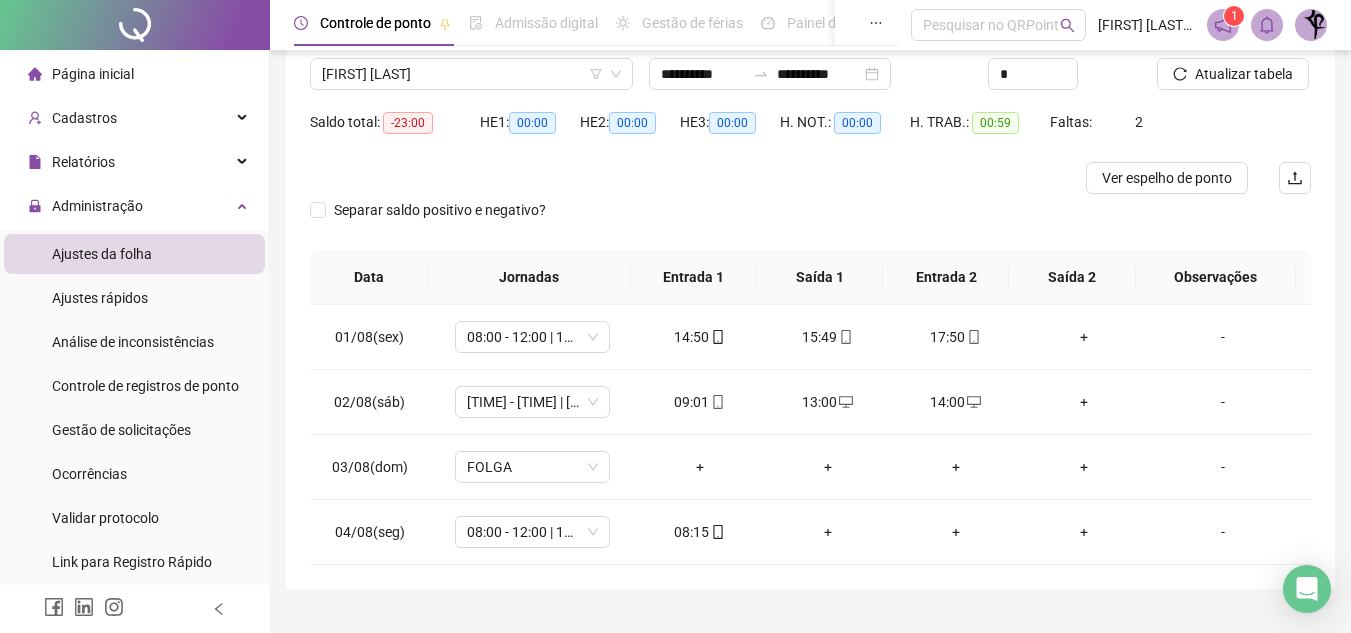 scroll, scrollTop: 121, scrollLeft: 0, axis: vertical 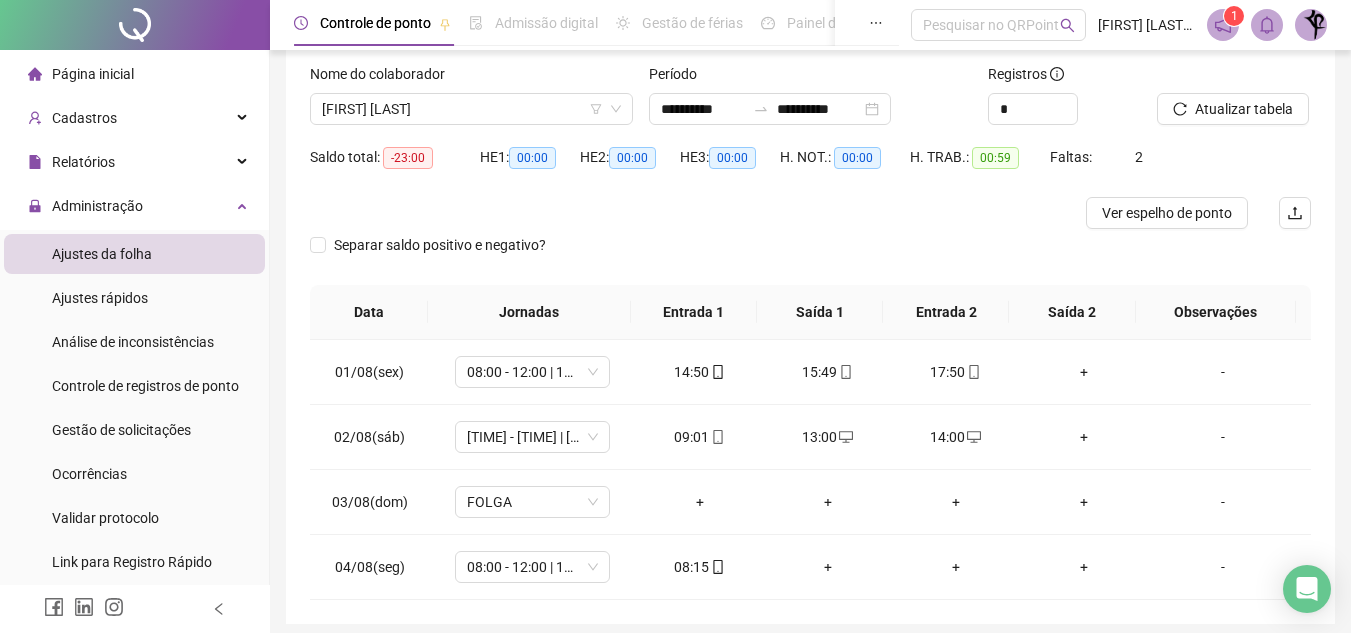 click on "**********" at bounding box center [810, 294] 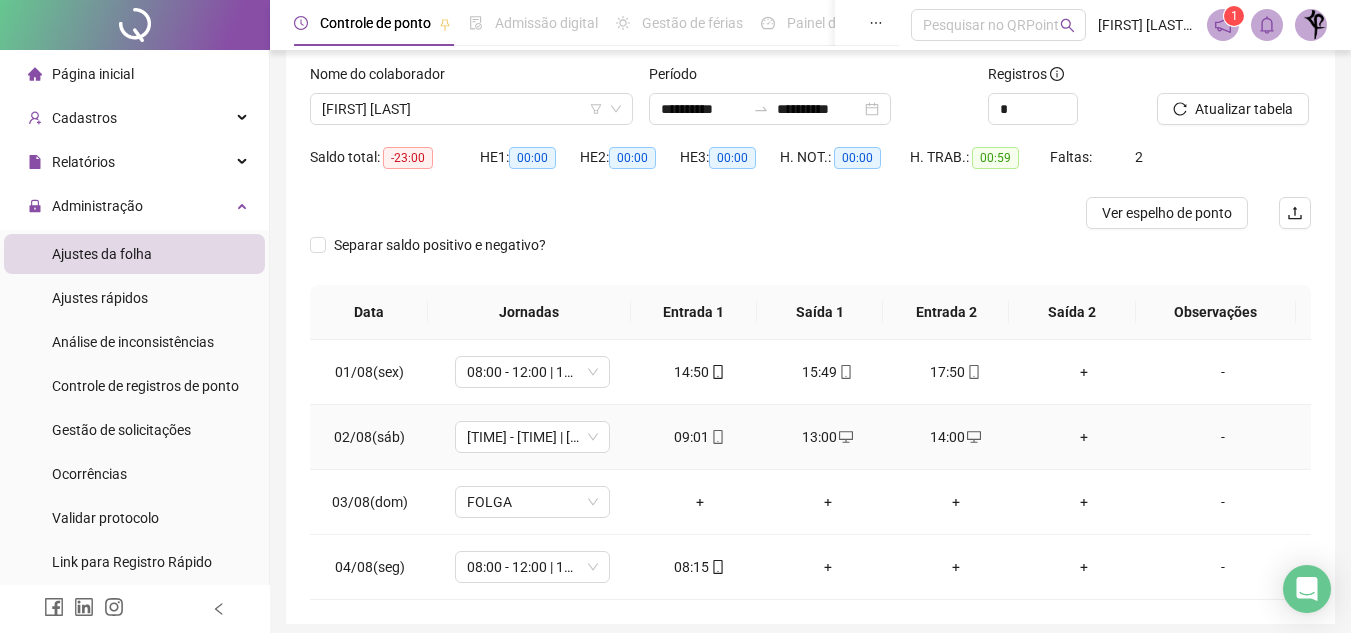 click on "+" at bounding box center (1084, 437) 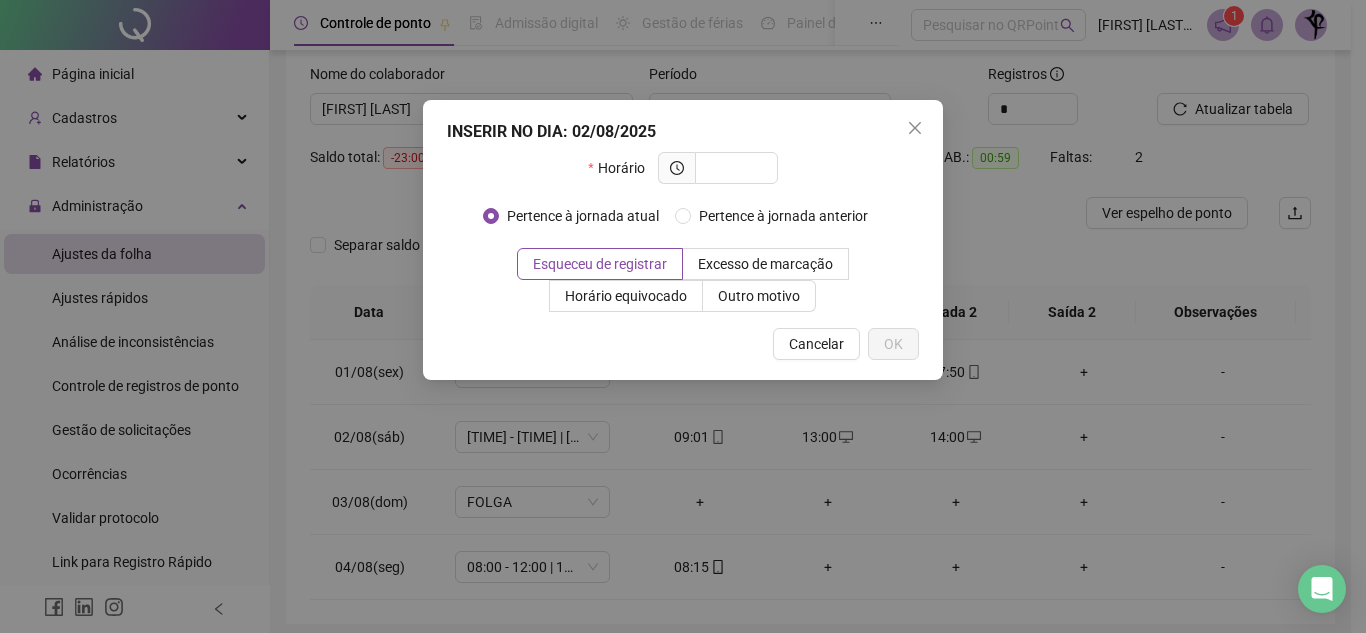 click on "INSERIR NO DIA :   02/08/2025 Horário Pertence à jornada atual Pertence à jornada anterior Esqueceu de registrar Excesso de marcação Horário equivocado Outro motivo Motivo Cancelar OK" at bounding box center [683, 316] 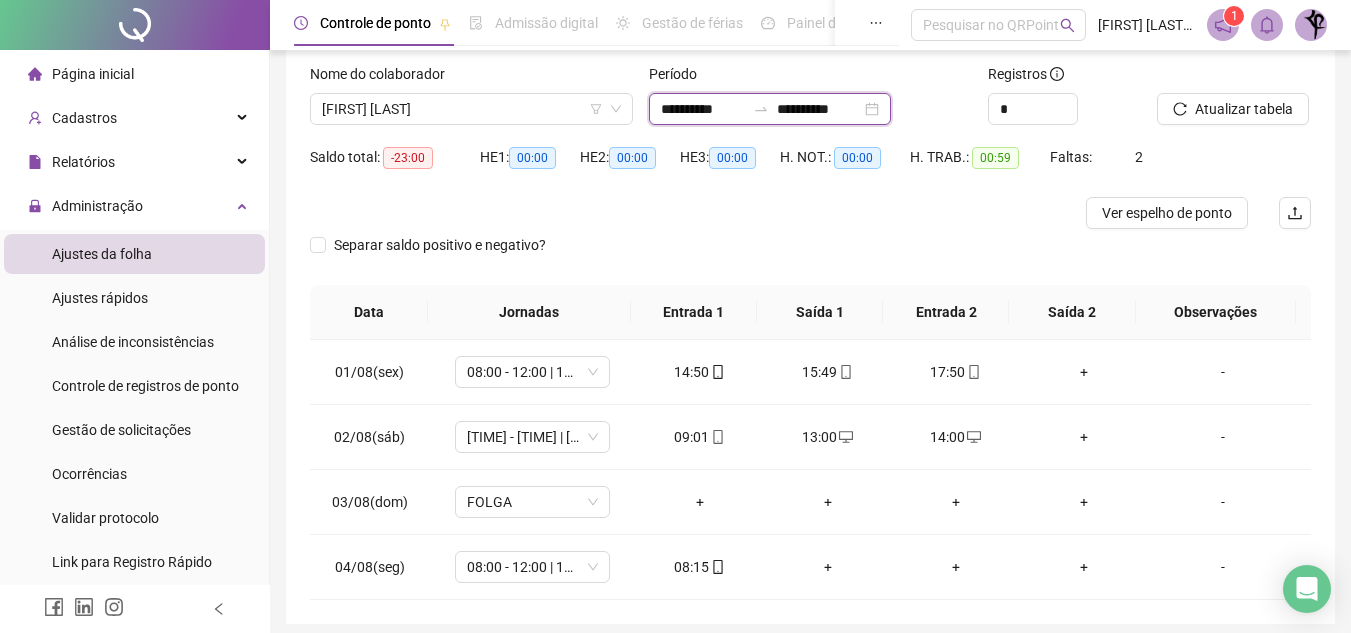 click on "**********" at bounding box center (819, 109) 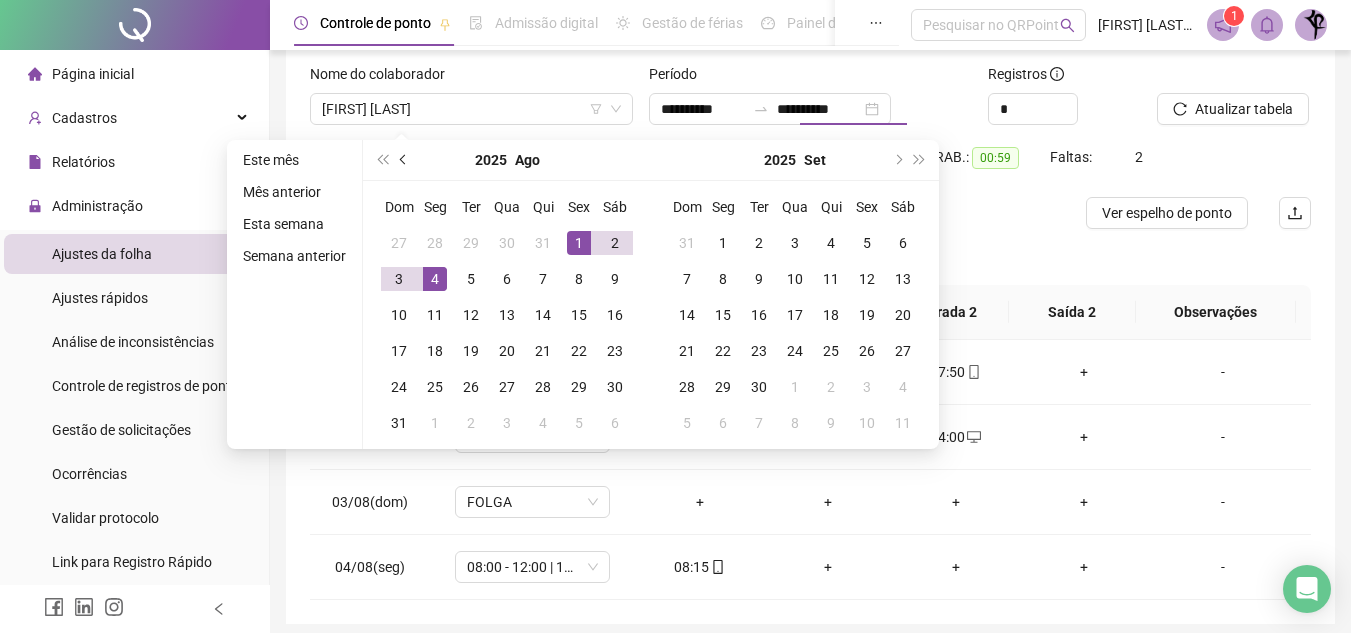 click at bounding box center [404, 160] 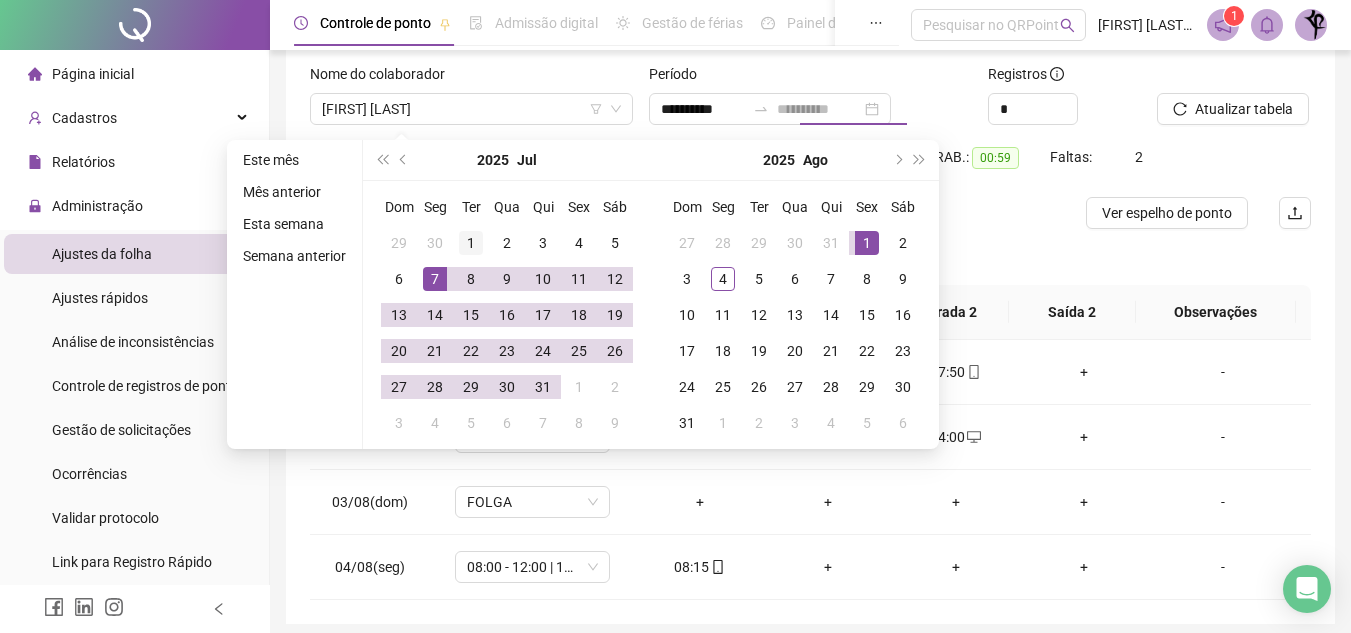 type on "**********" 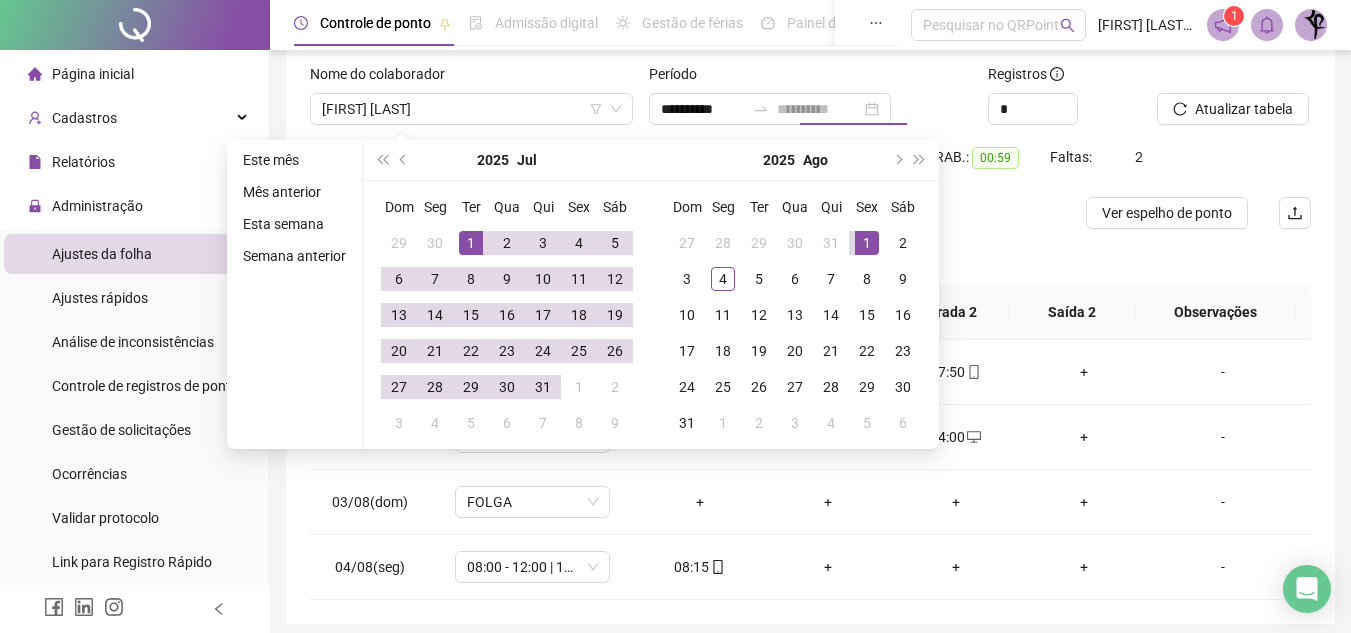click on "1" at bounding box center [471, 243] 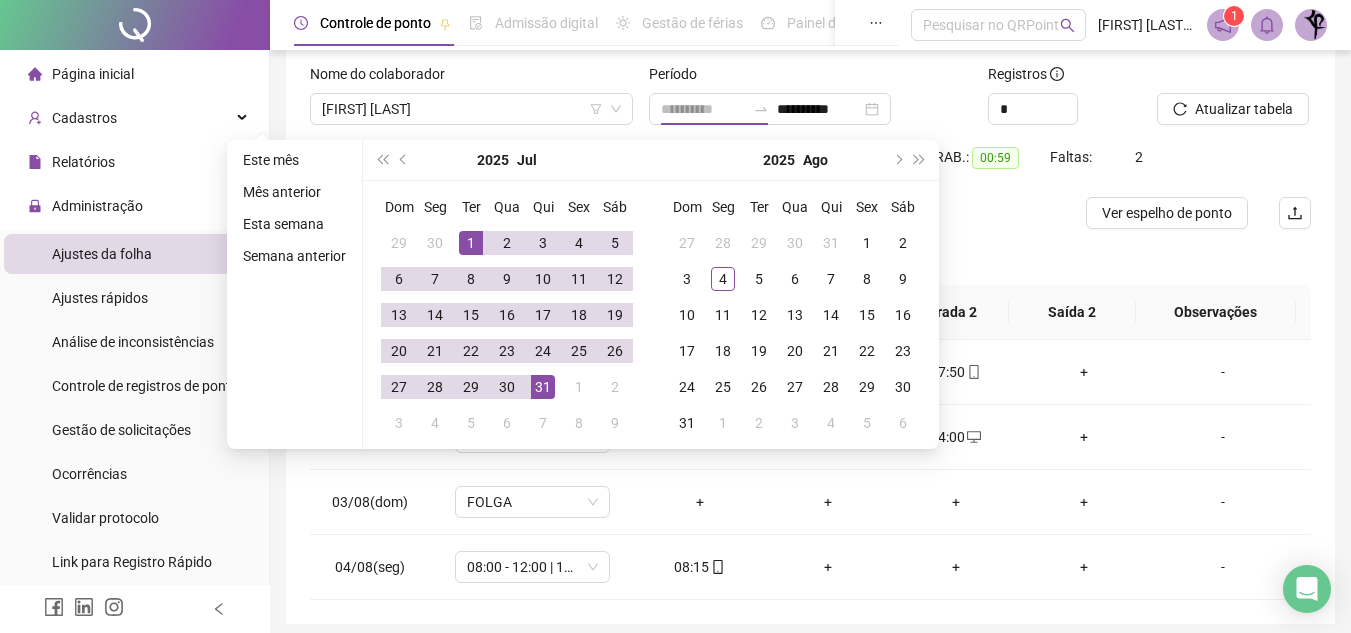 click on "31" at bounding box center (543, 387) 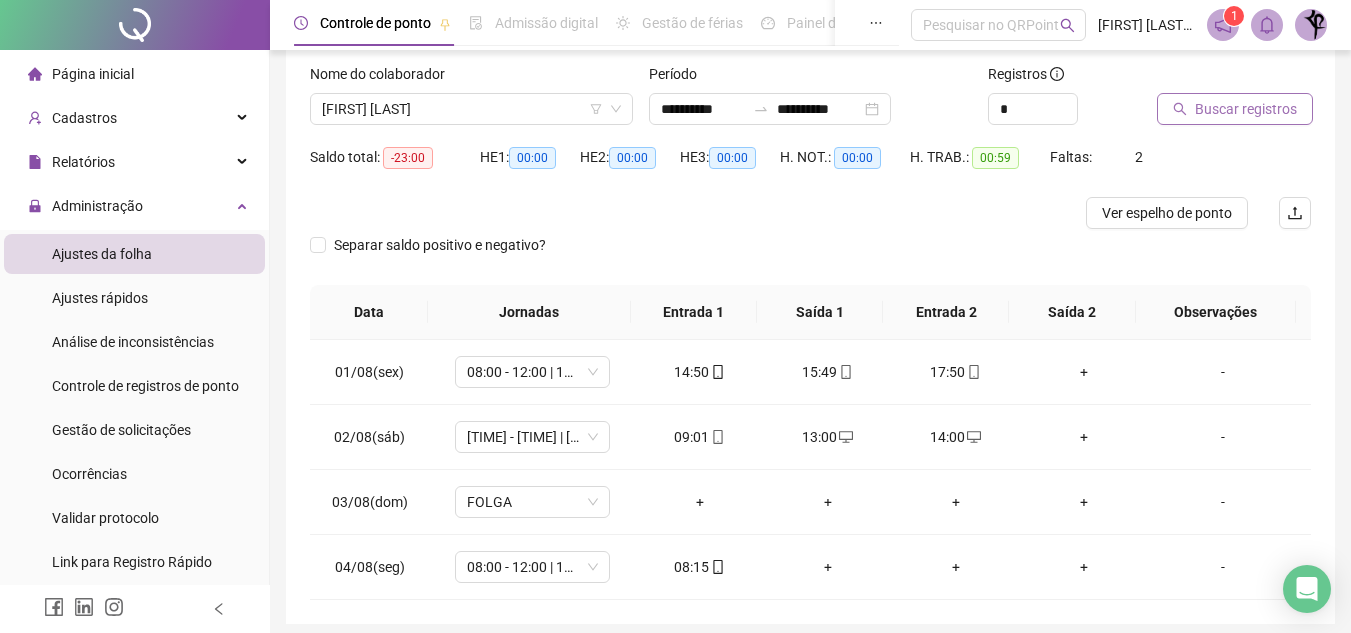 click on "Buscar registros" at bounding box center [1246, 109] 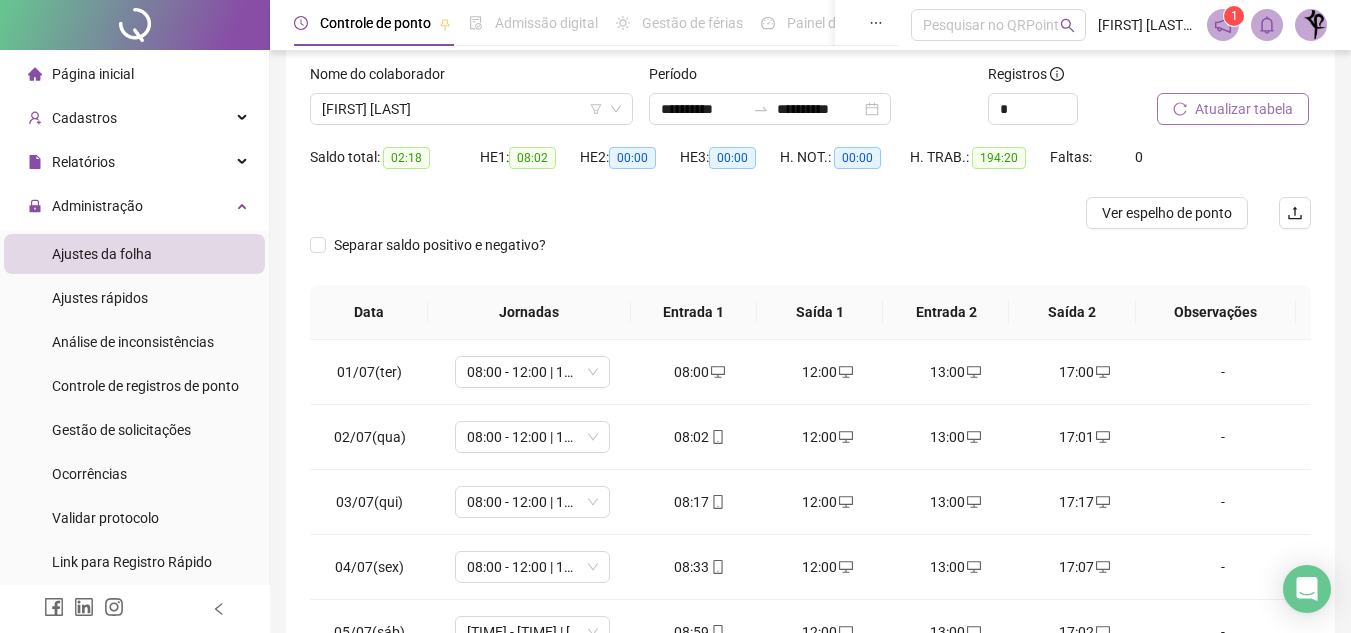 drag, startPoint x: 1316, startPoint y: 408, endPoint x: 1302, endPoint y: 443, distance: 37.696156 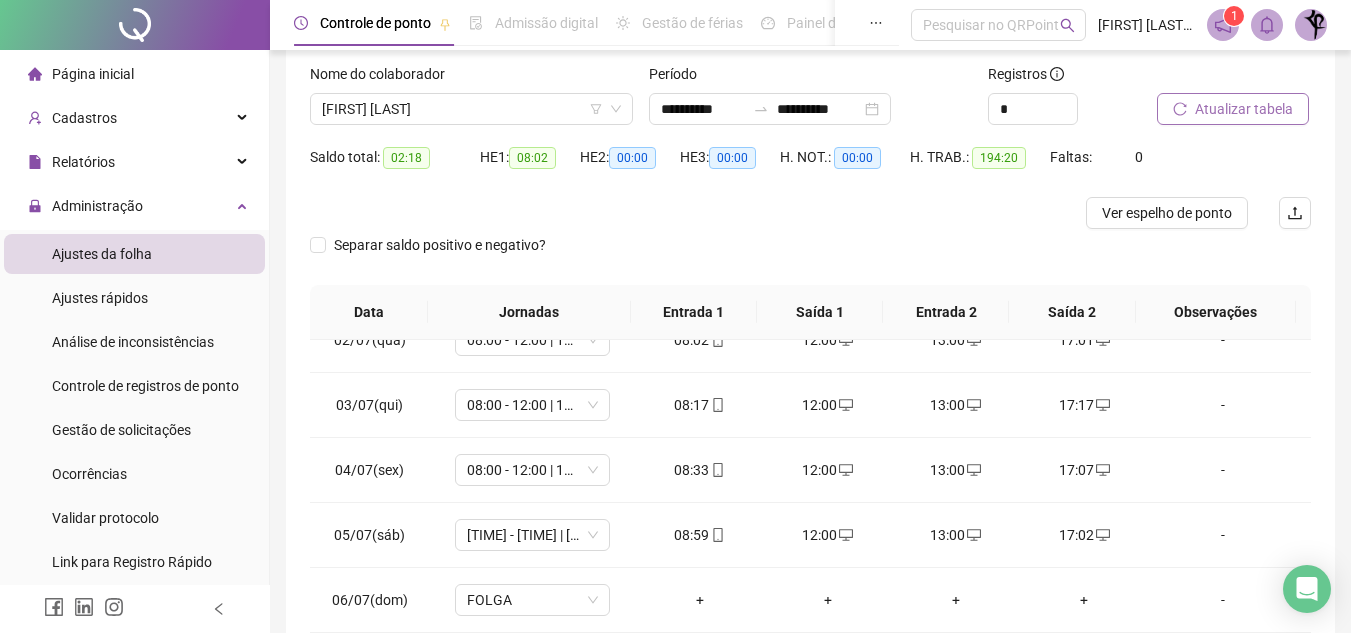 scroll, scrollTop: 0, scrollLeft: 0, axis: both 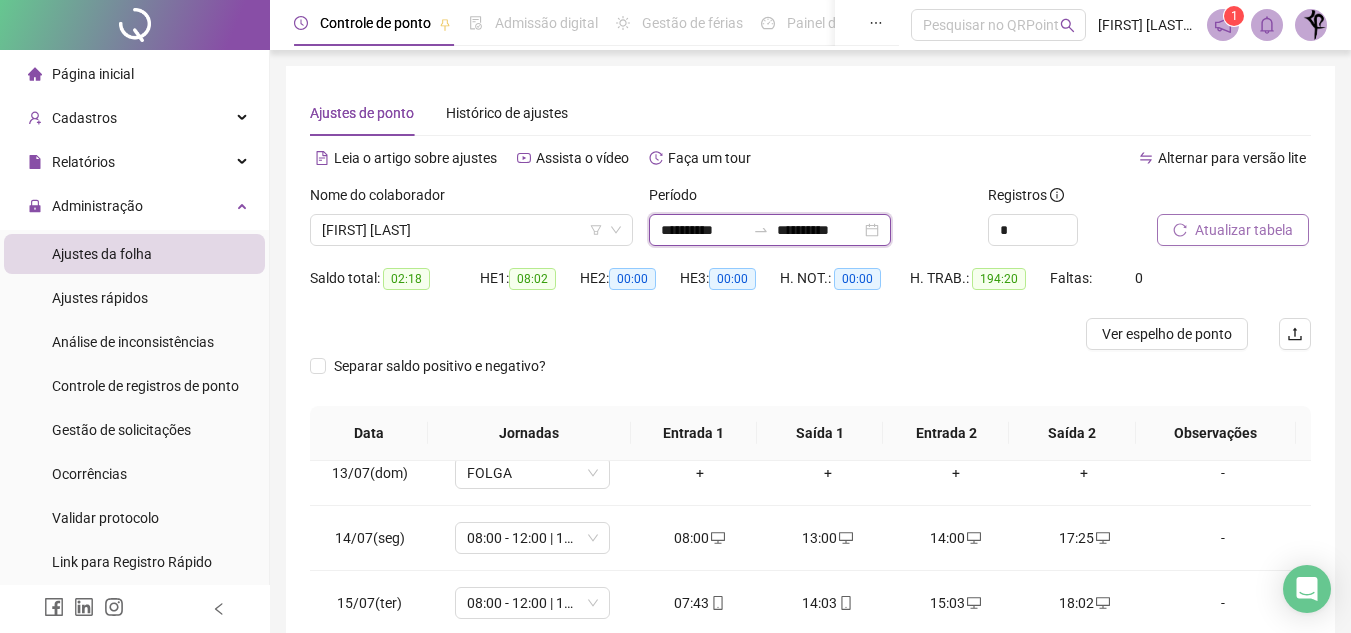 click on "**********" at bounding box center (819, 230) 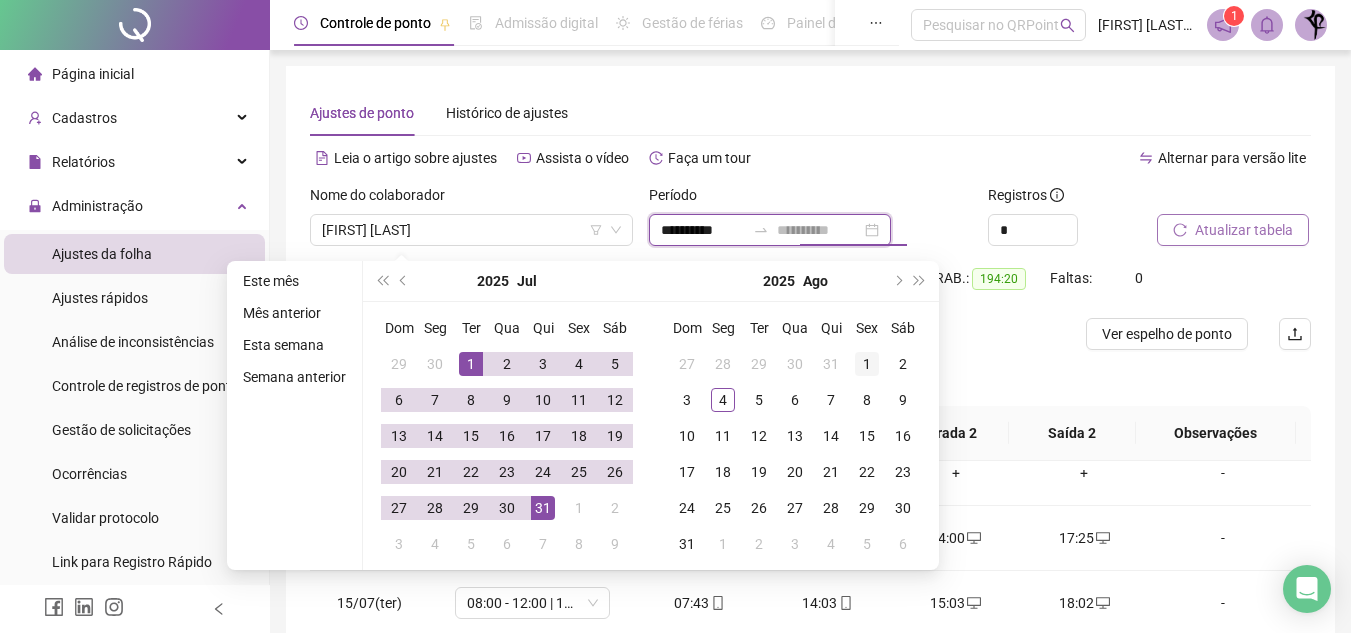 type on "**********" 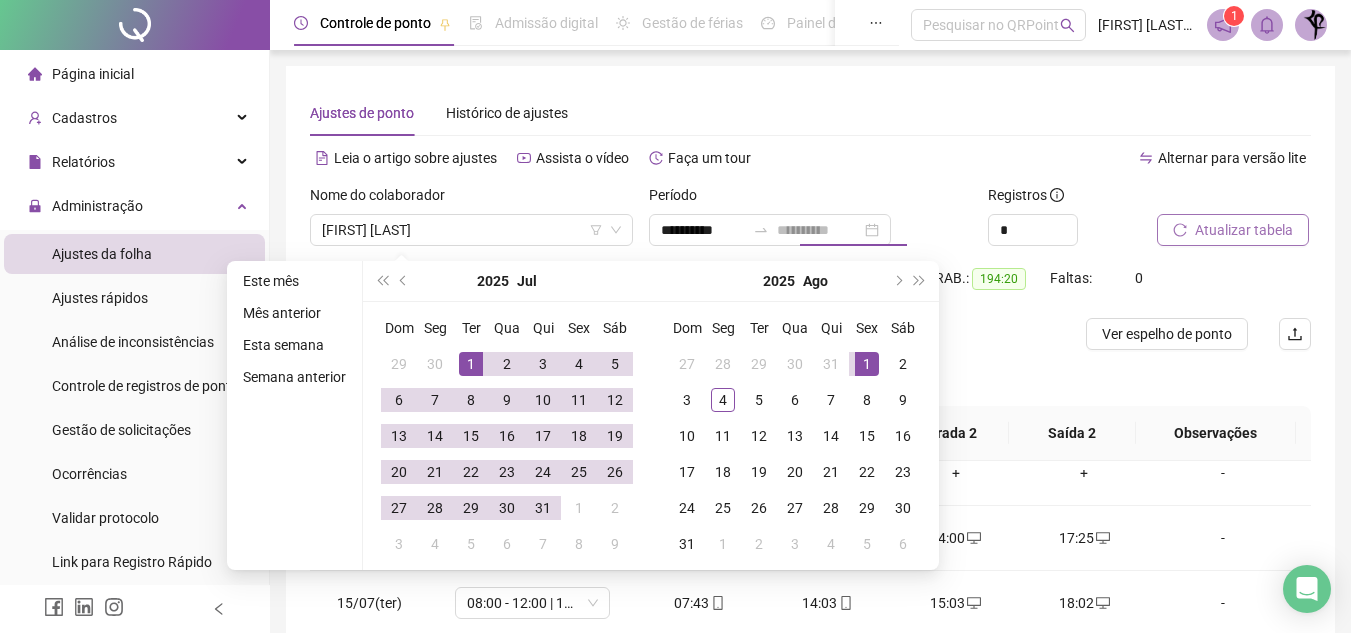 click on "1" at bounding box center (867, 364) 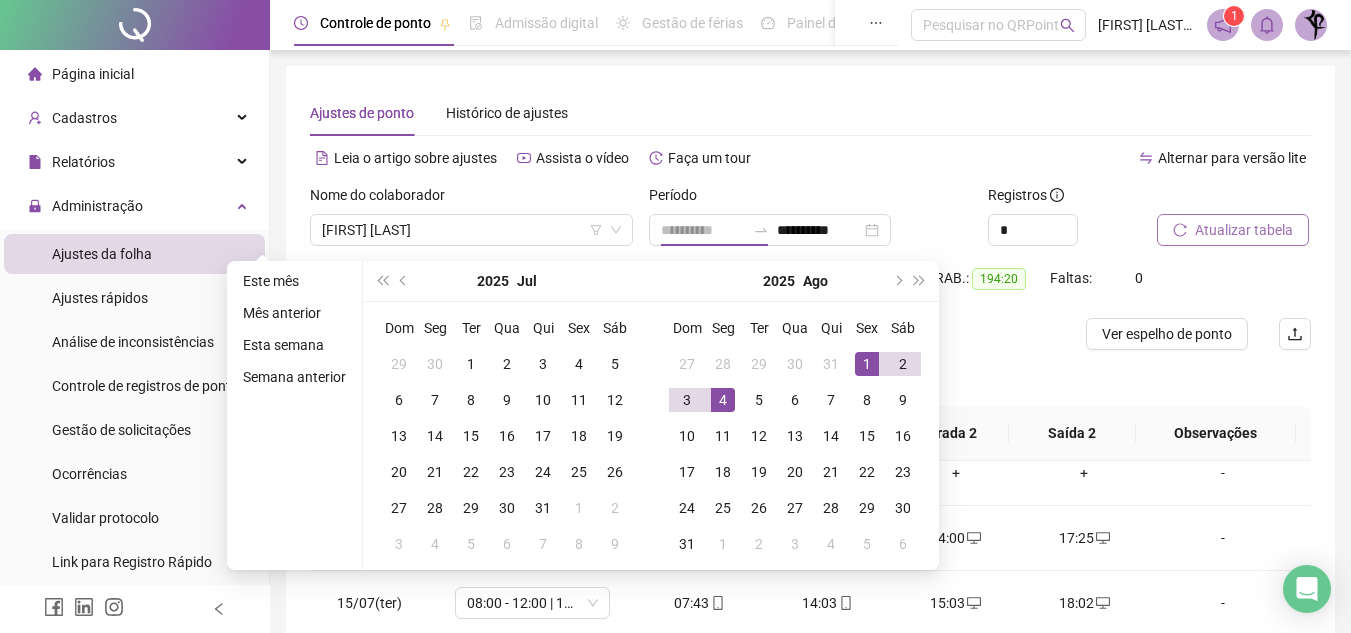 click on "4" at bounding box center [723, 400] 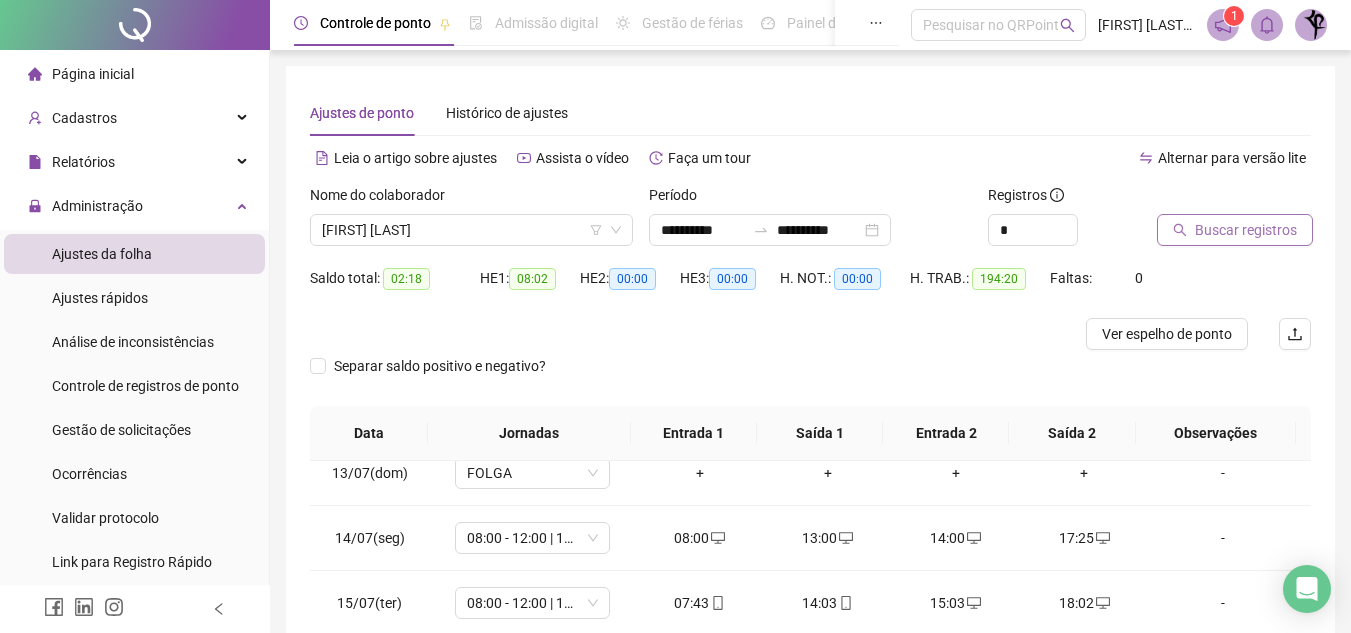 click on "Buscar registros" at bounding box center [1246, 230] 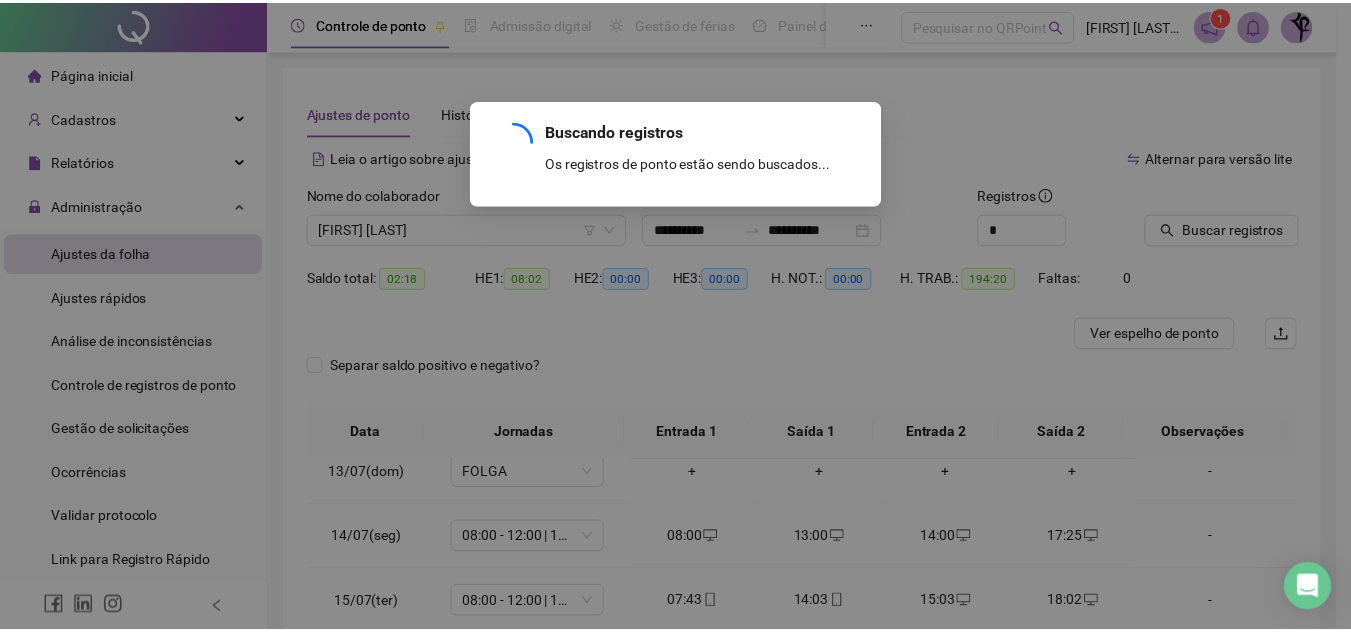 scroll, scrollTop: 0, scrollLeft: 0, axis: both 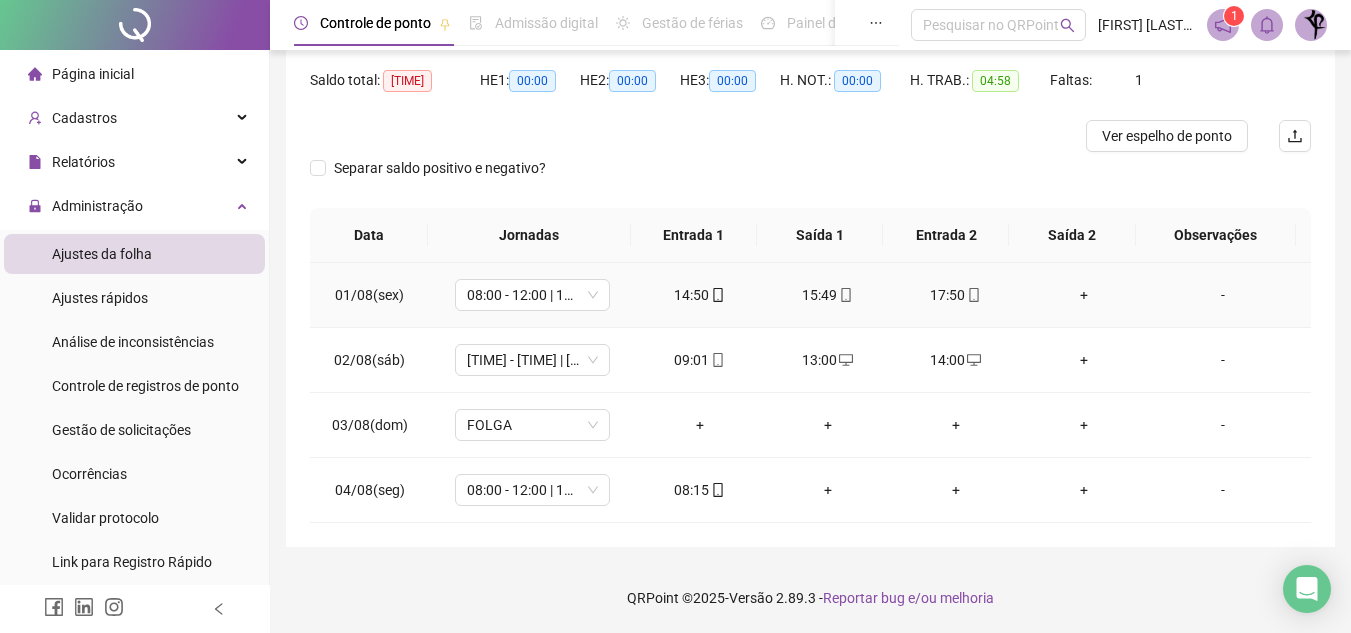 click on "+" at bounding box center [1084, 295] 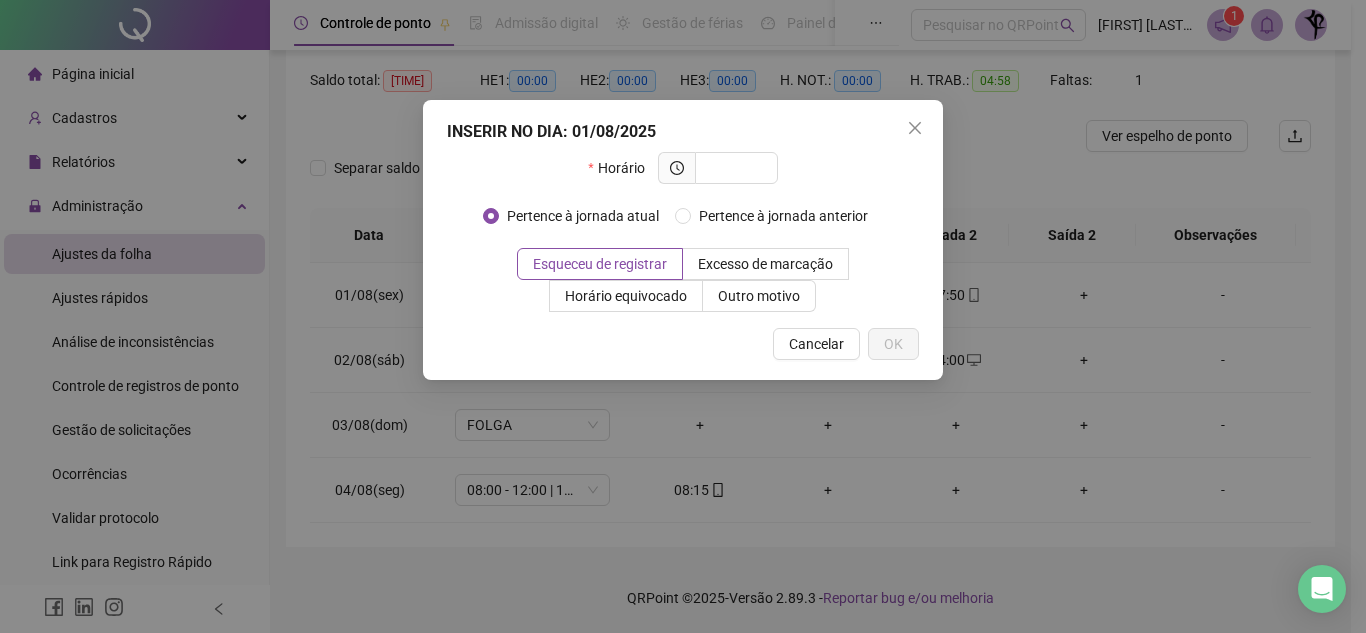 click on "INSERIR NO DIA :   01/08/2025 Horário Pertence à jornada atual Pertence à jornada anterior Esqueceu de registrar Excesso de marcação Horário equivocado Outro motivo Motivo Cancelar OK" at bounding box center [683, 316] 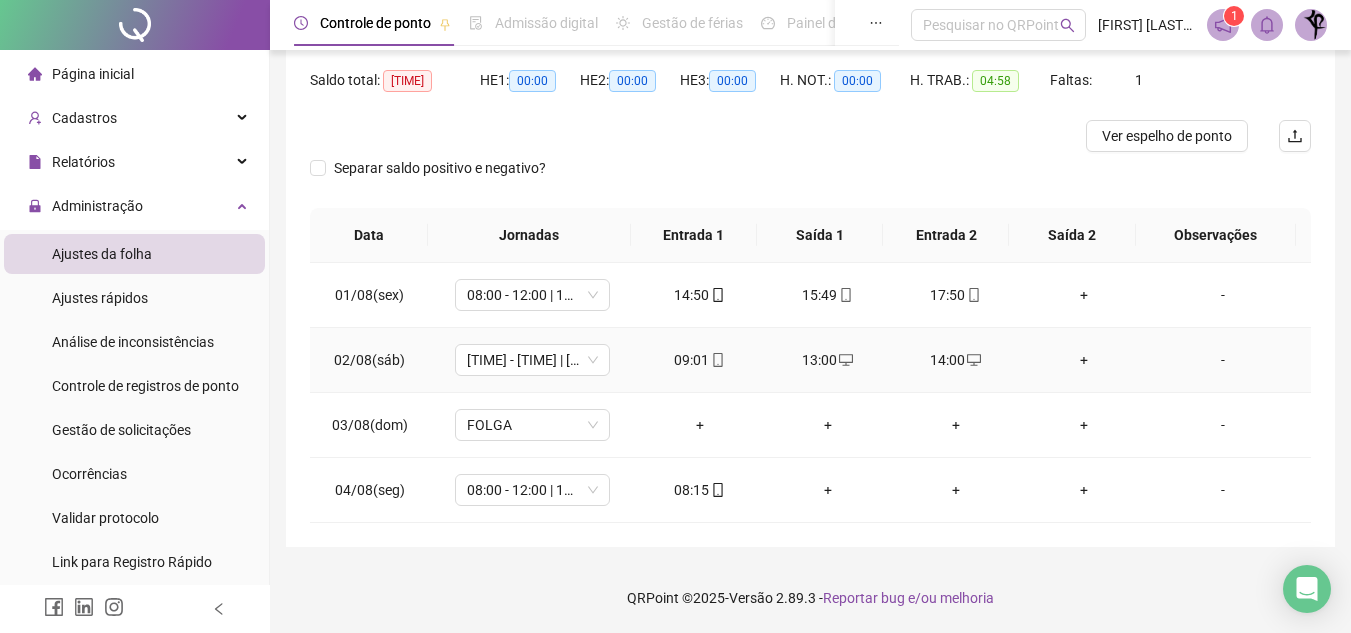 click on "+" at bounding box center (1084, 360) 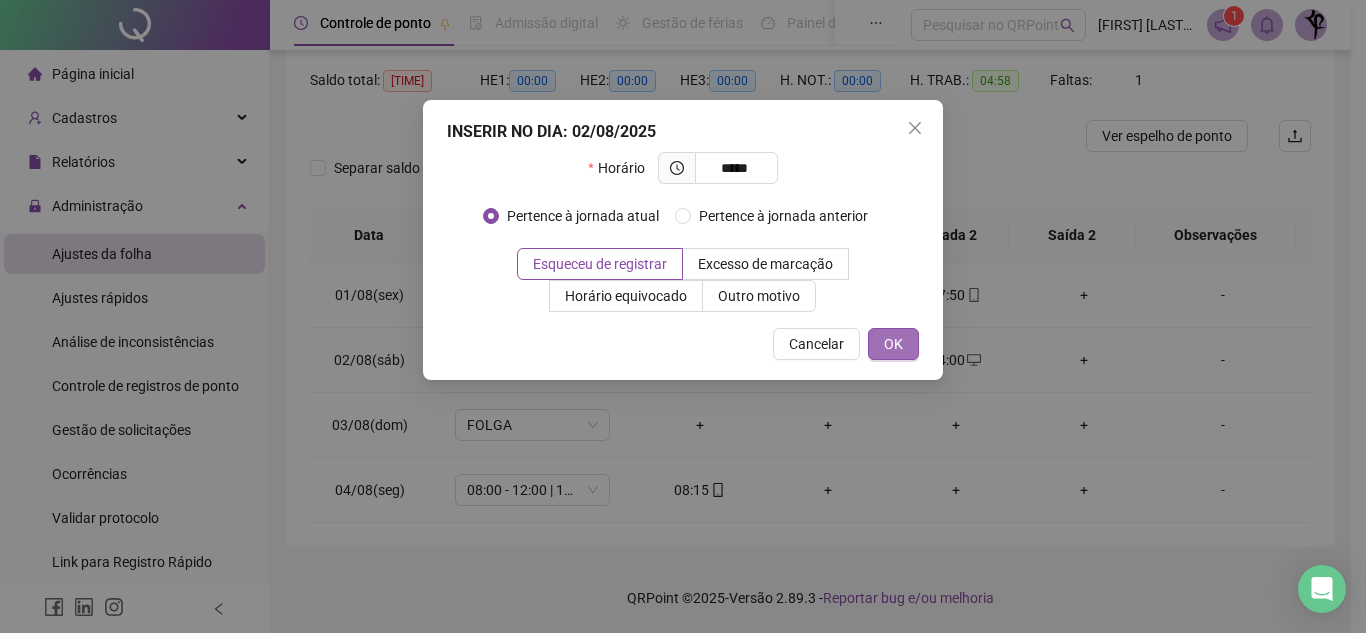 type on "*****" 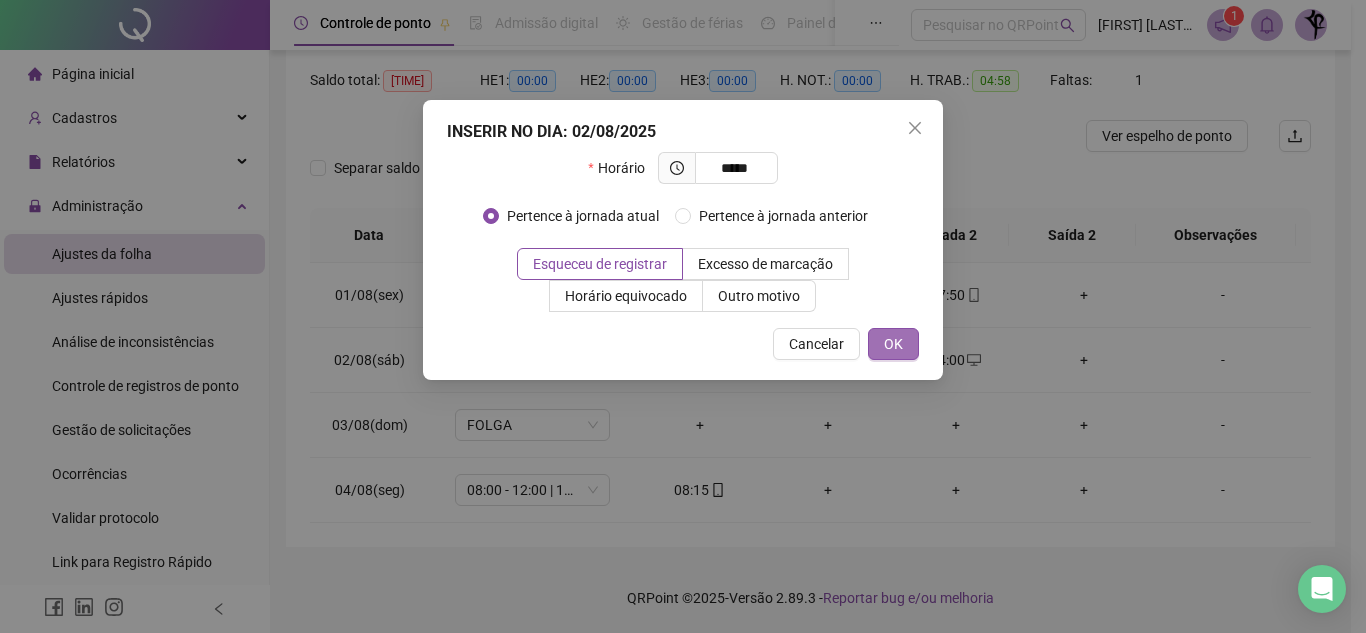 click on "OK" at bounding box center (893, 344) 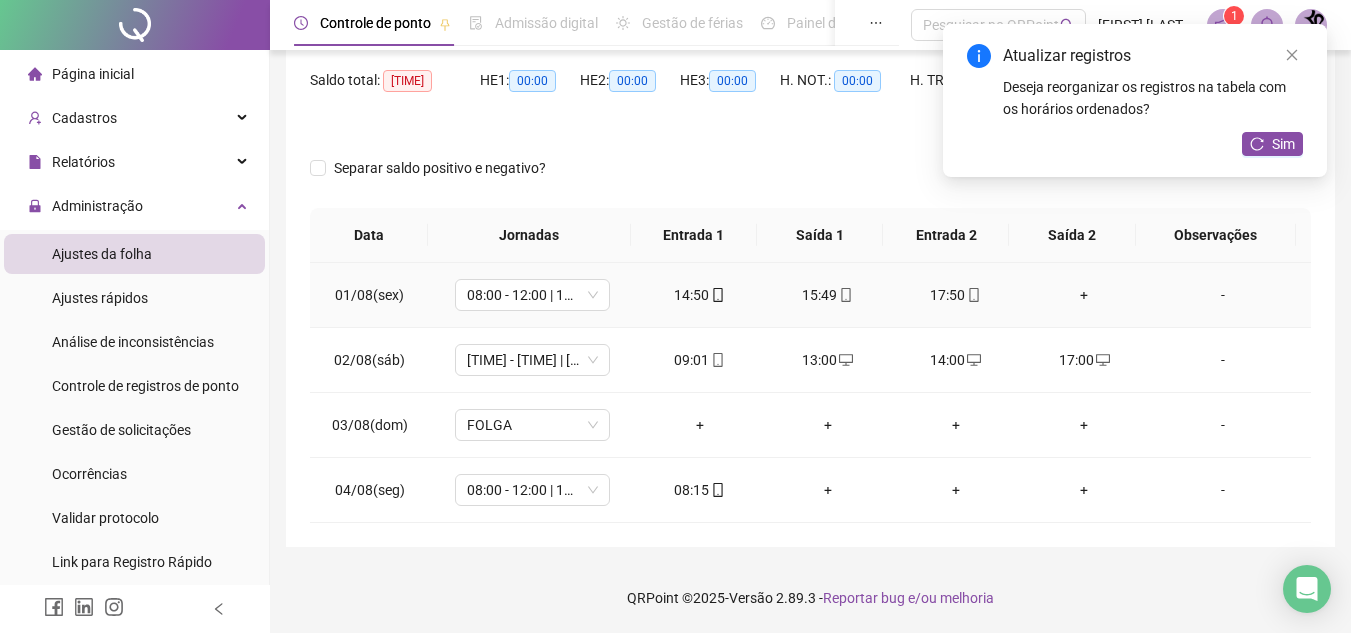 click on "+" at bounding box center [1084, 295] 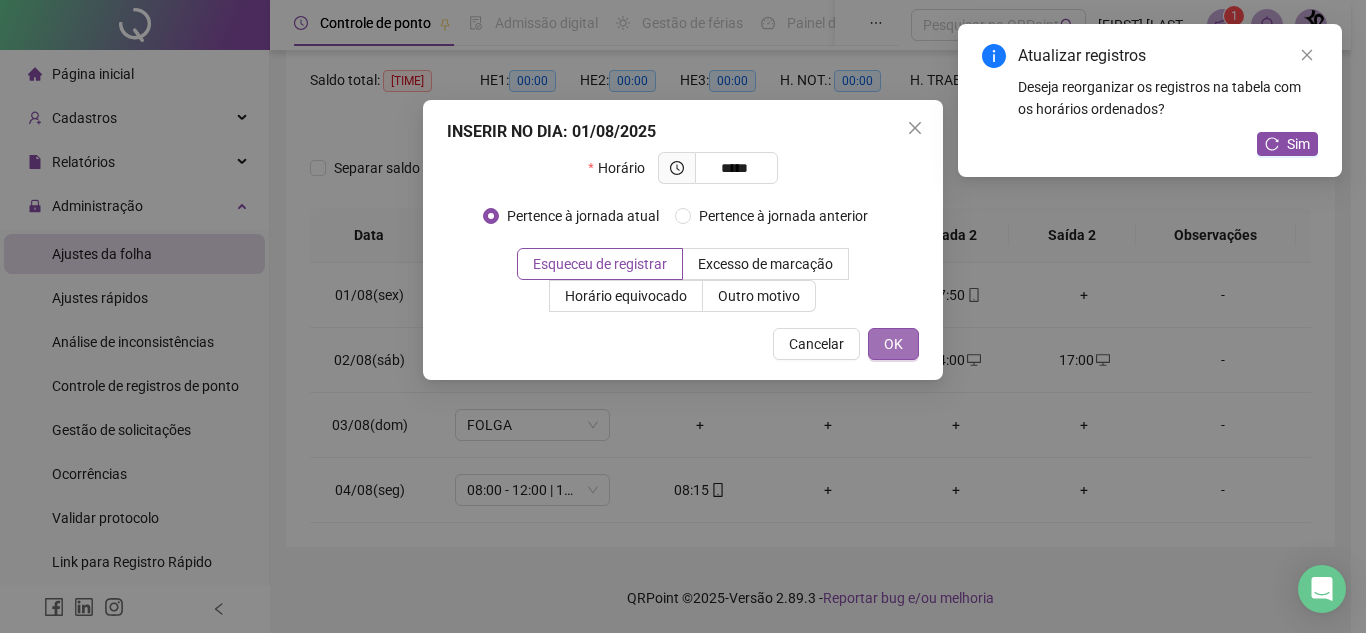 type on "*****" 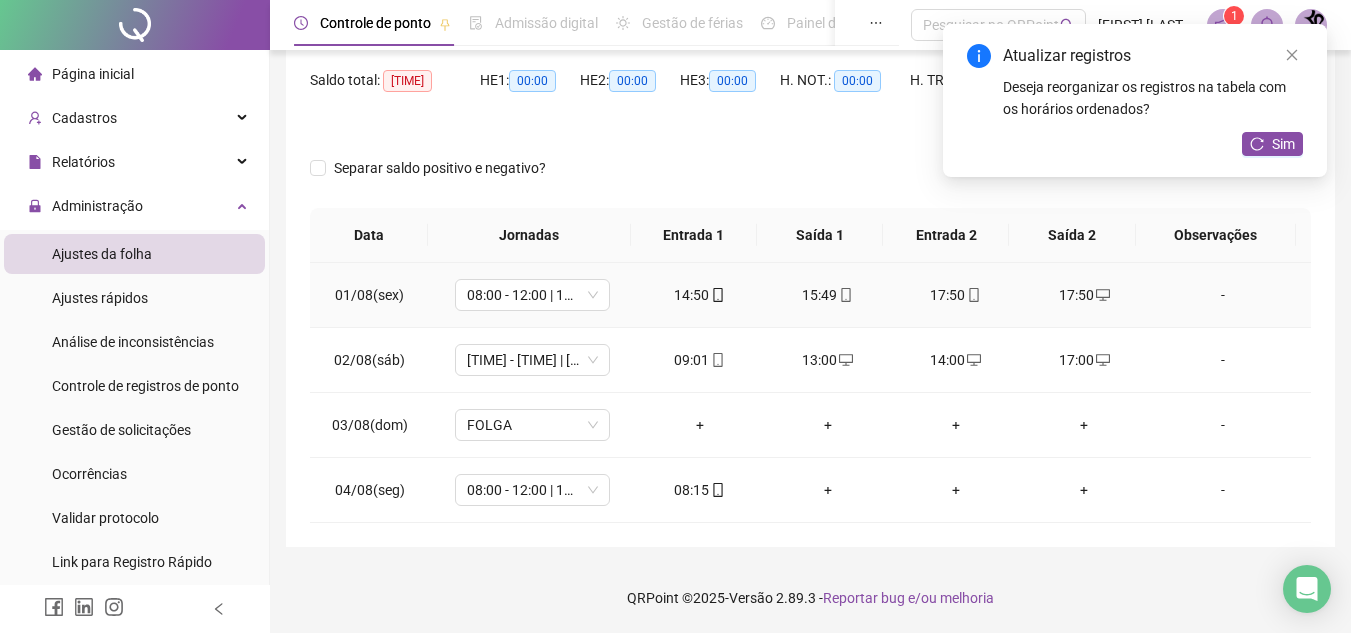 click on "17:50" at bounding box center [956, 295] 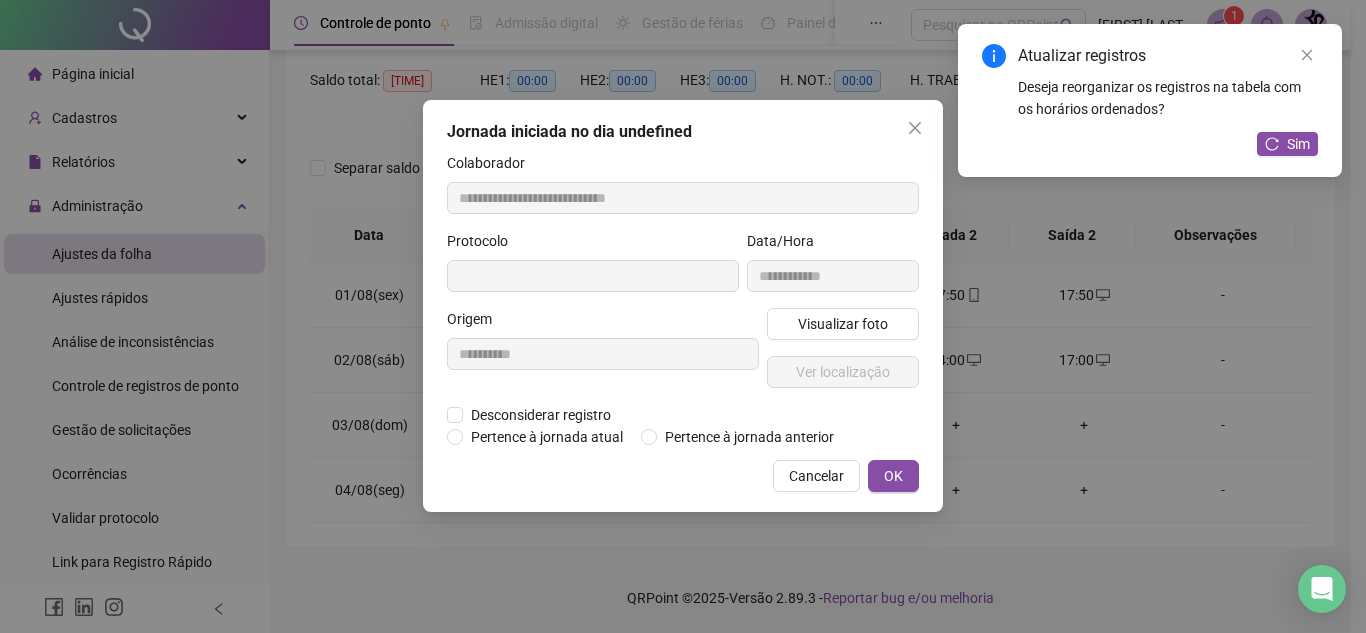 type on "**********" 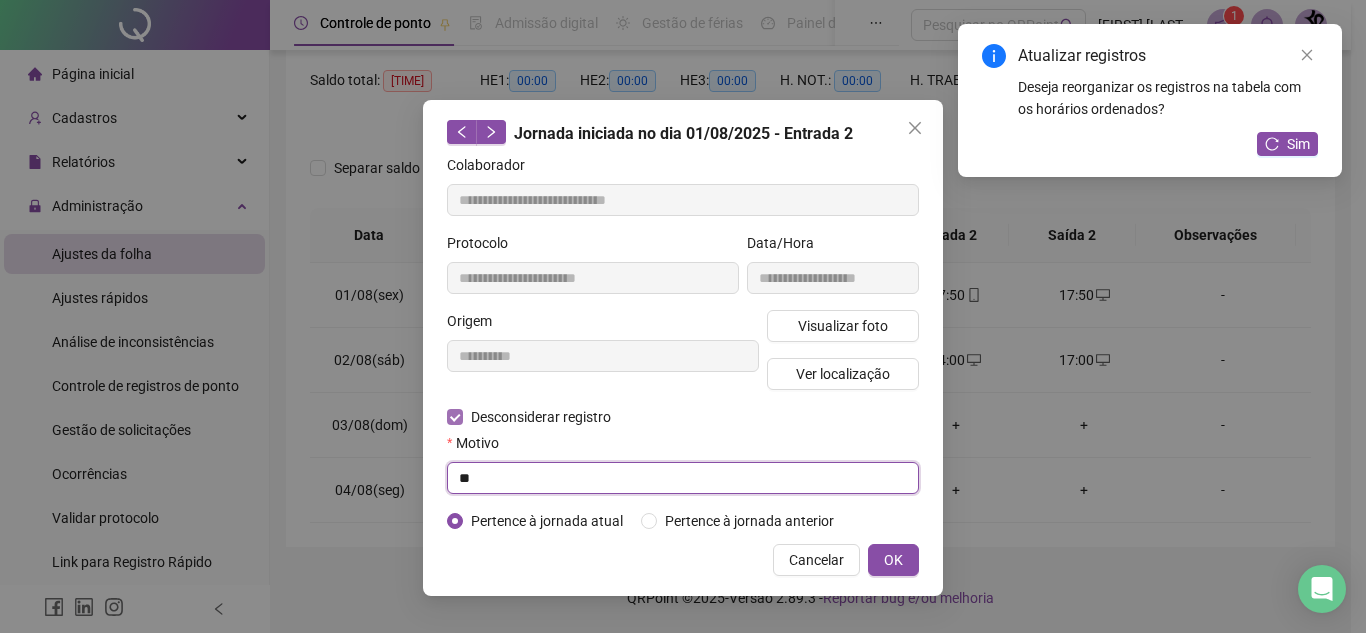 type on "*" 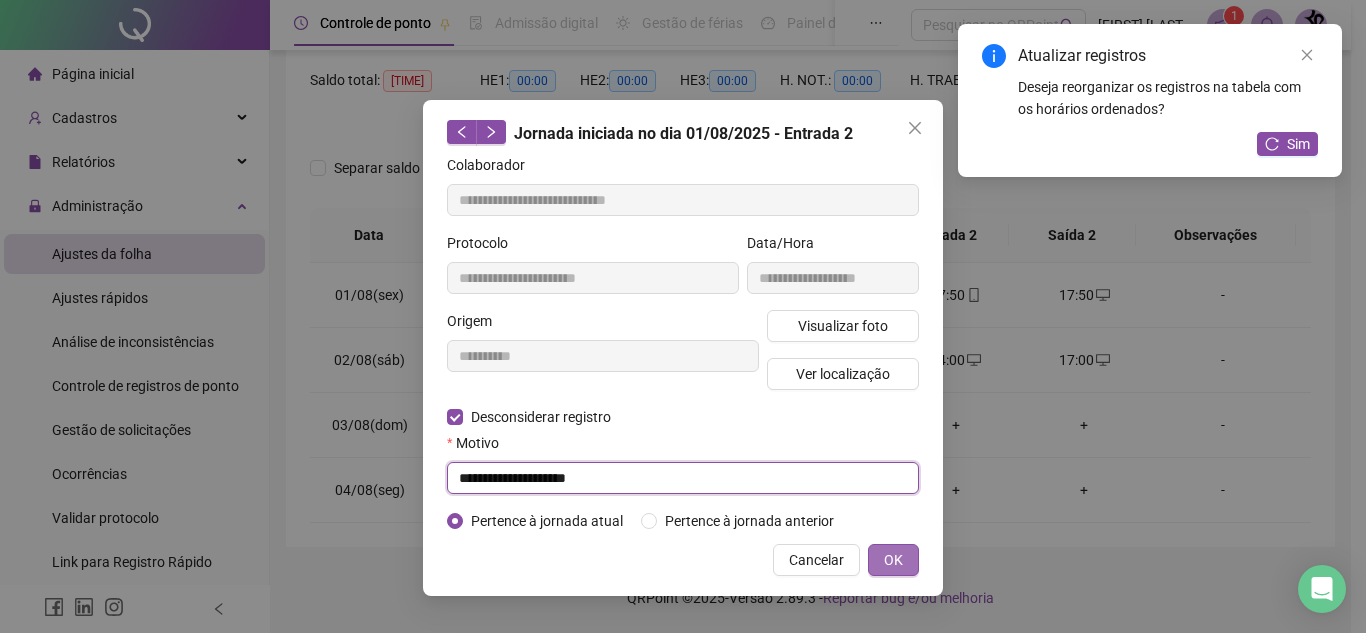 type on "**********" 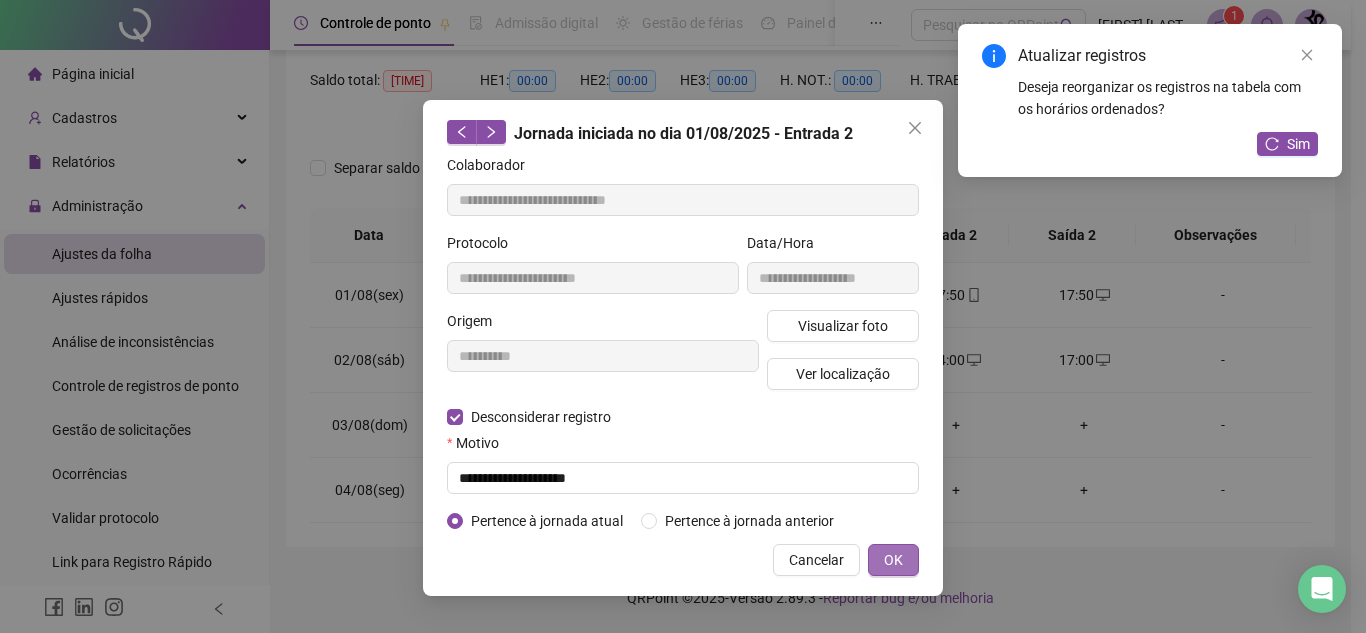 click on "OK" at bounding box center (893, 560) 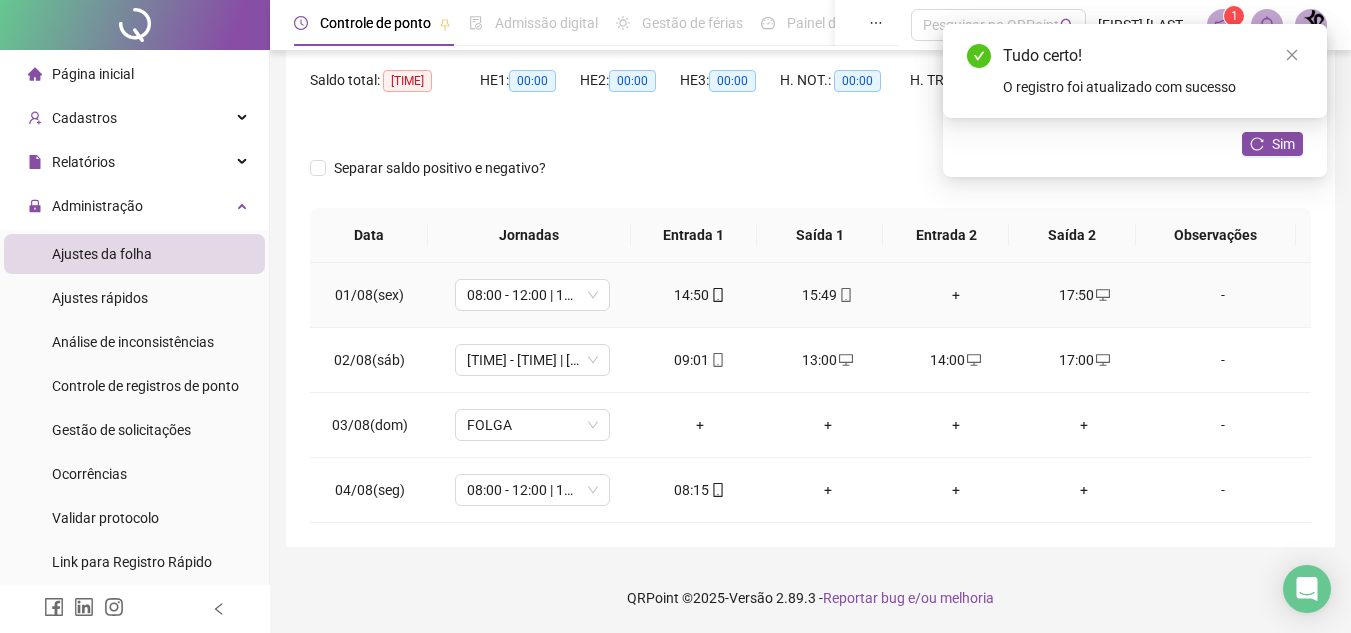 click on "+" at bounding box center [956, 295] 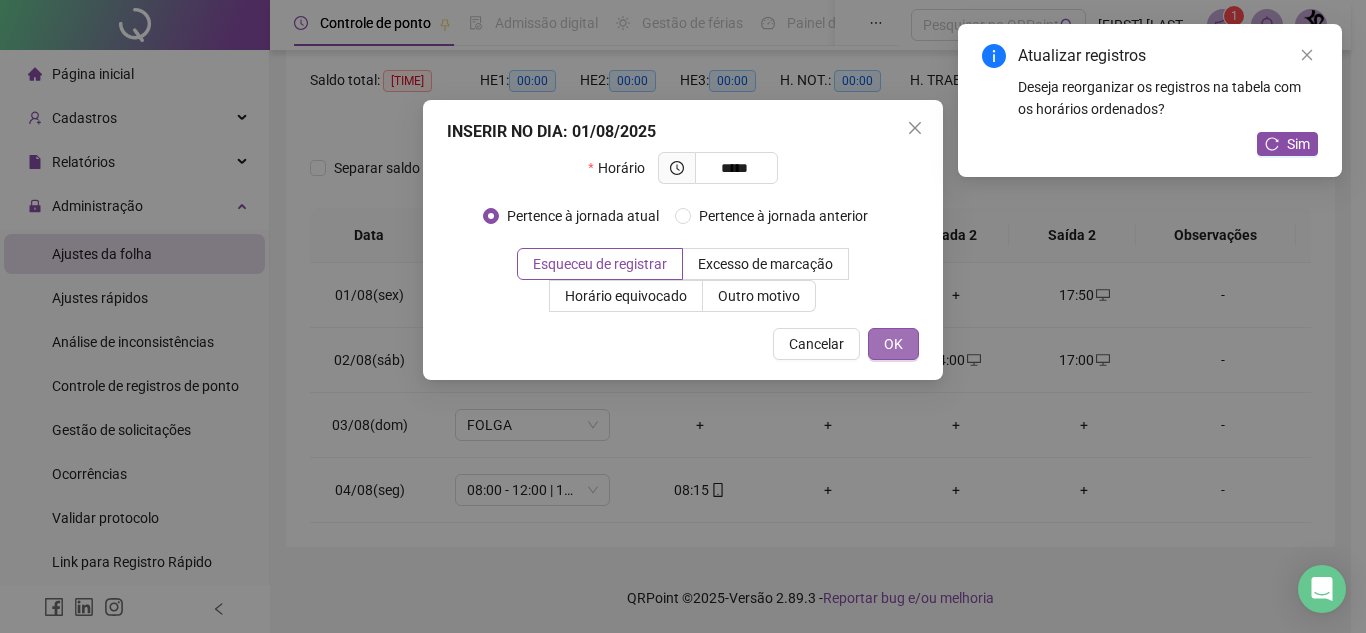 type on "*****" 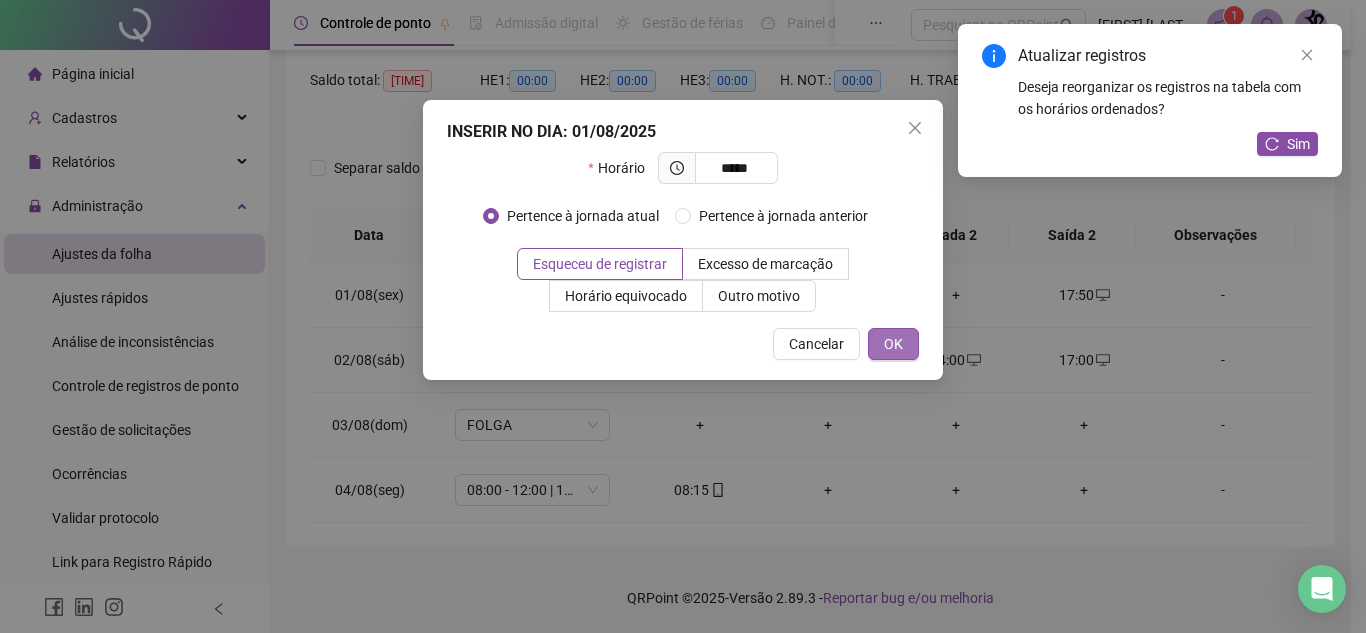click on "OK" at bounding box center [893, 344] 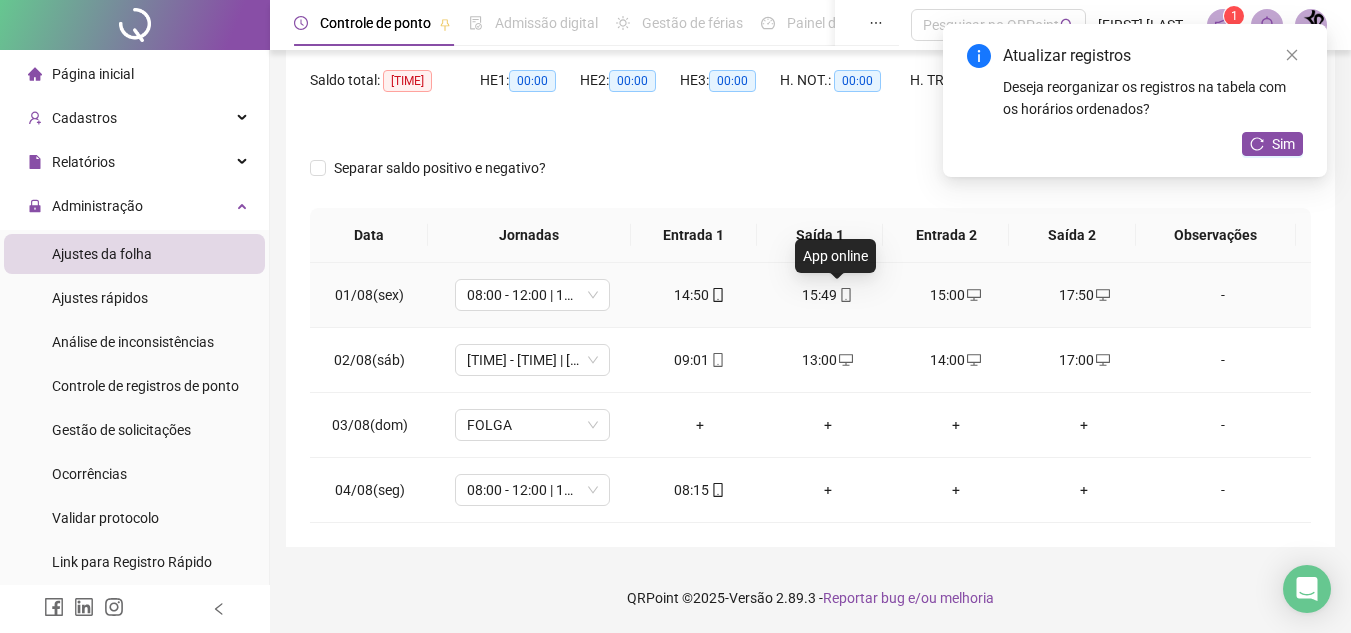 click 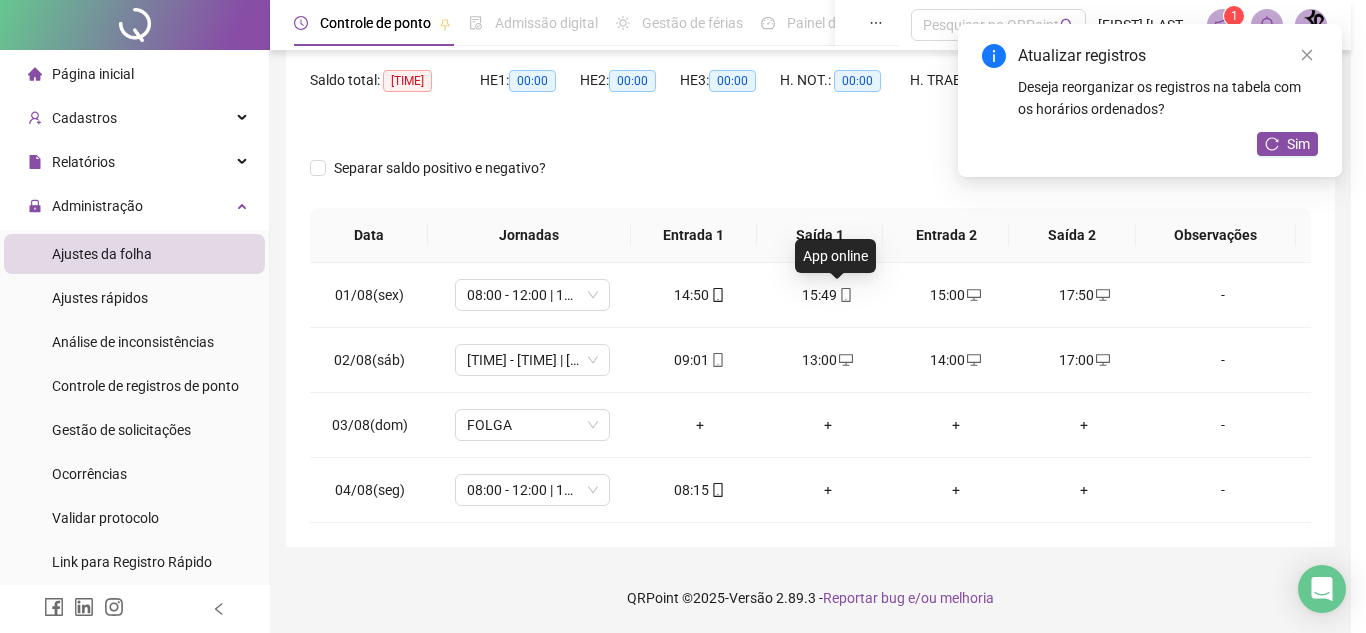 type on "**********" 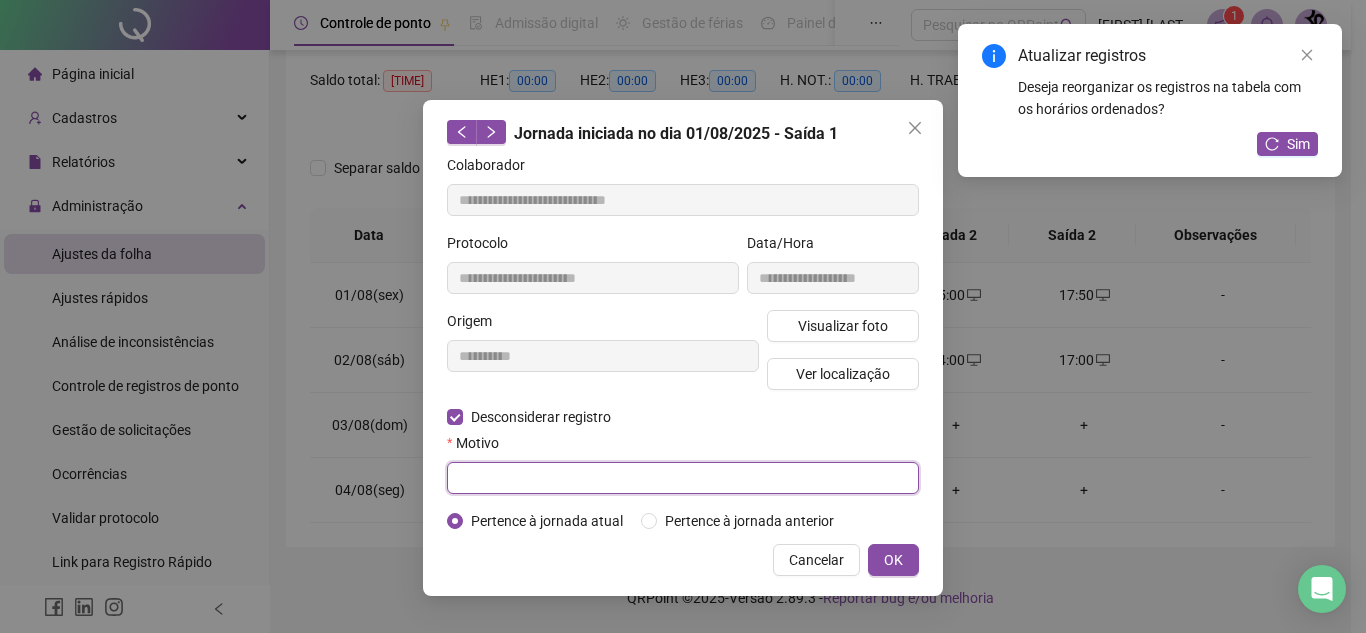 click at bounding box center [683, 478] 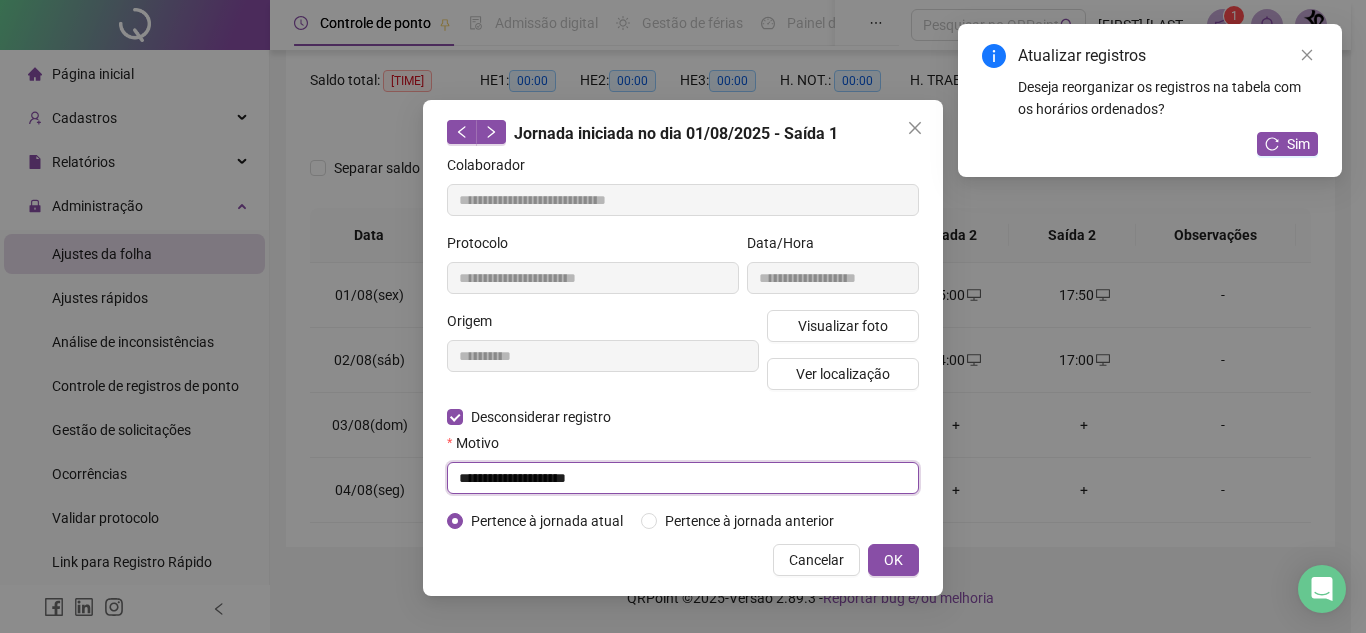 drag, startPoint x: 456, startPoint y: 475, endPoint x: 631, endPoint y: 490, distance: 175.64168 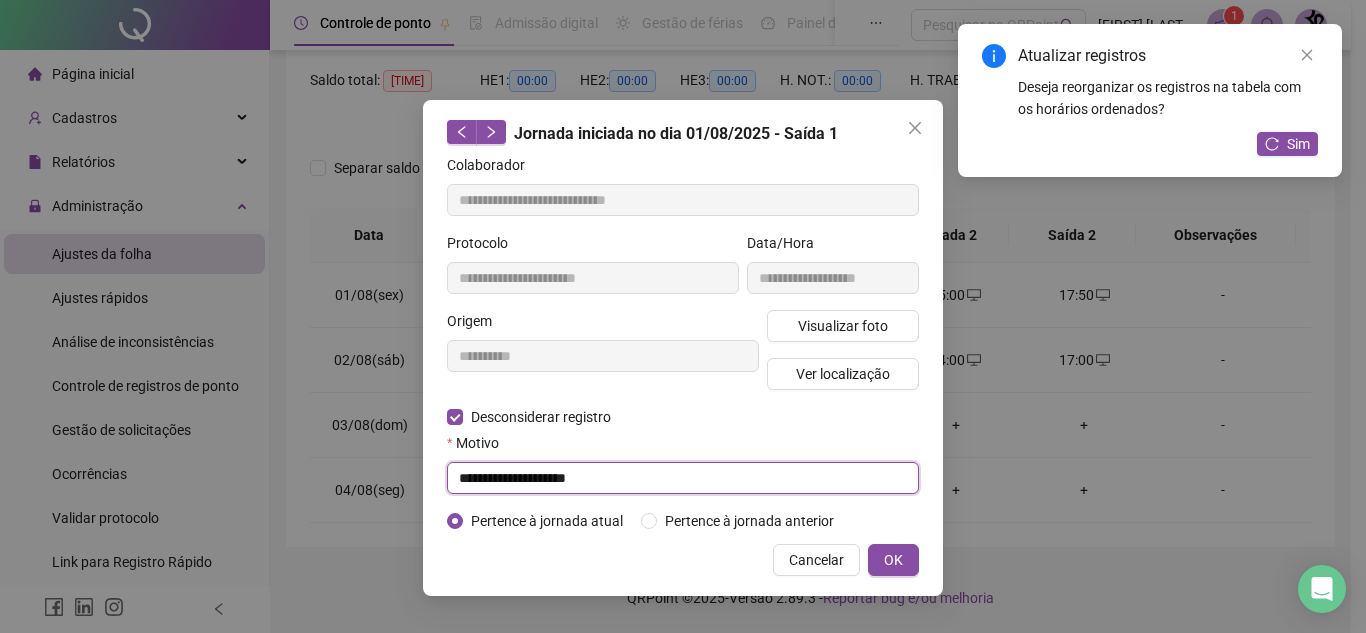 click on "**********" at bounding box center [683, 478] 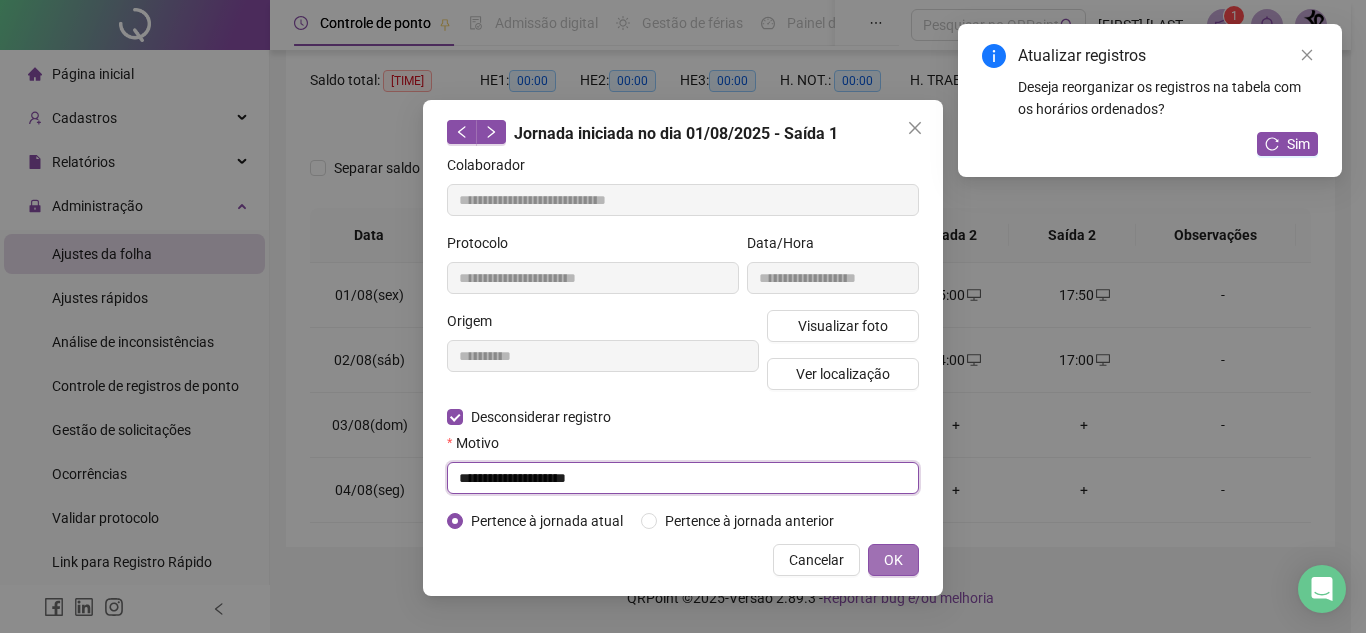 type on "**********" 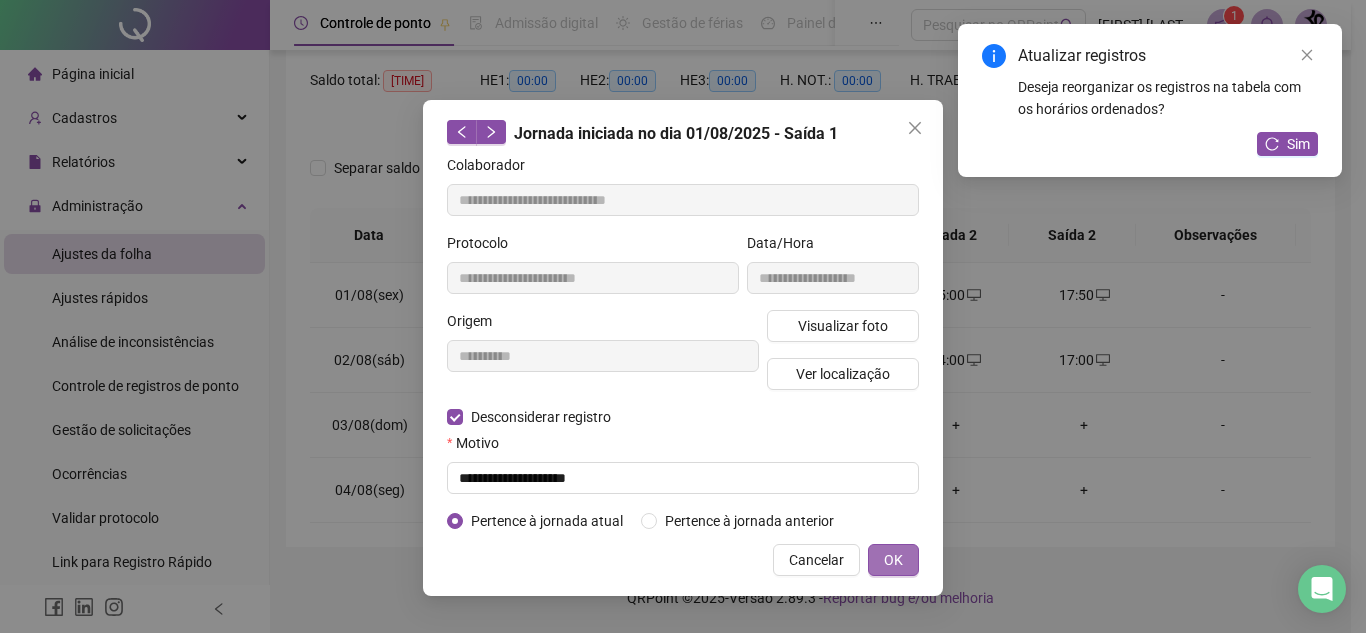 click on "OK" at bounding box center (893, 560) 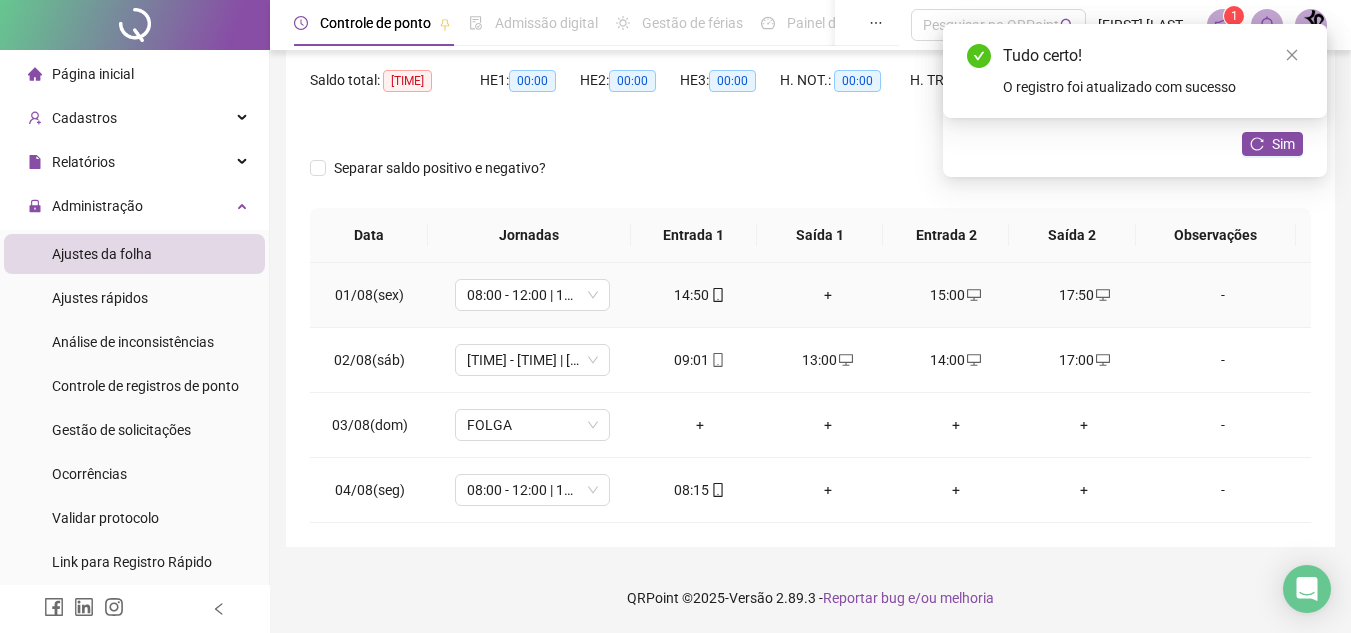 click on "+" at bounding box center [828, 295] 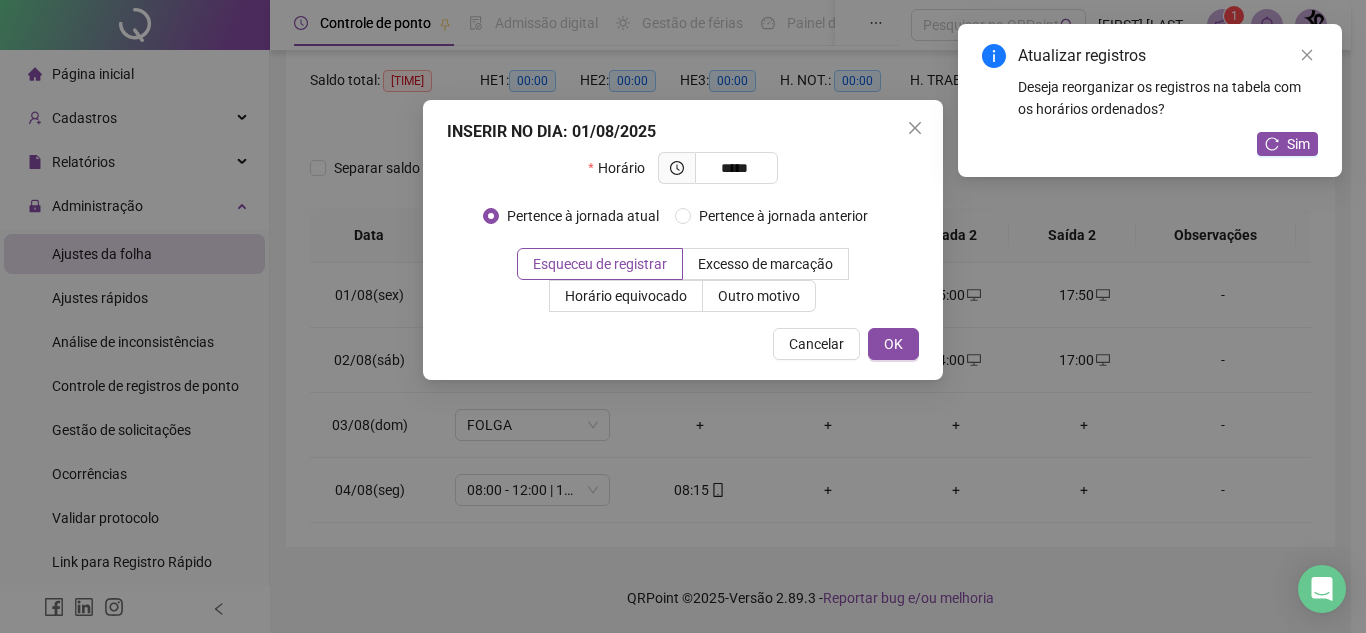 type on "*****" 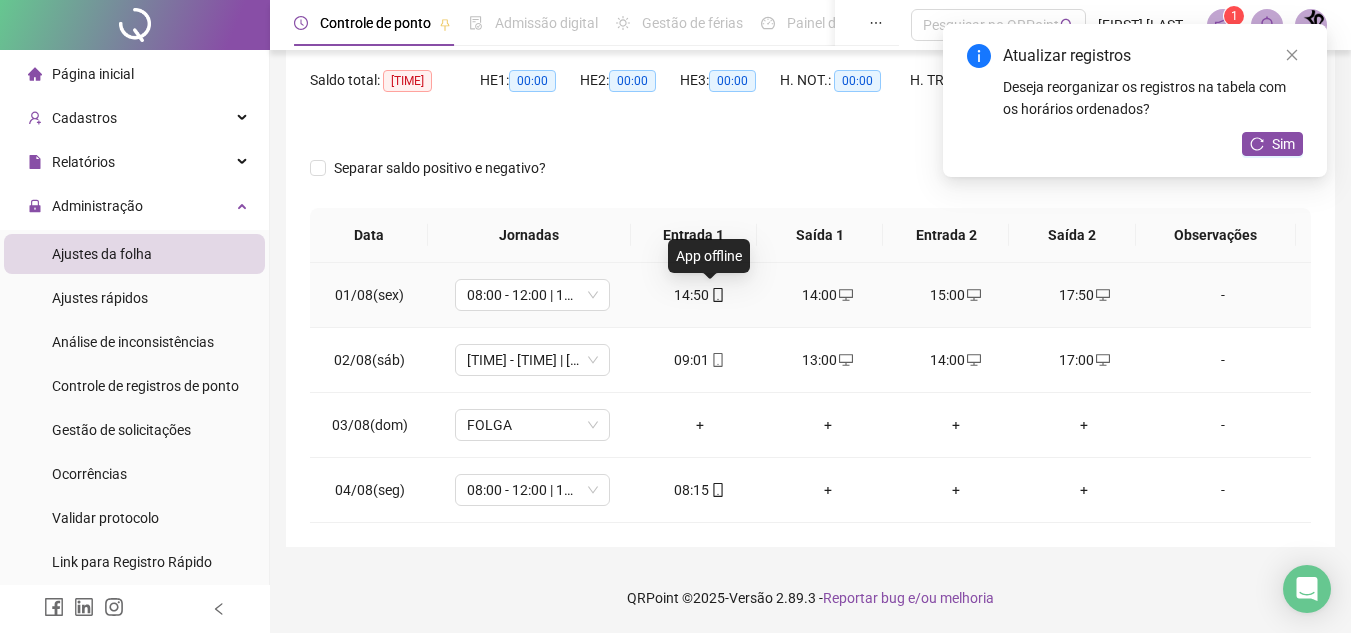 click 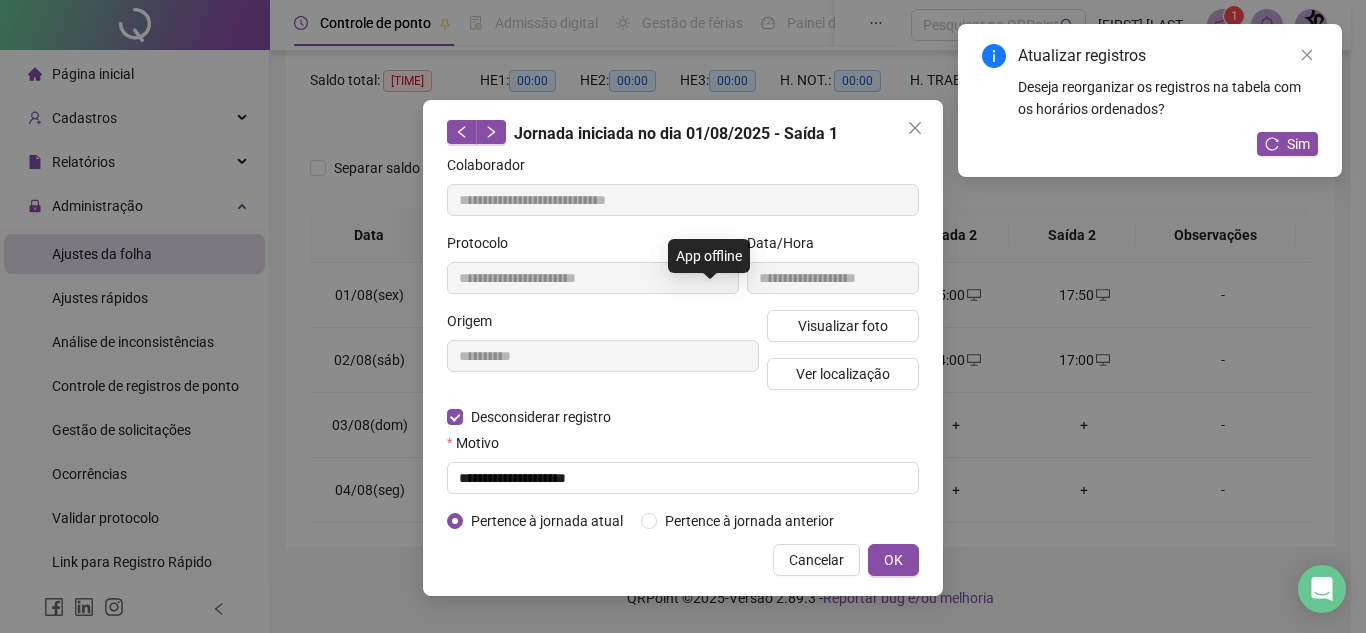 type on "**********" 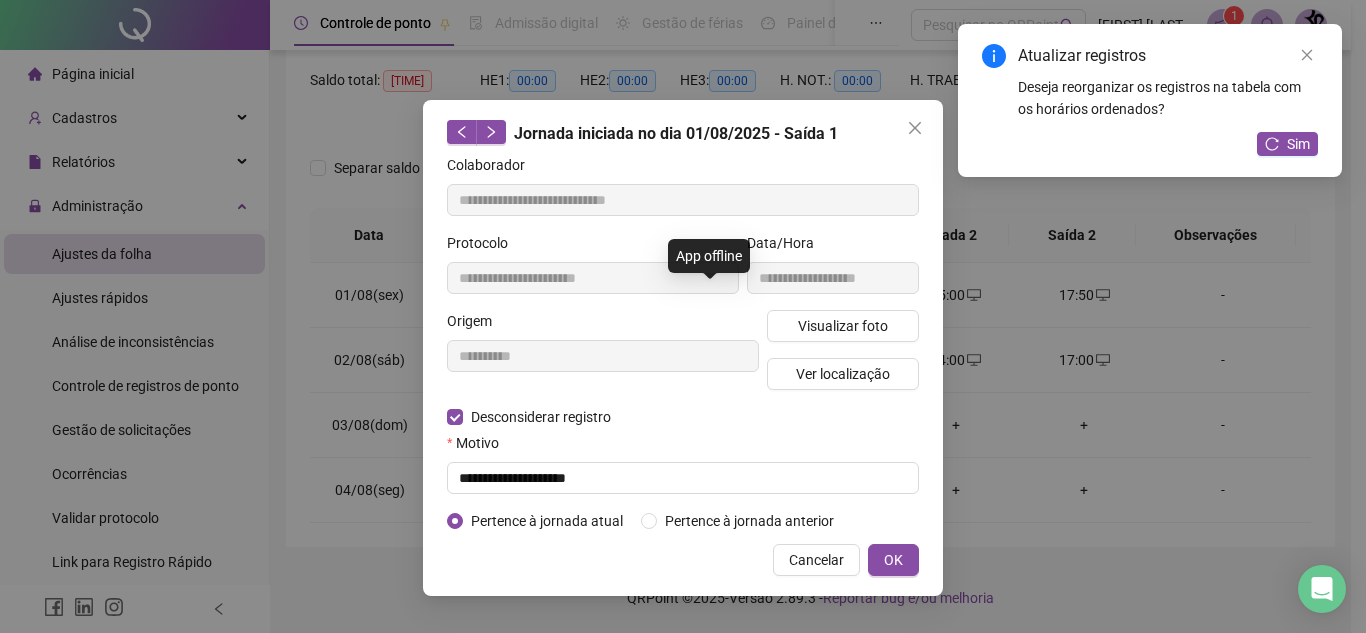 type on "**********" 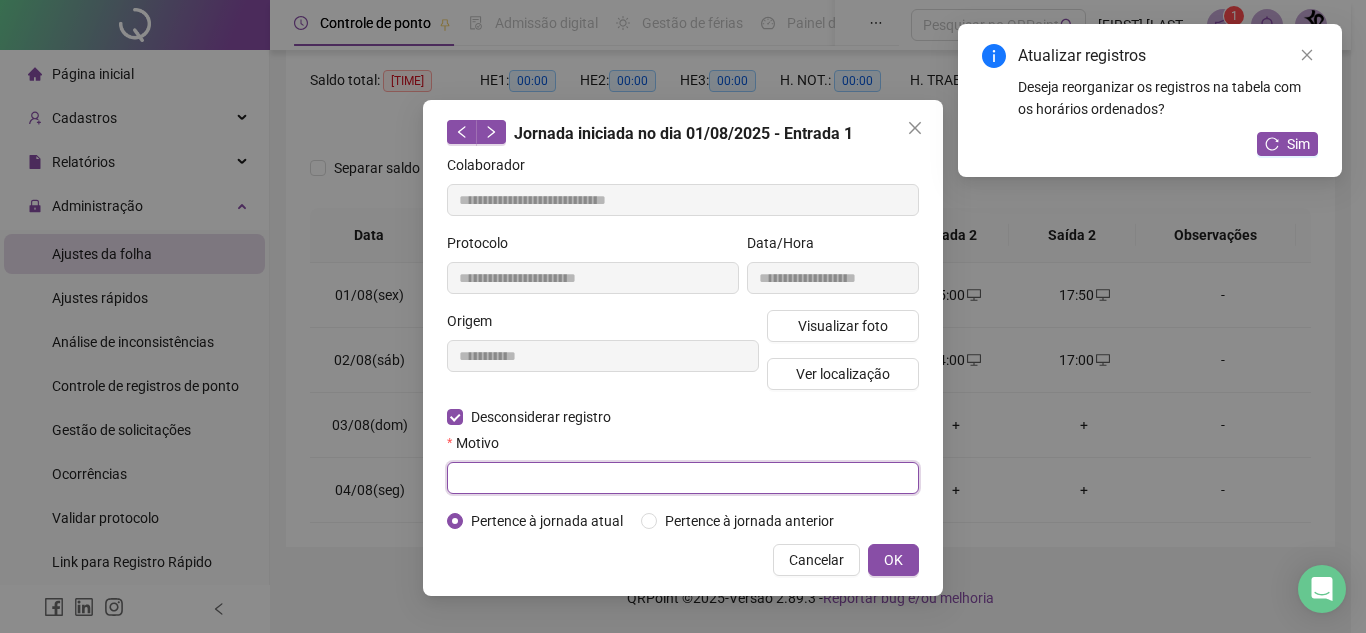 click at bounding box center [683, 478] 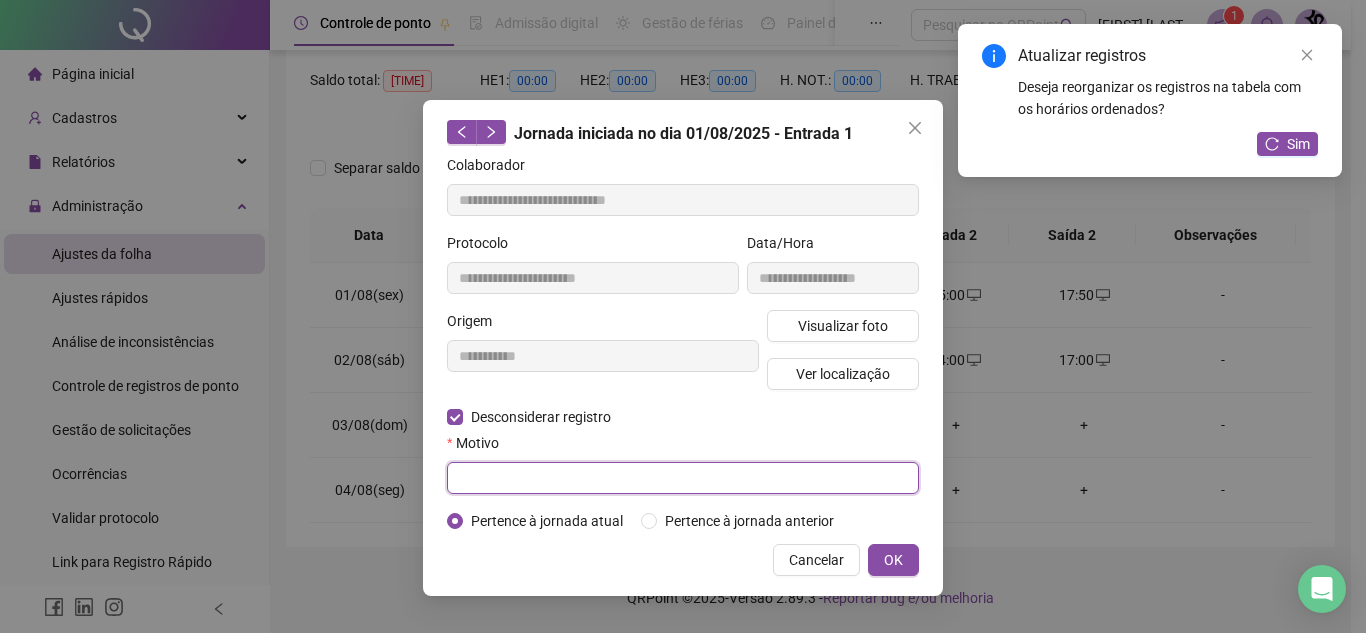 paste on "**********" 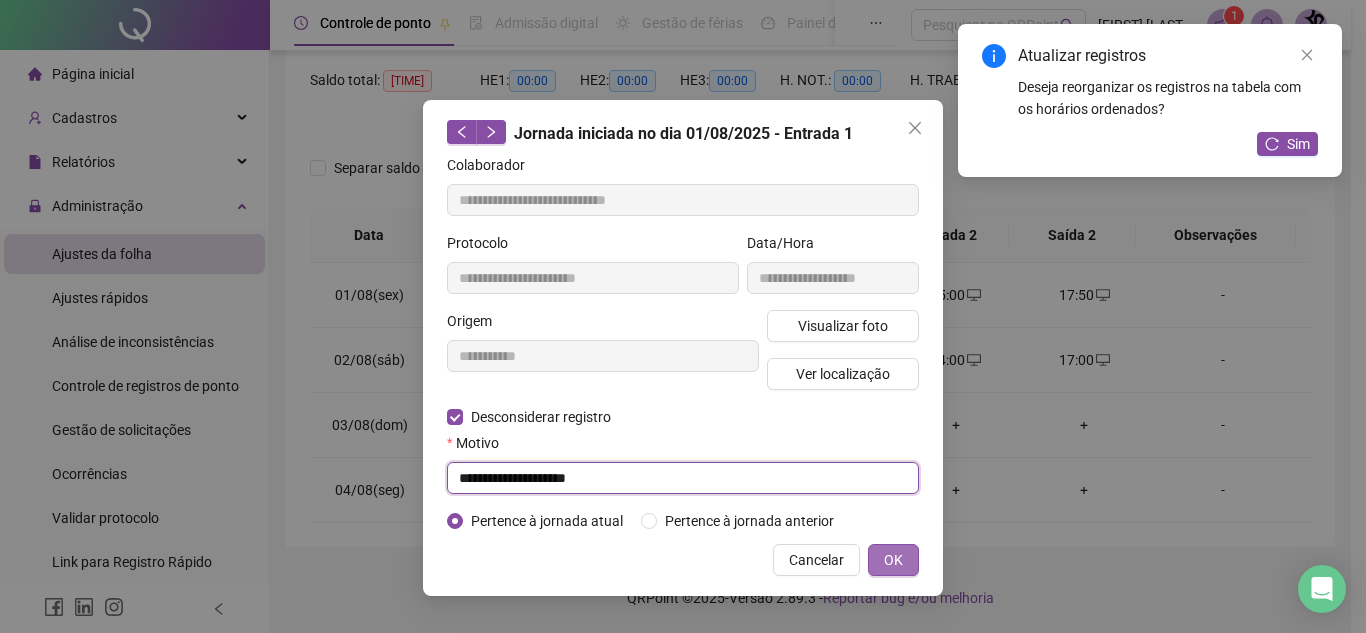 type on "**********" 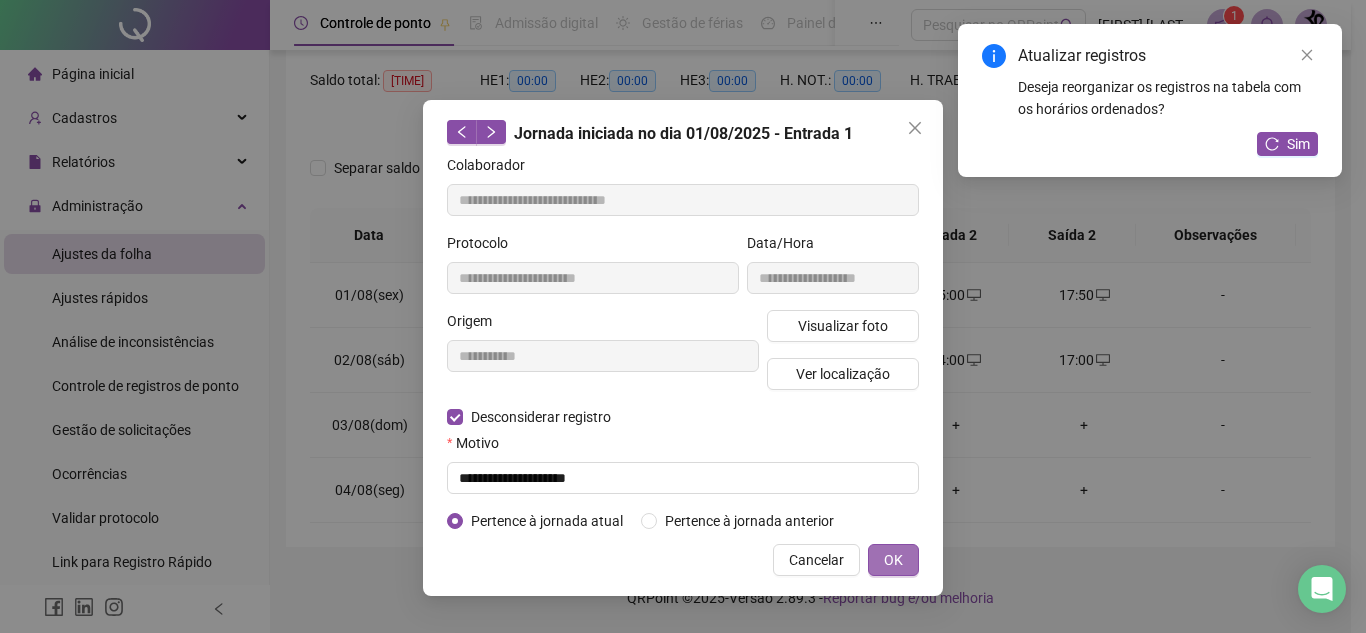 click on "OK" at bounding box center (893, 560) 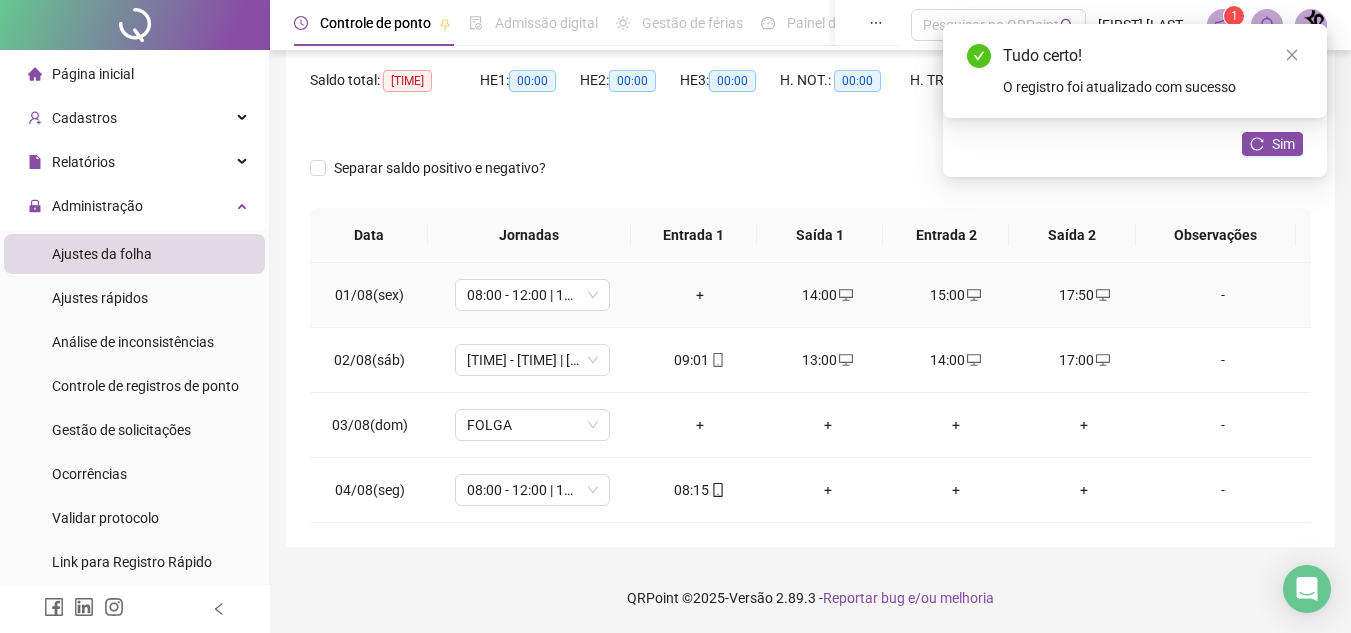 click on "+" at bounding box center (700, 295) 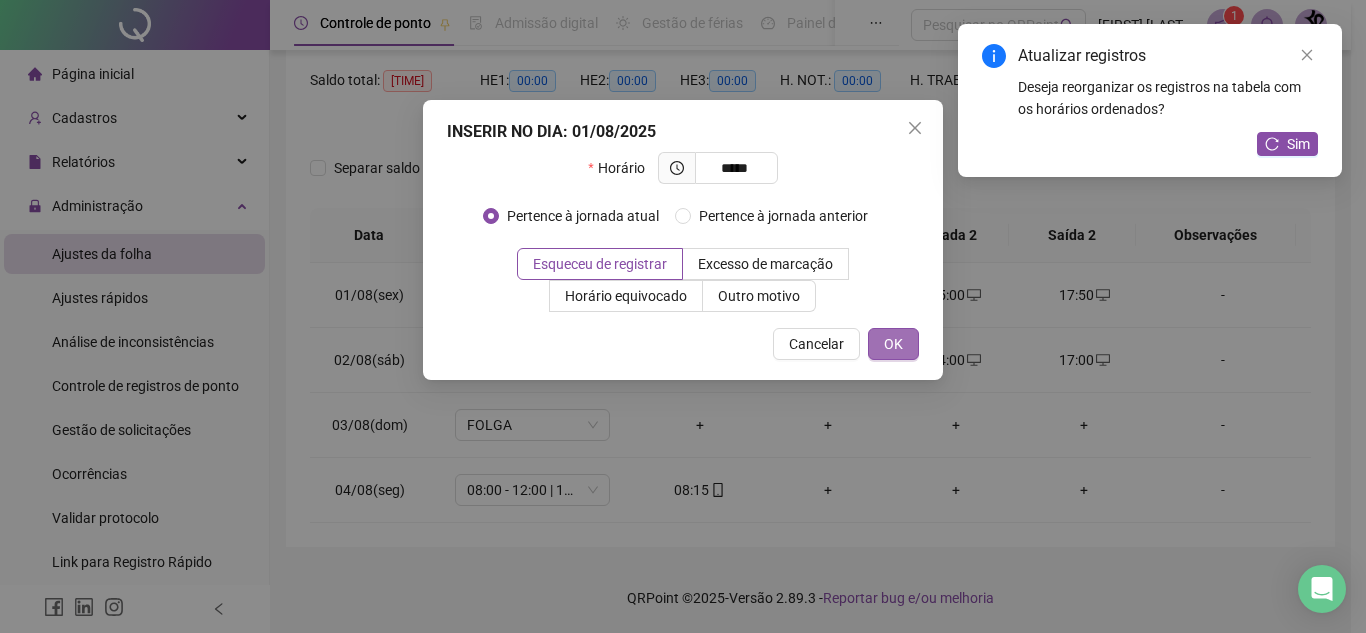 type on "*****" 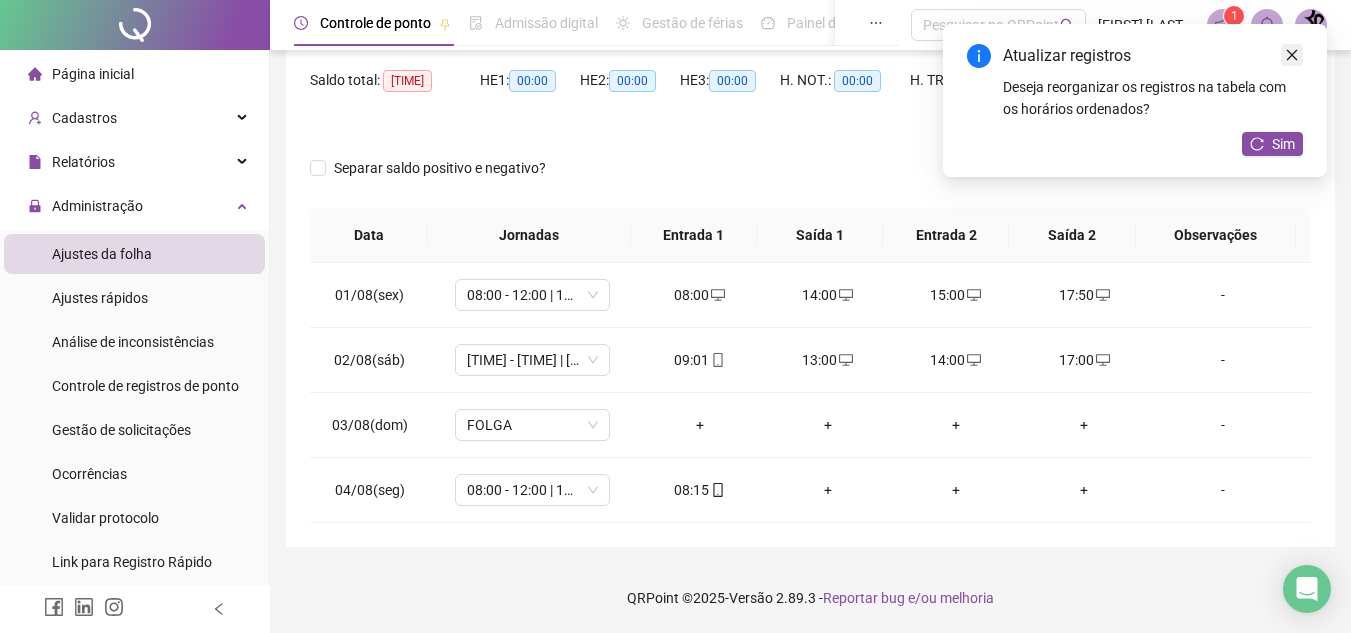 click 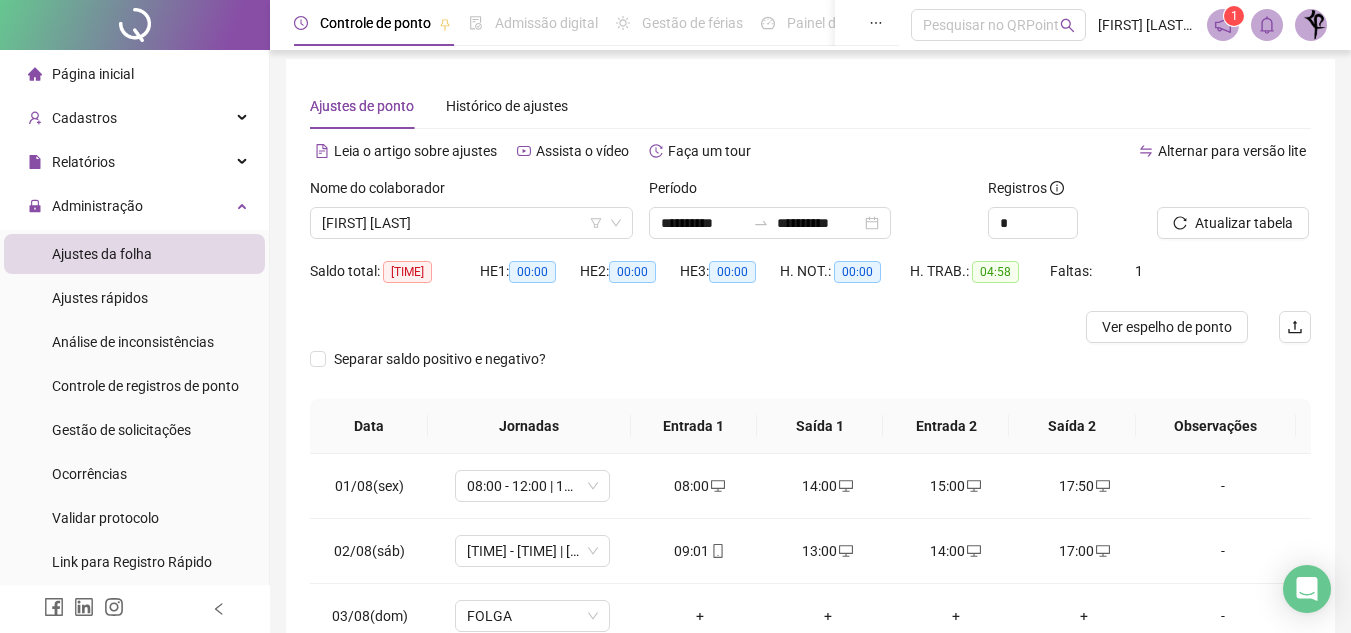 scroll, scrollTop: 0, scrollLeft: 0, axis: both 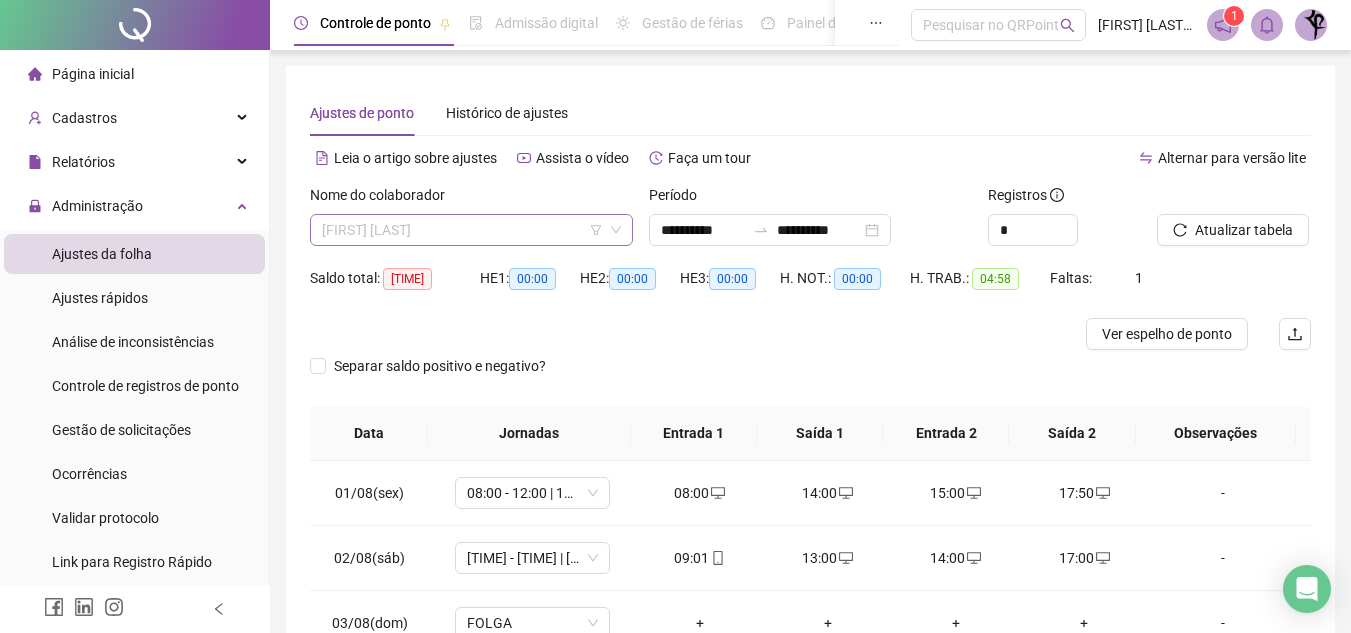 click on "[FIRST] [LAST]" at bounding box center (471, 230) 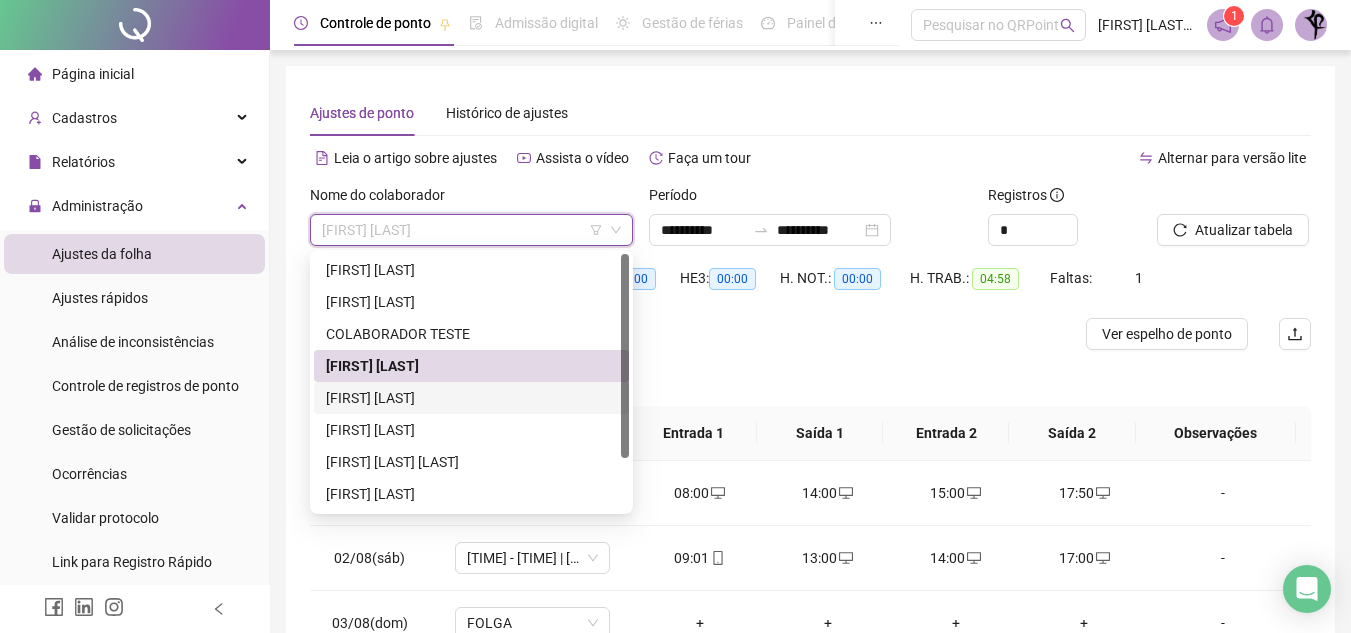 click on "[FIRST] [LAST]" at bounding box center [471, 398] 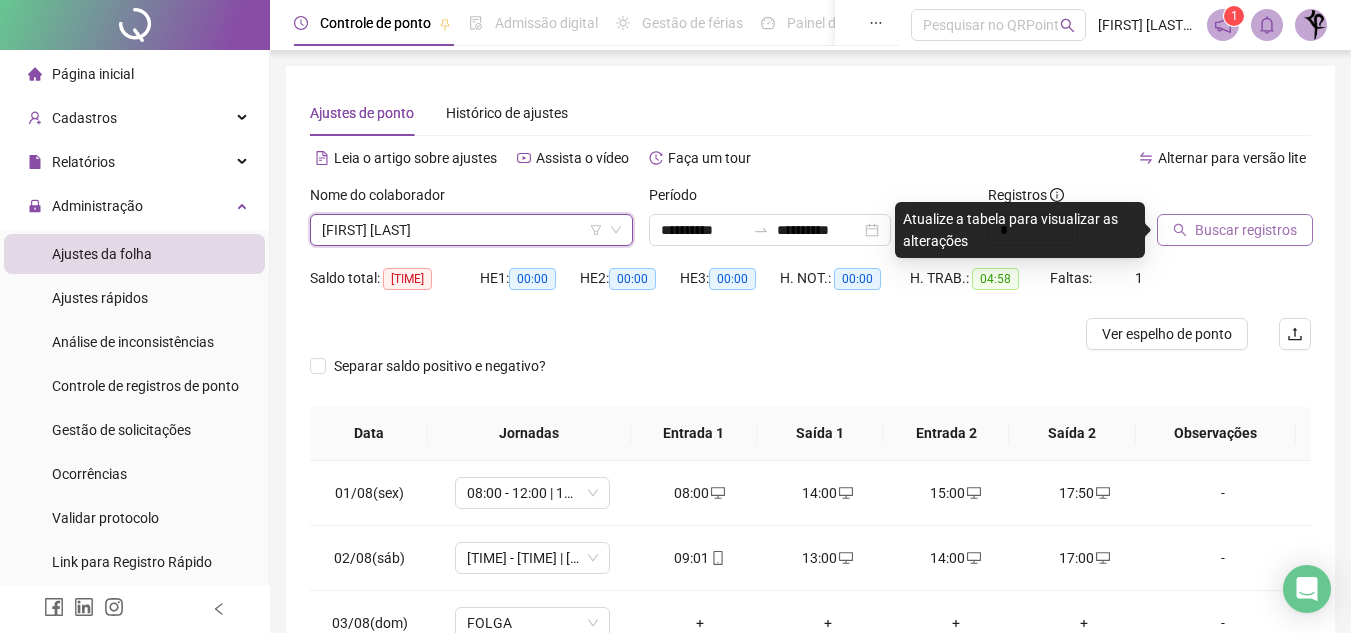 click on "Buscar registros" at bounding box center [1246, 230] 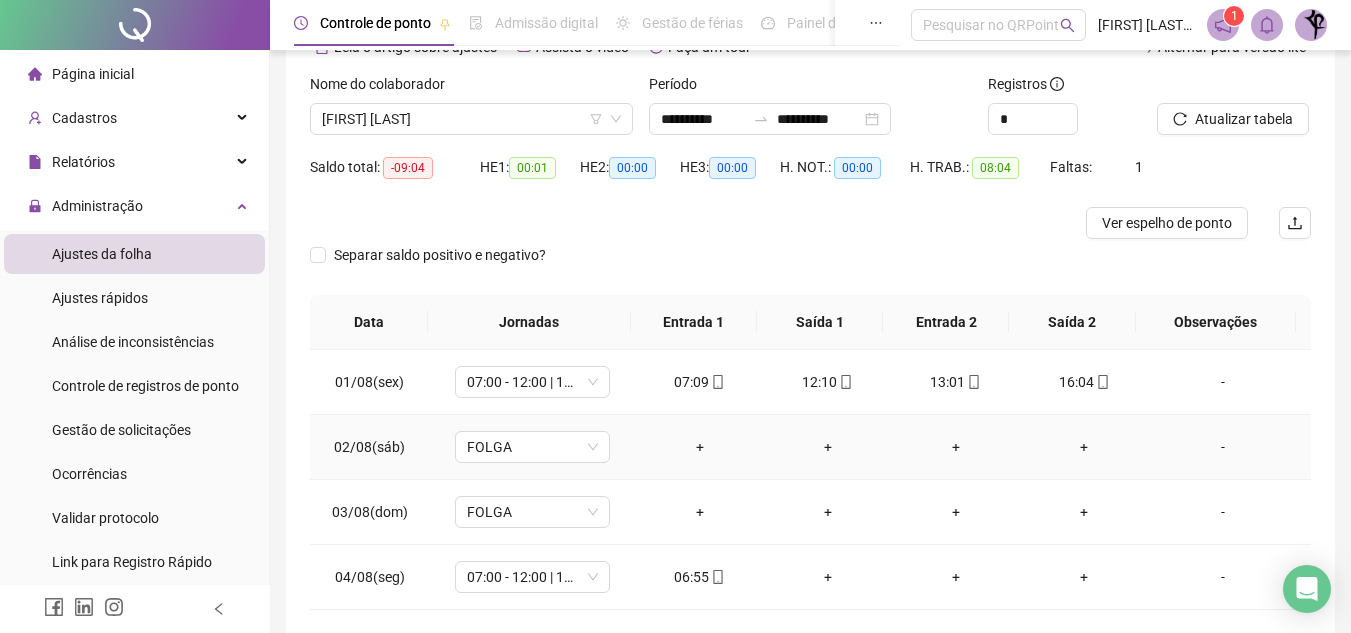 scroll, scrollTop: 0, scrollLeft: 0, axis: both 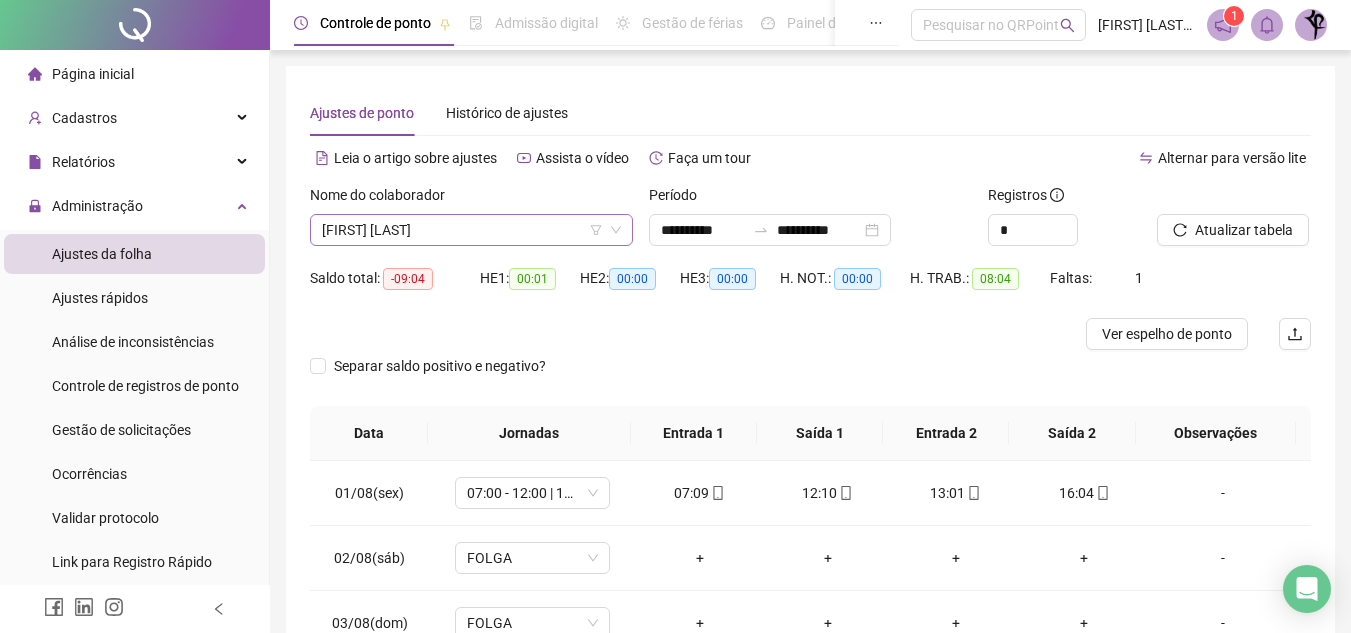 click on "[FIRST] [LAST]" at bounding box center [471, 230] 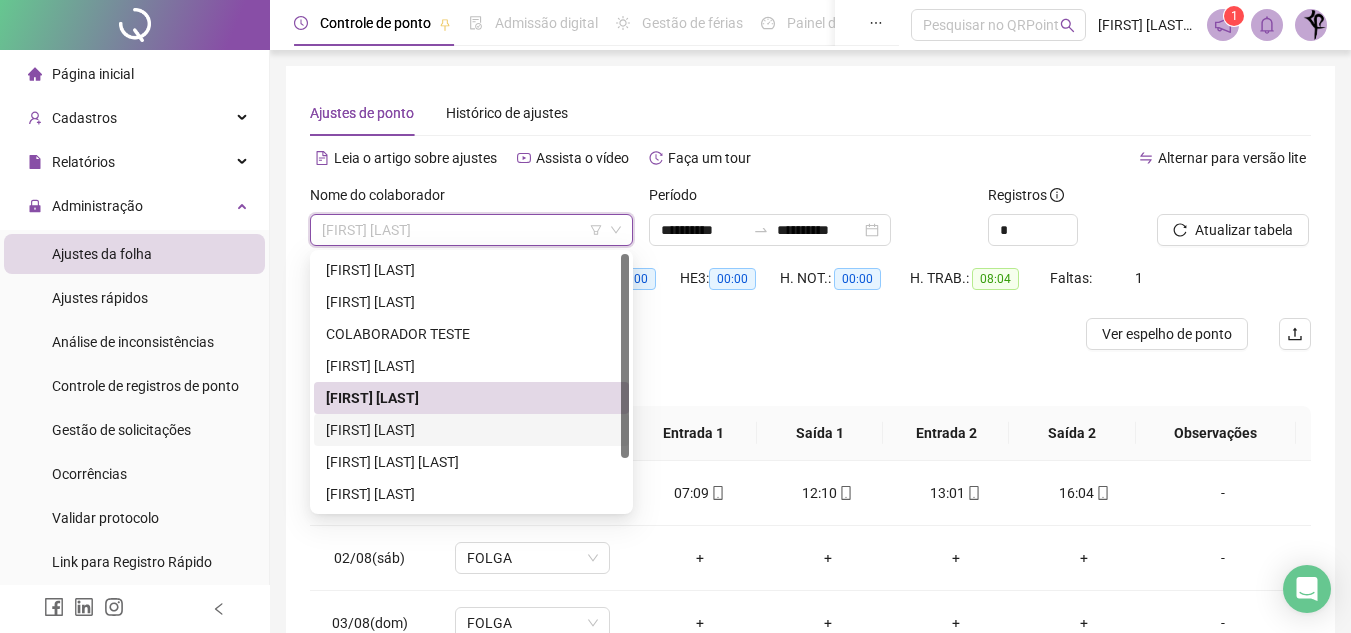 click on "[FIRST] [LAST]" at bounding box center (471, 430) 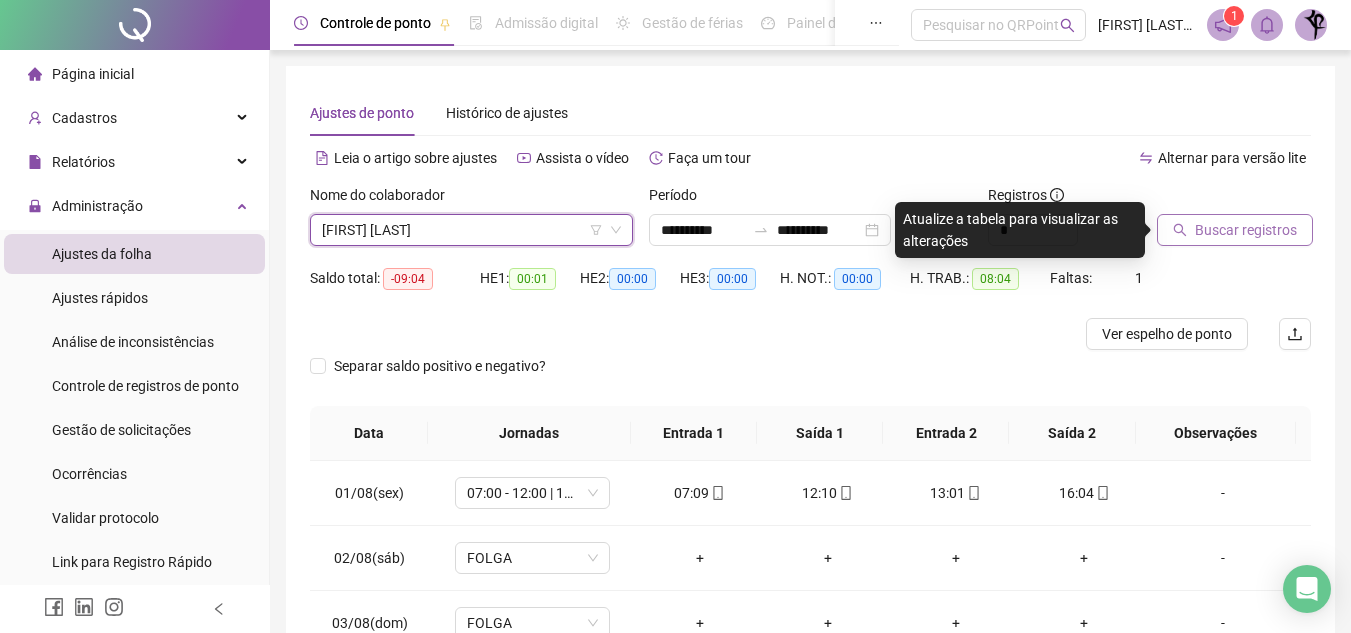click on "Buscar registros" at bounding box center [1246, 230] 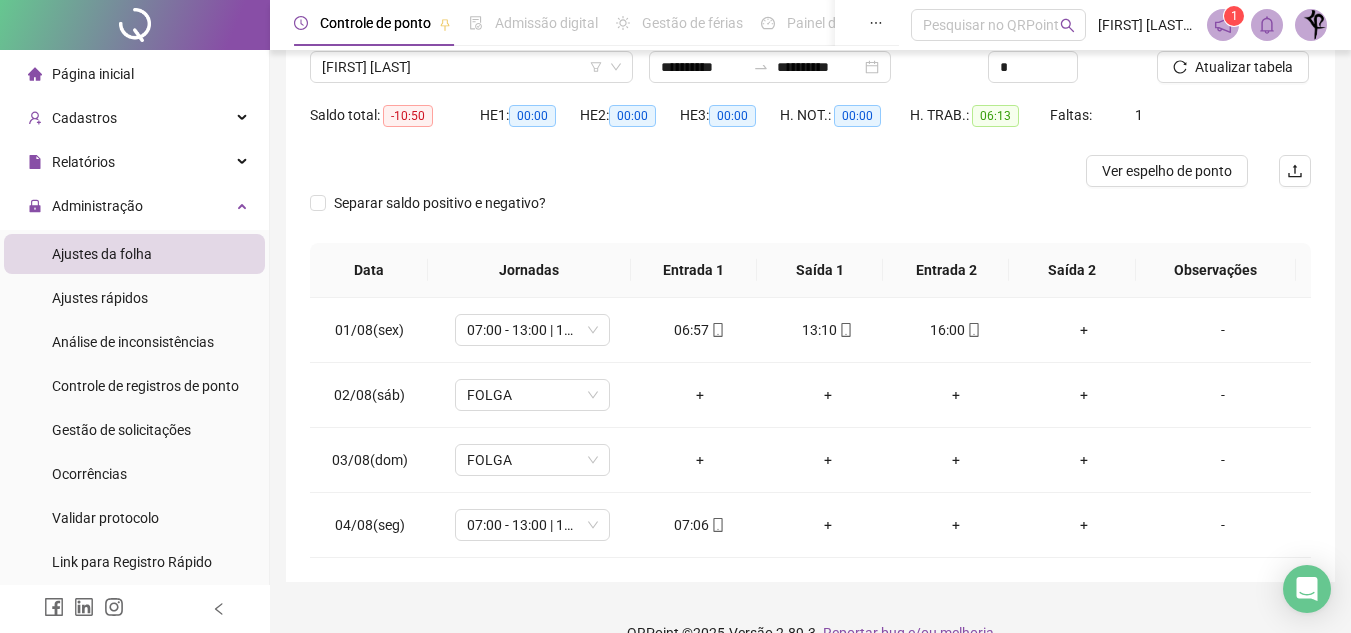 scroll, scrollTop: 198, scrollLeft: 0, axis: vertical 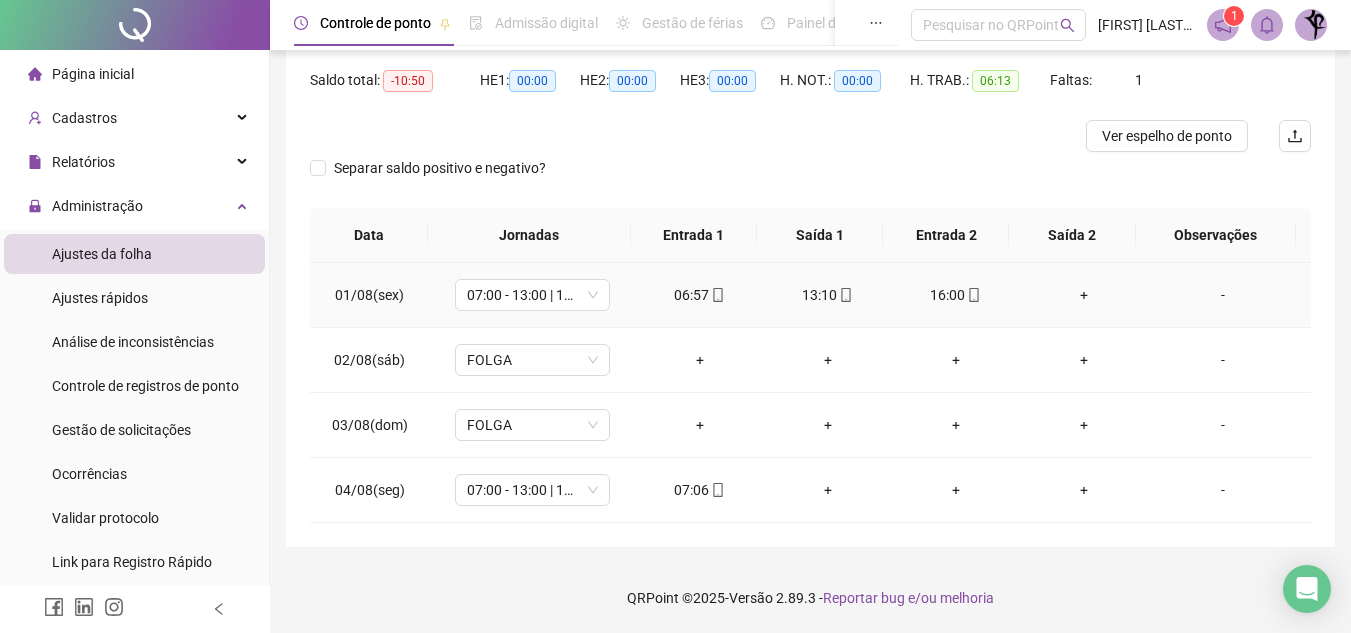 click on "+" at bounding box center (1084, 295) 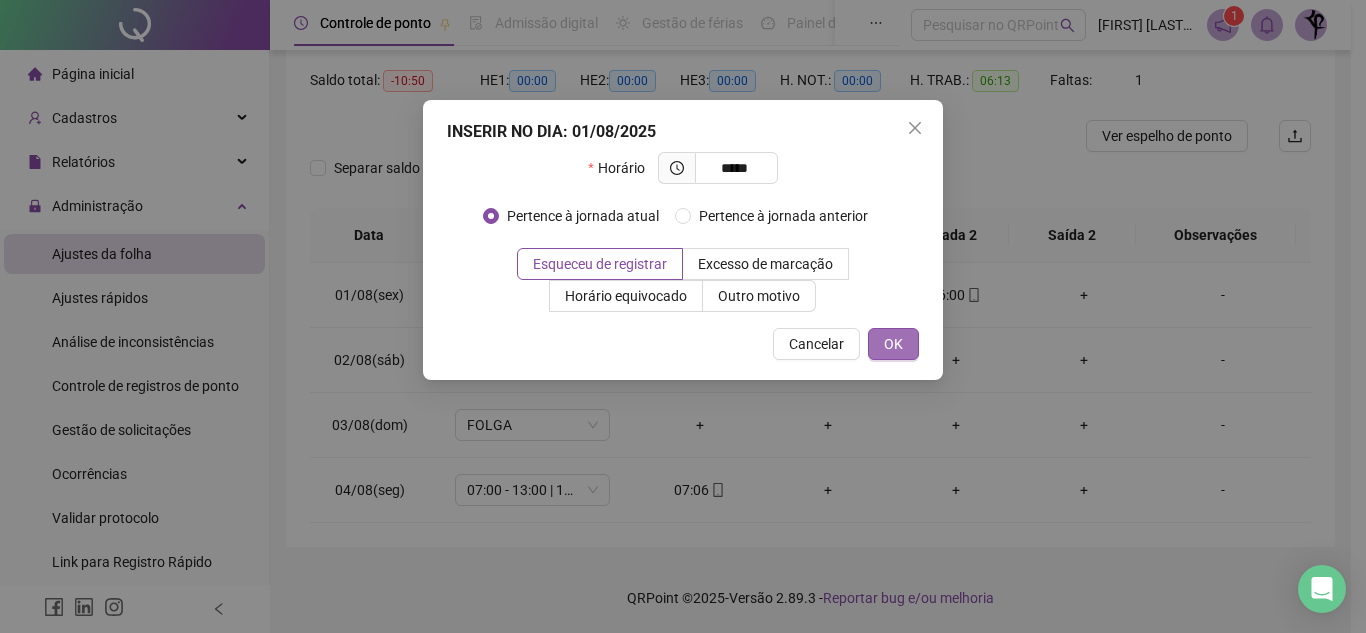type on "*****" 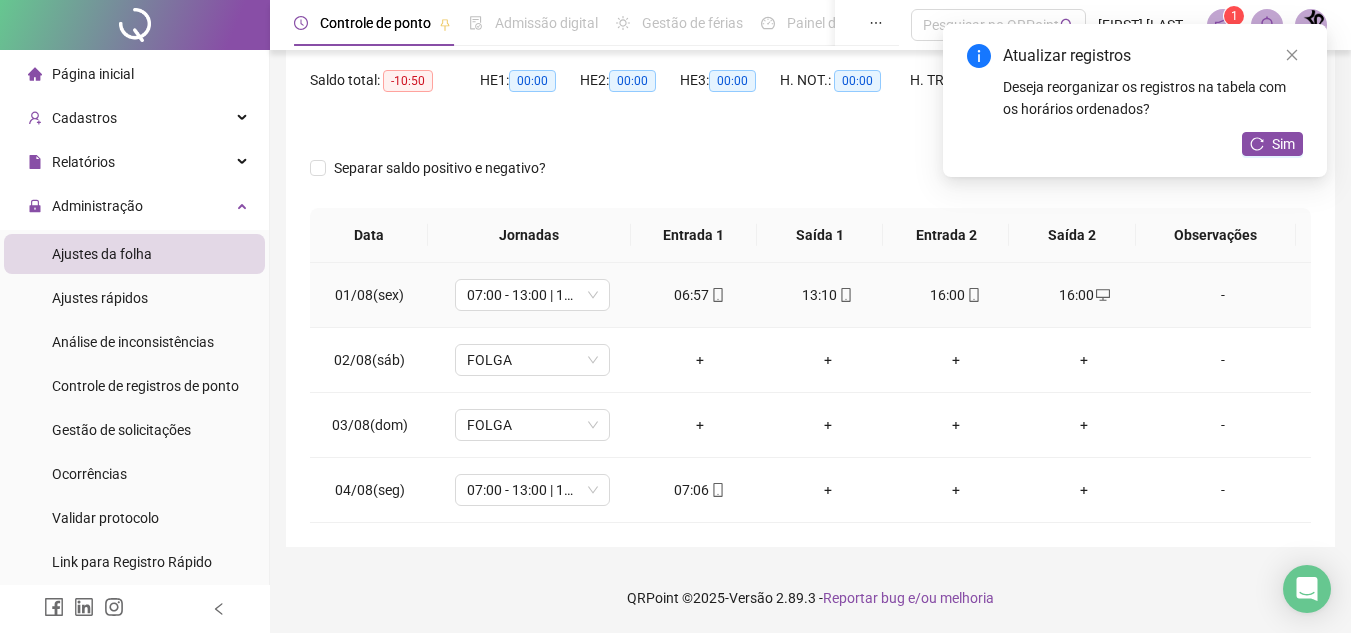 click on "16:00" at bounding box center [956, 295] 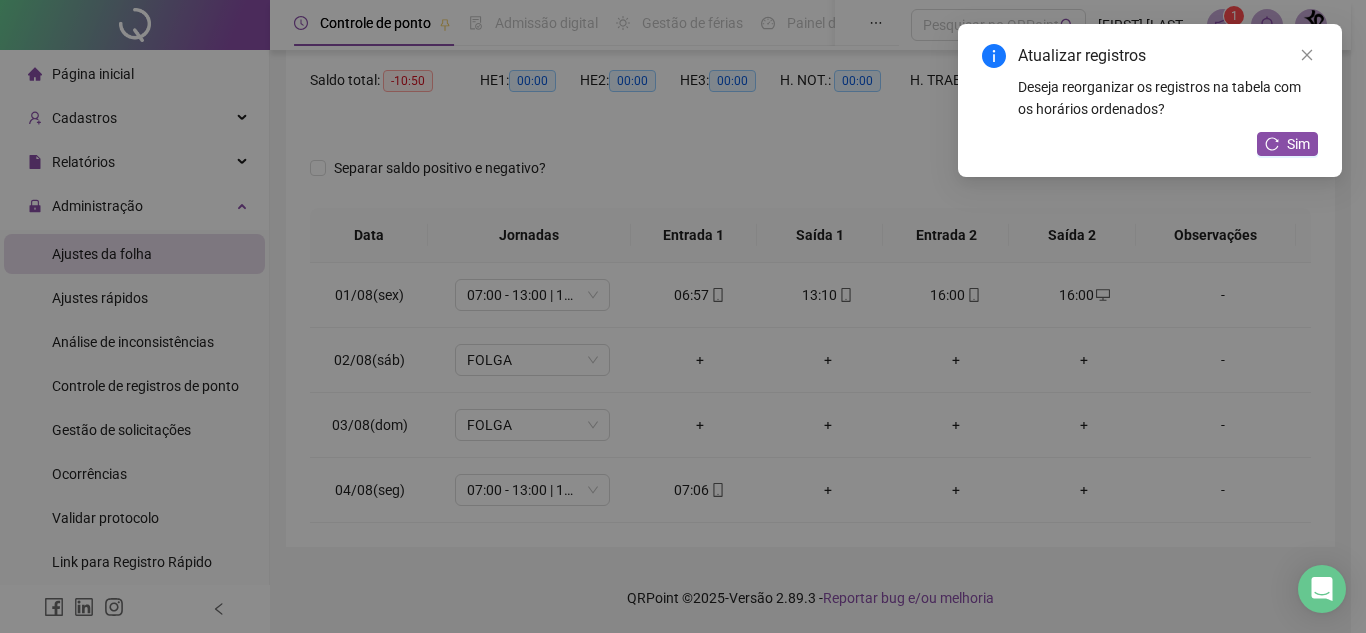 type on "**********" 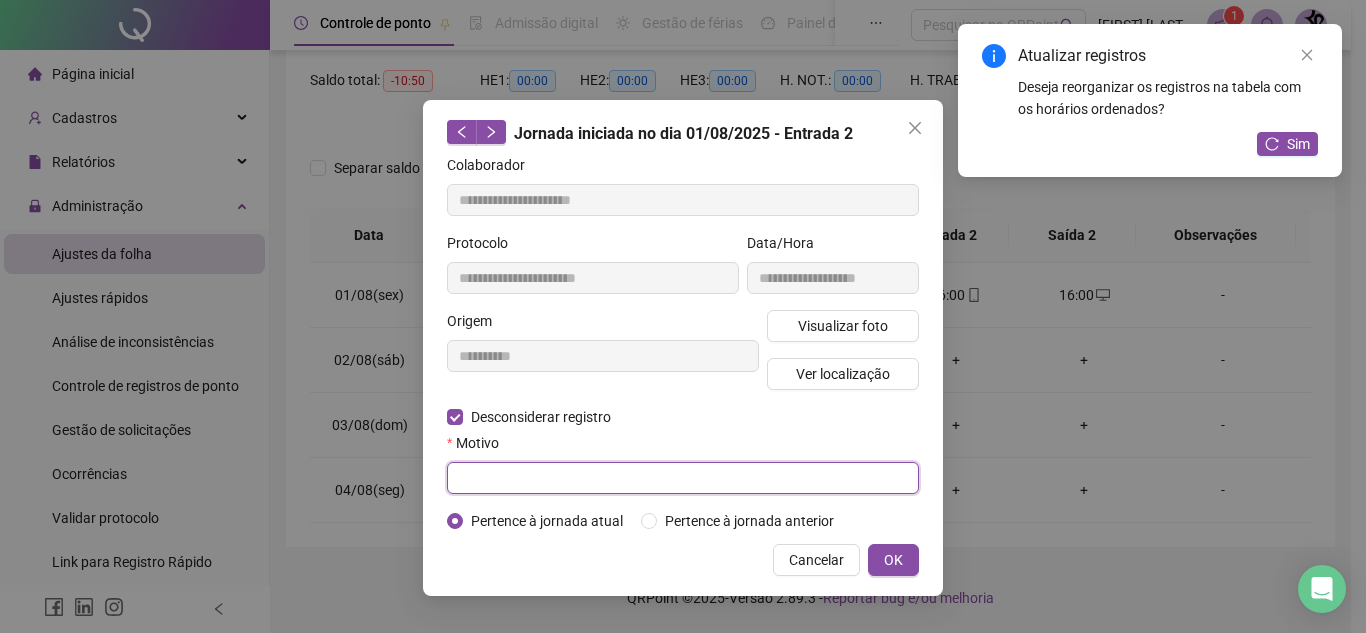 click at bounding box center [683, 478] 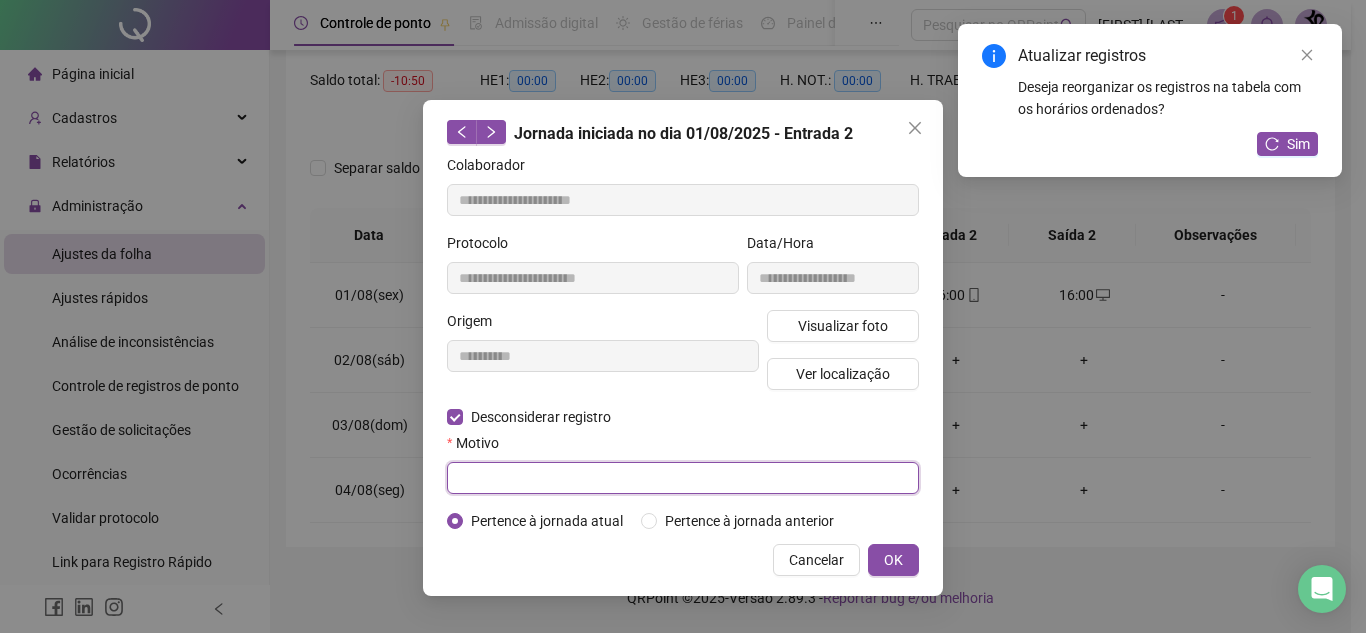 paste on "**********" 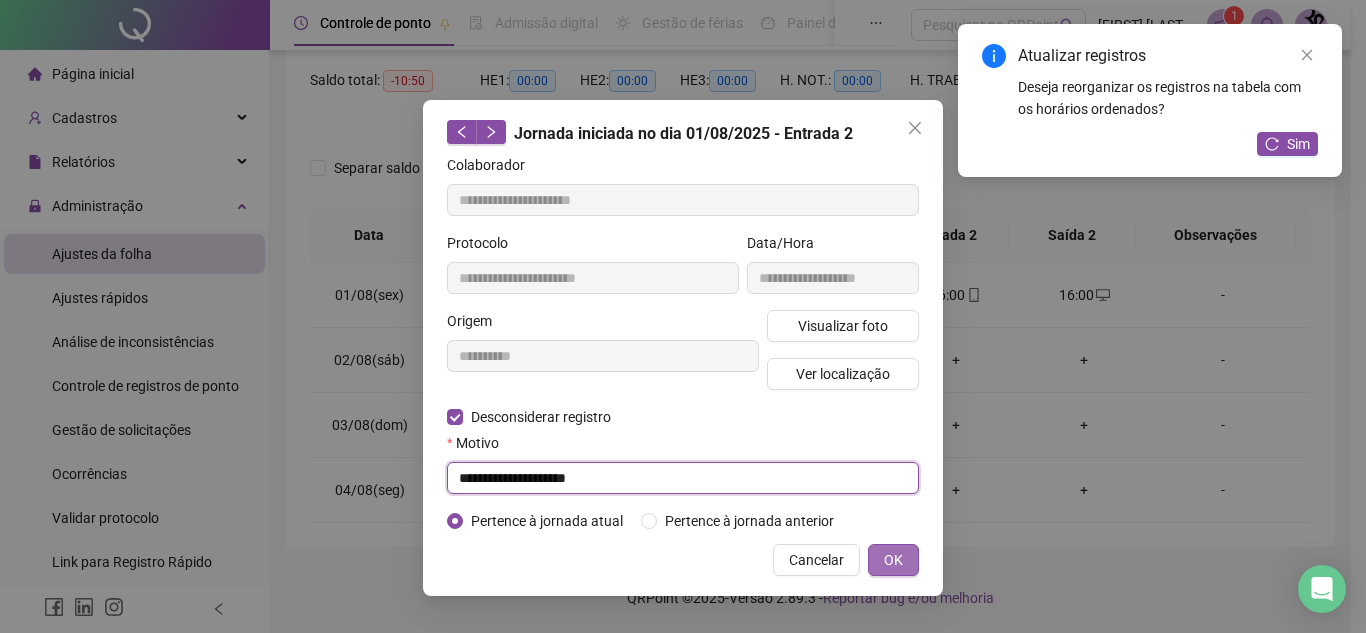 type on "**********" 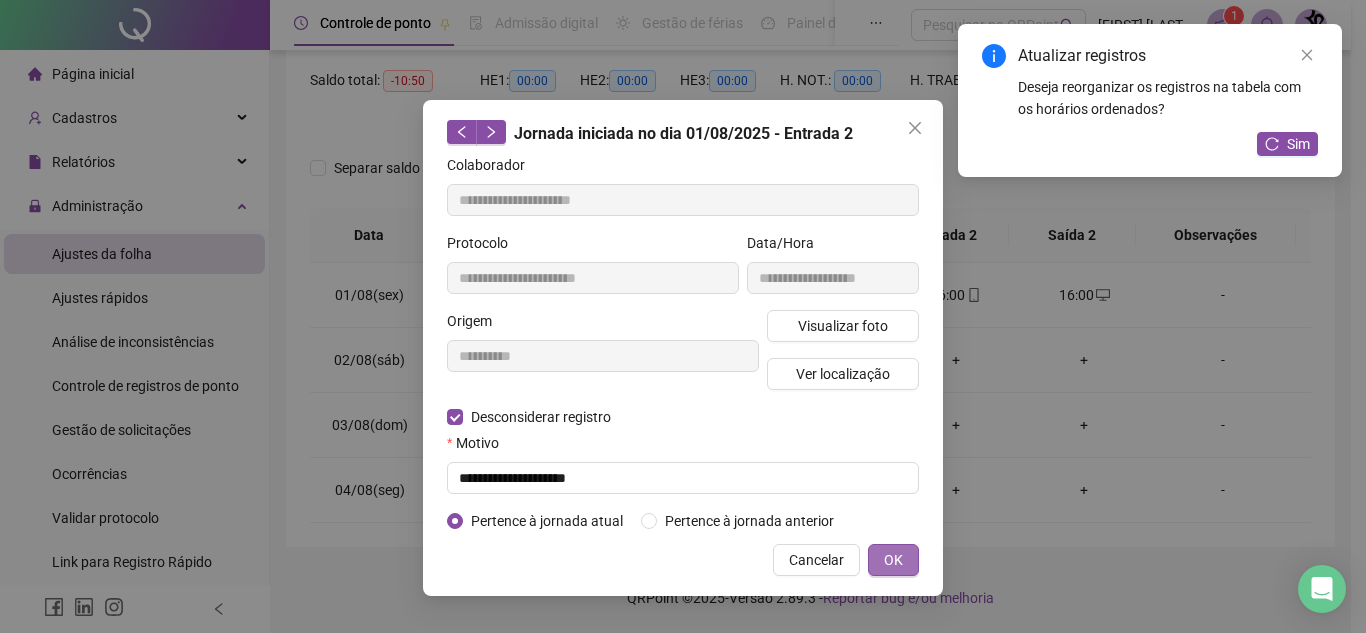 click on "OK" at bounding box center (893, 560) 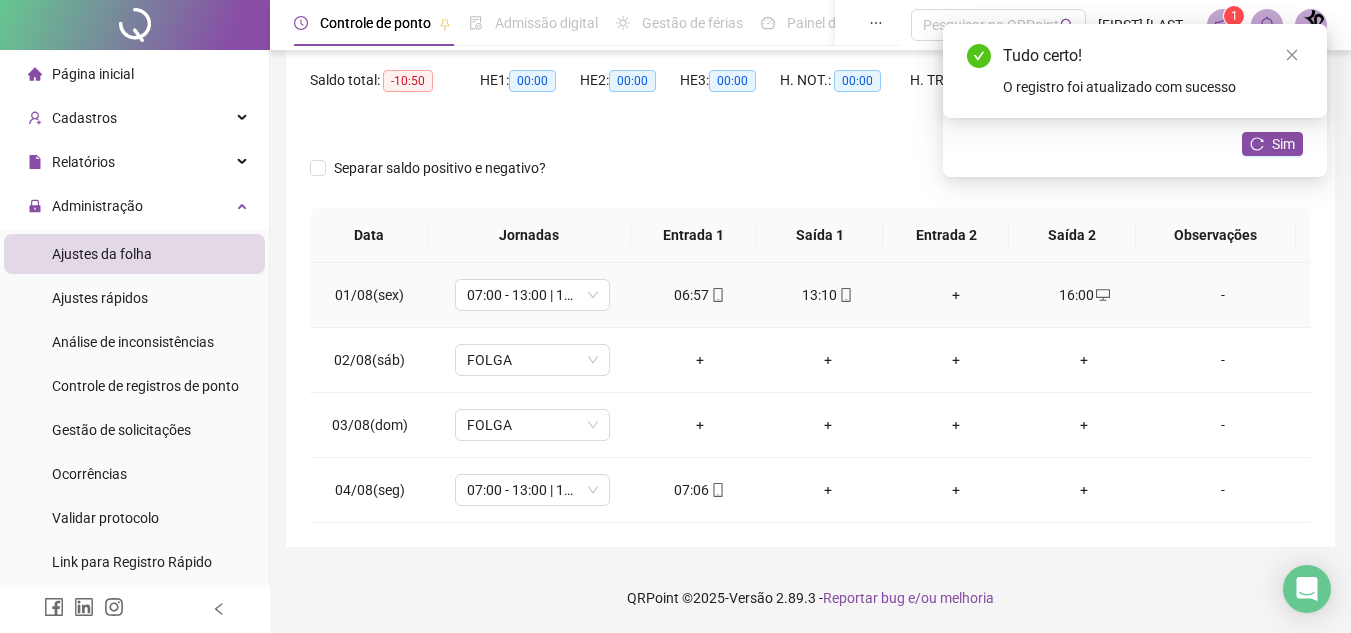 click on "+" at bounding box center (956, 295) 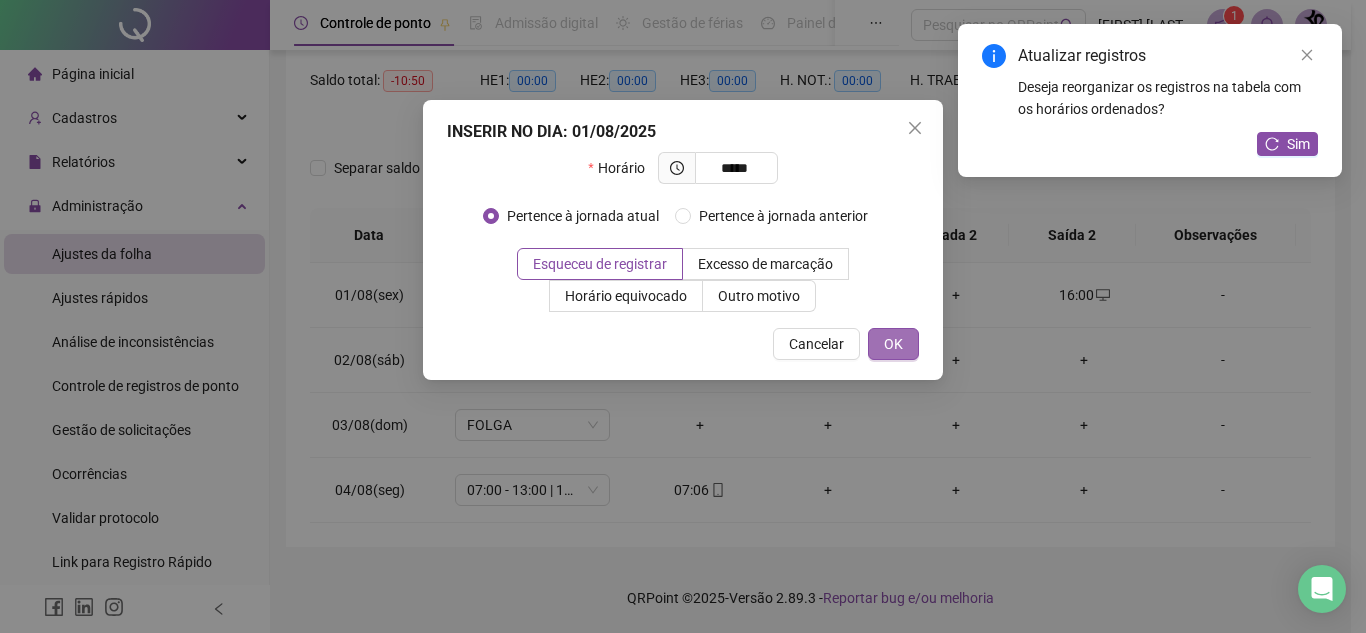 type on "*****" 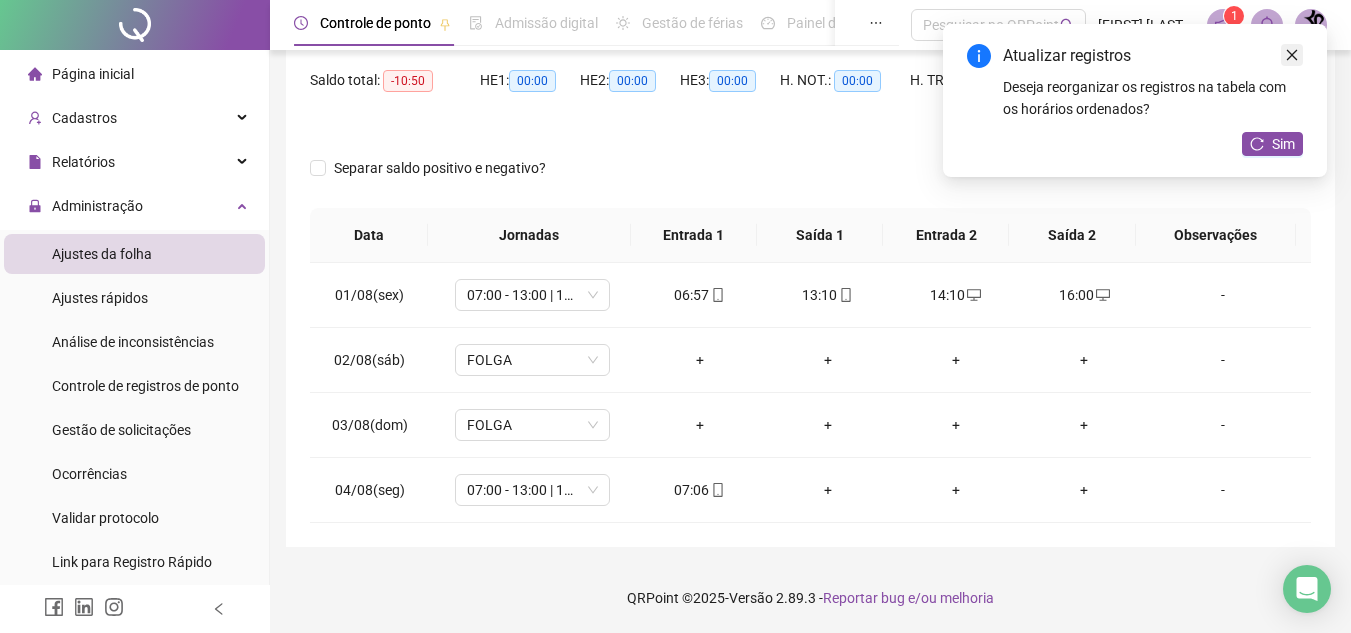 click 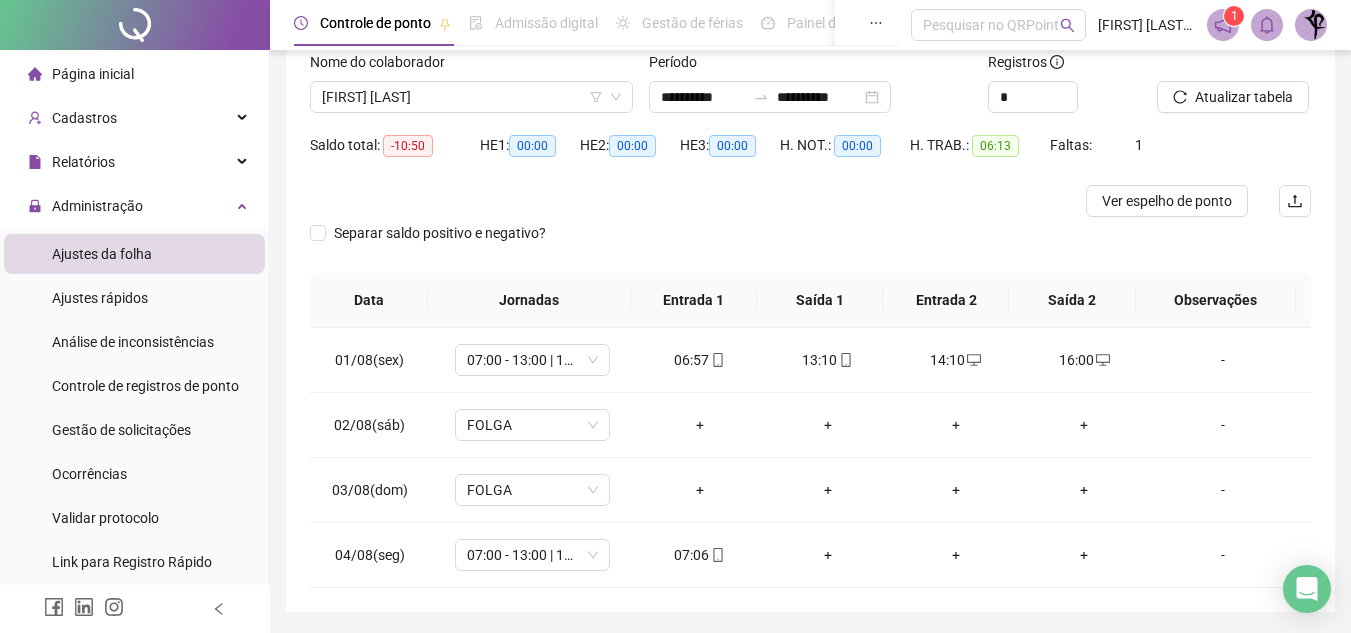 scroll, scrollTop: 0, scrollLeft: 0, axis: both 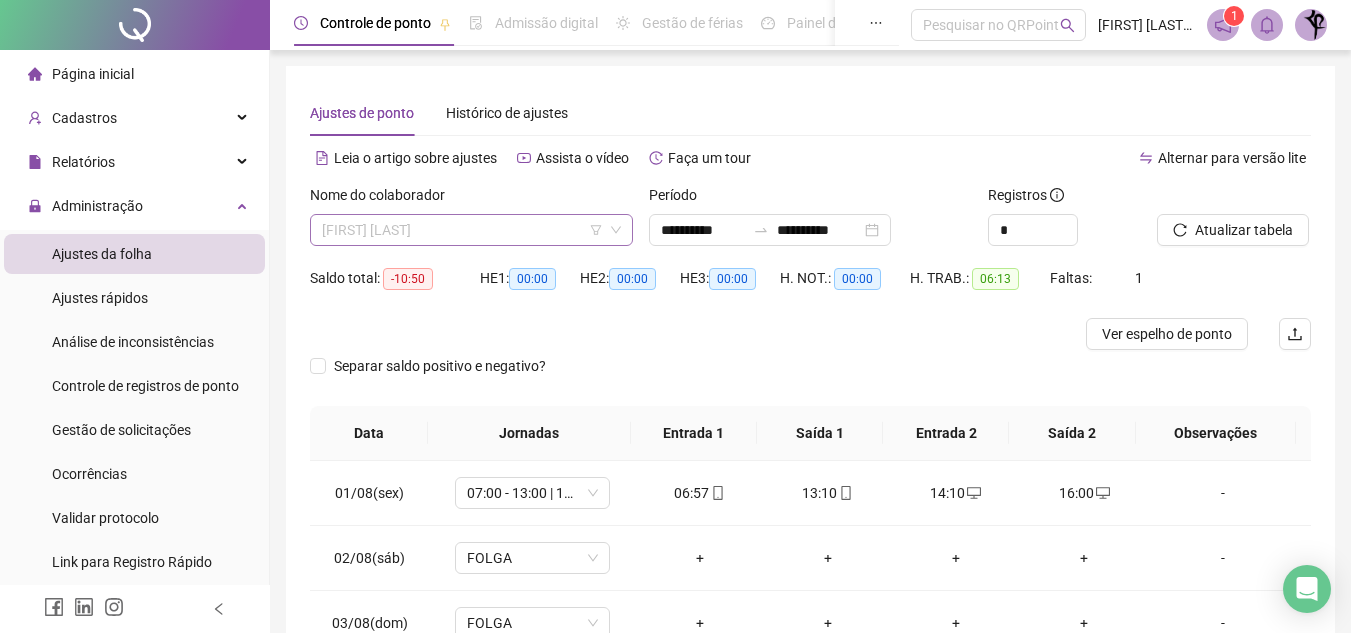 click on "[FIRST] [LAST]" at bounding box center [471, 230] 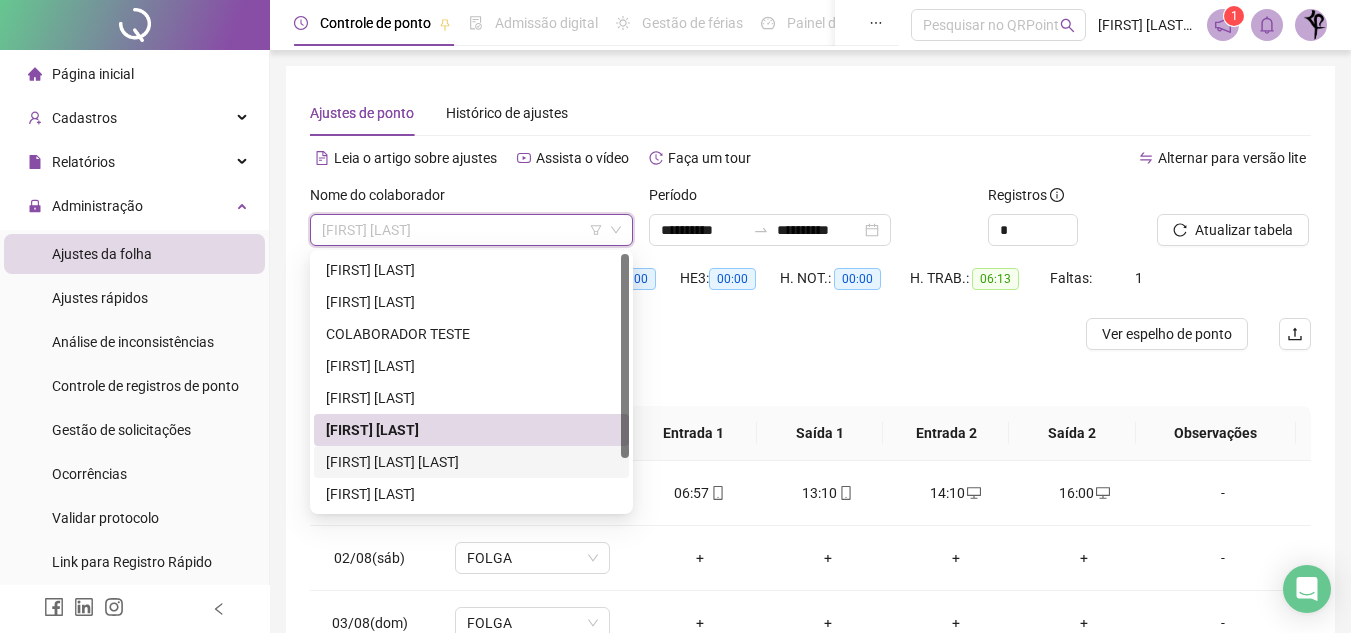 click on "[FIRST] [LAST] [LAST]" at bounding box center (471, 462) 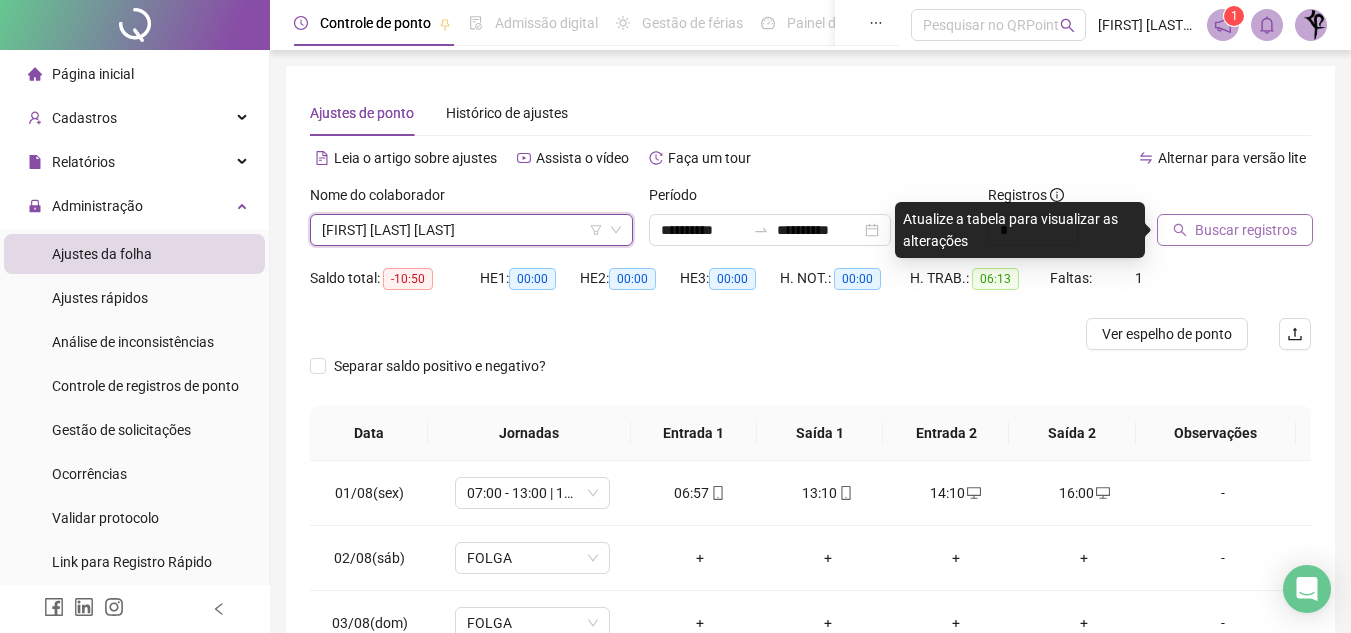 click on "Buscar registros" at bounding box center [1246, 230] 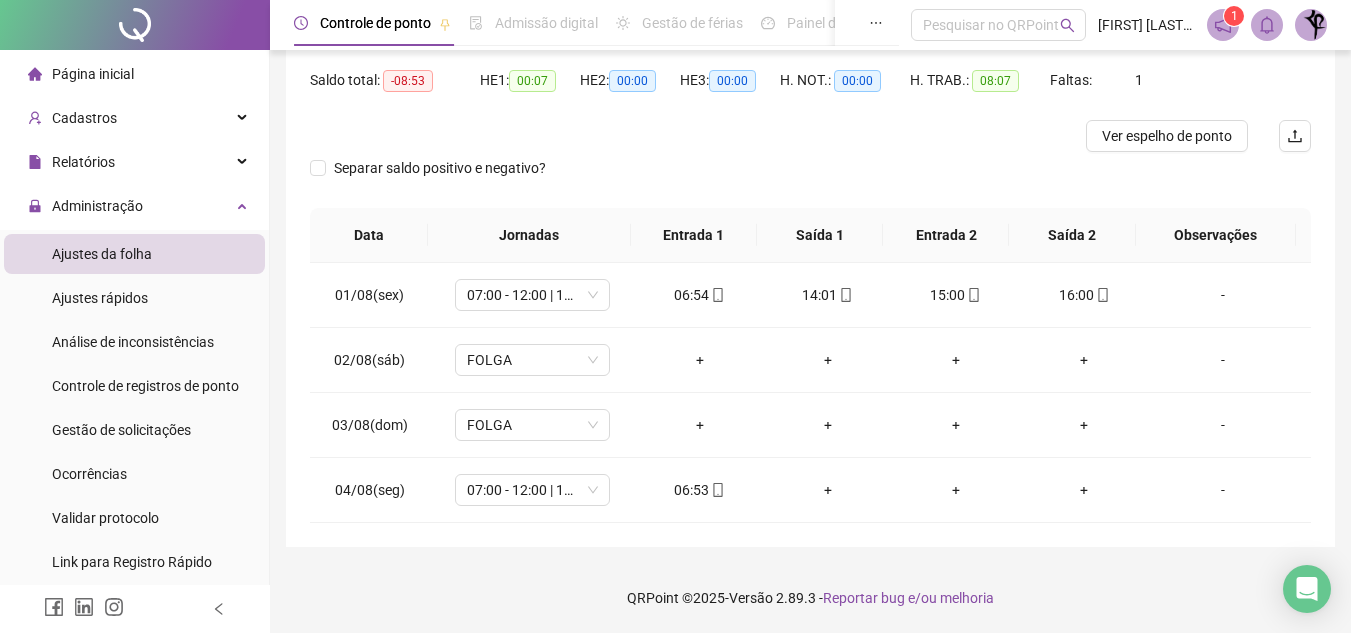 scroll, scrollTop: 0, scrollLeft: 0, axis: both 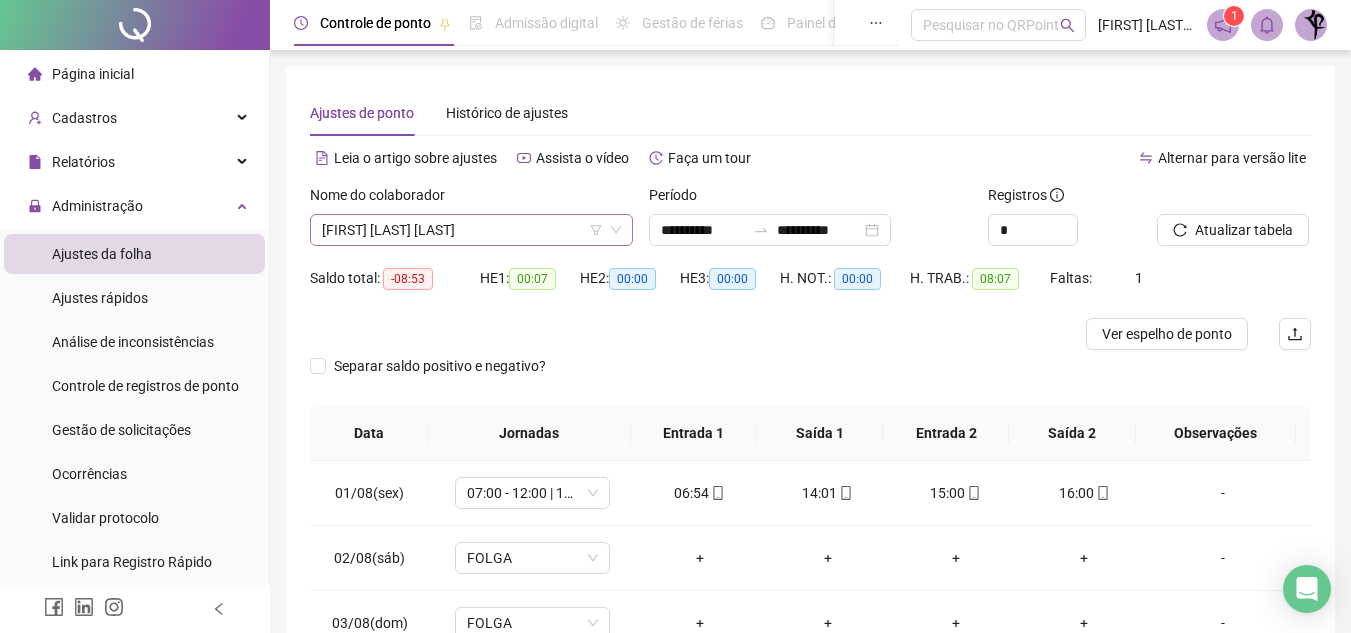 click on "[FIRST] [LAST] [LAST]" at bounding box center (471, 230) 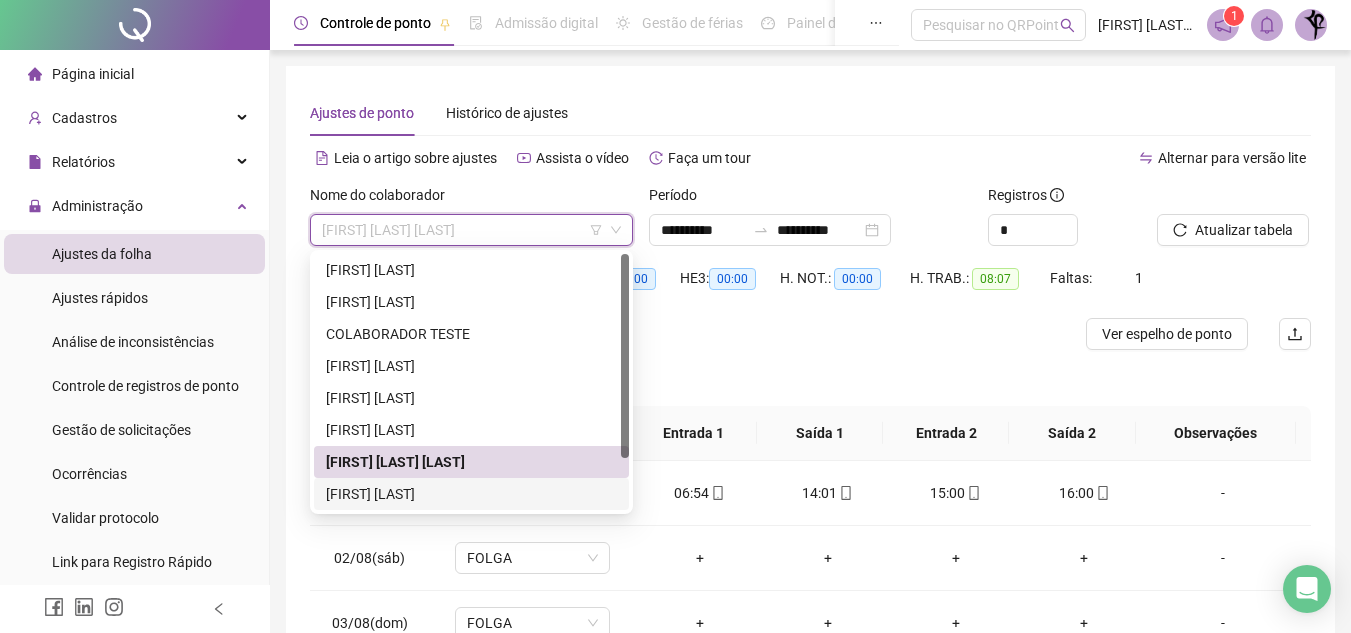 click on "[FIRST] [LAST]" at bounding box center [471, 494] 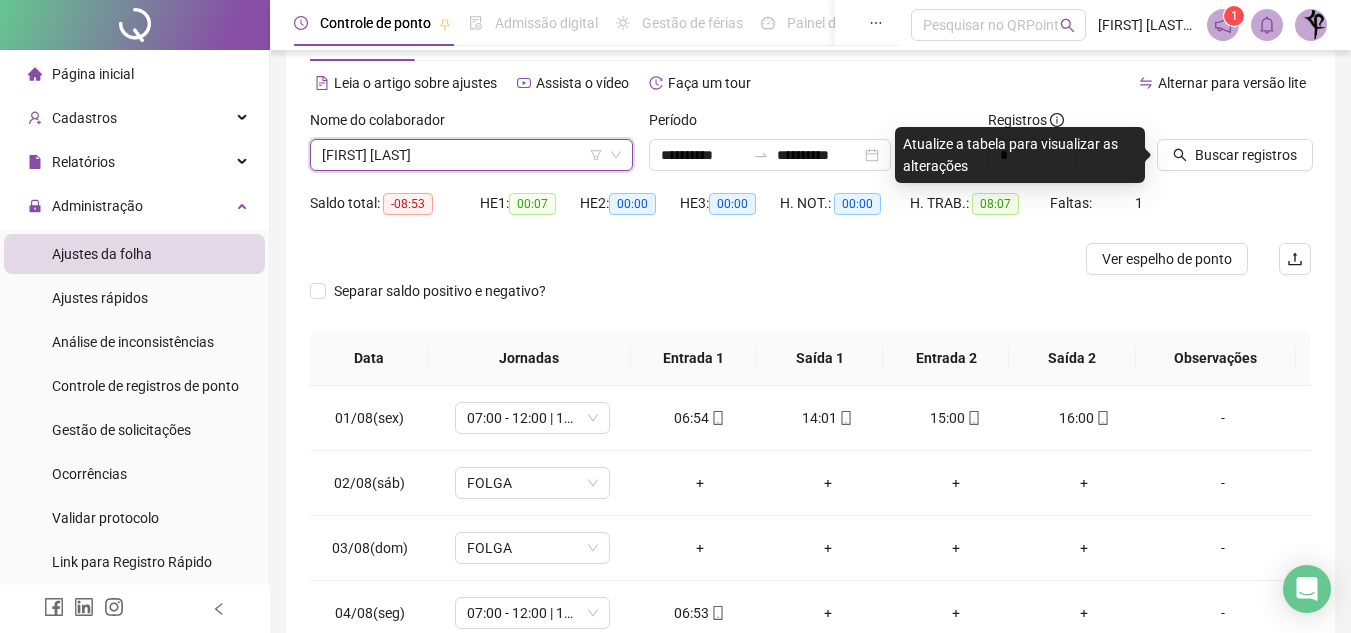 scroll, scrollTop: 198, scrollLeft: 0, axis: vertical 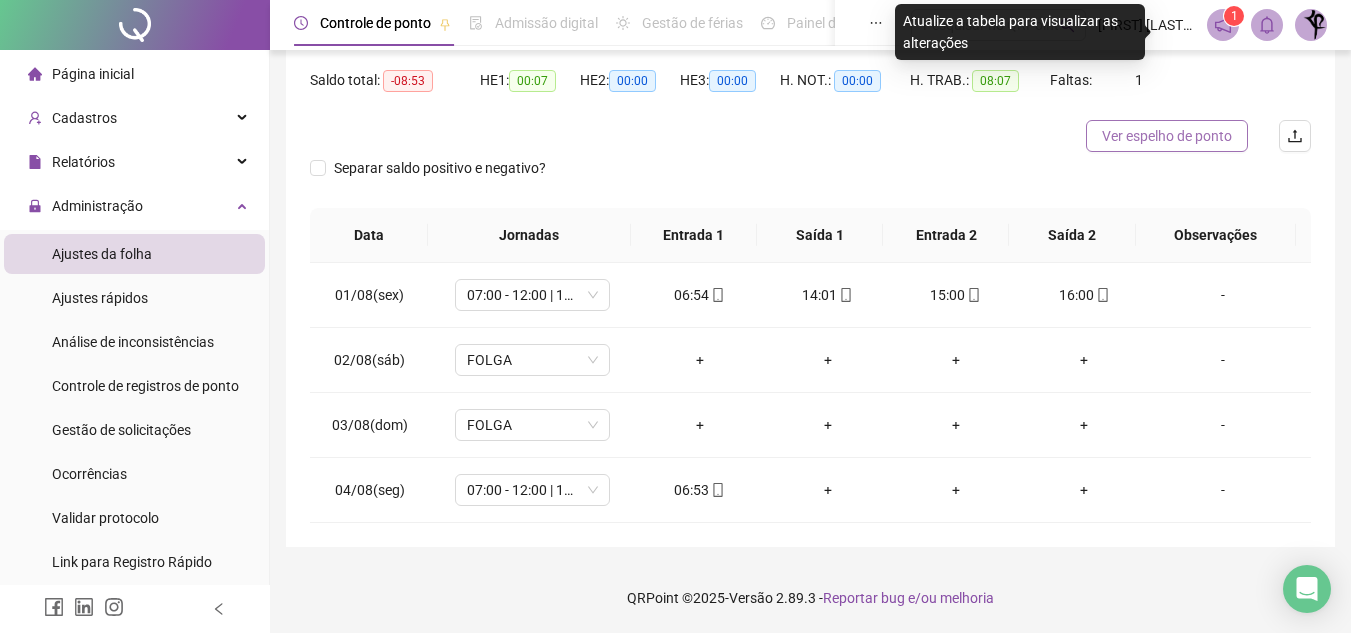 click on "Ver espelho de ponto" at bounding box center [1167, 136] 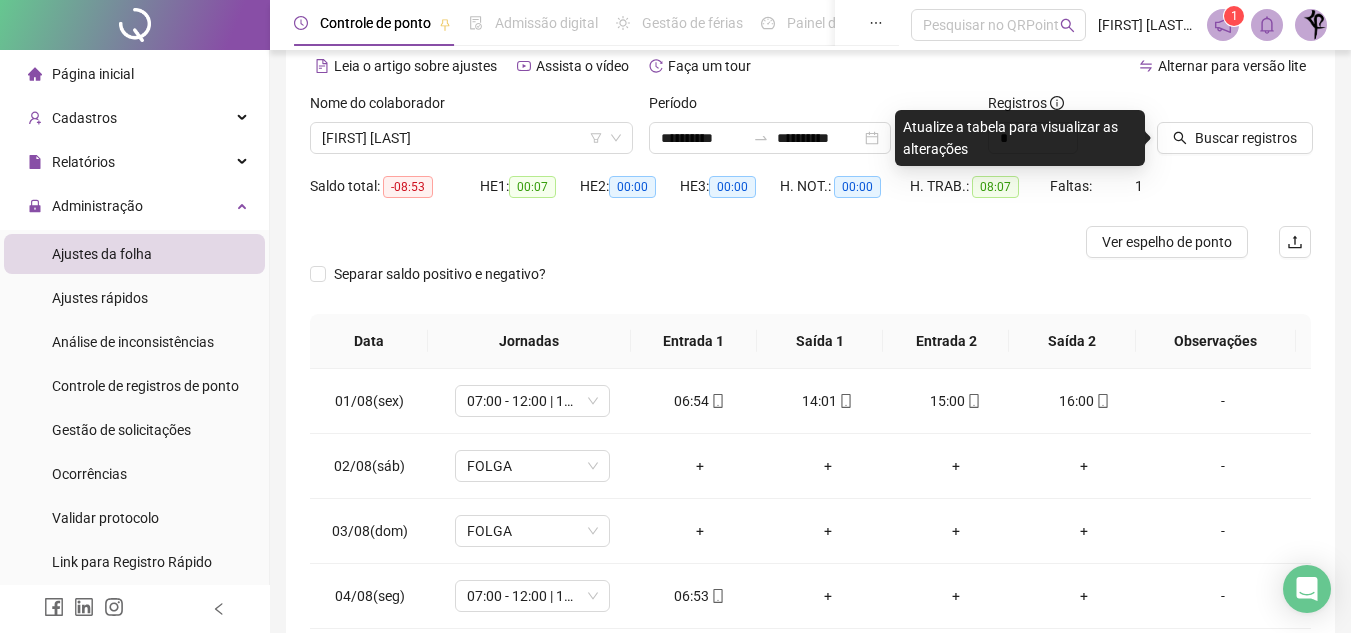 scroll, scrollTop: 88, scrollLeft: 0, axis: vertical 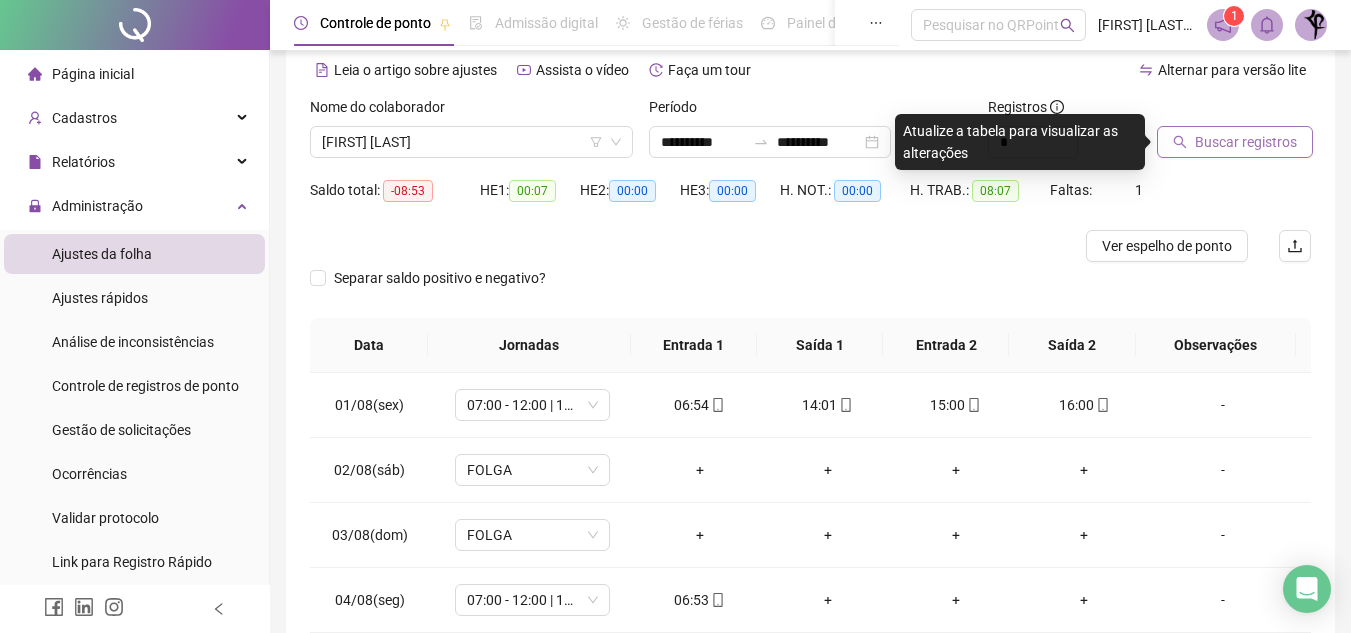 click on "Buscar registros" at bounding box center [1246, 142] 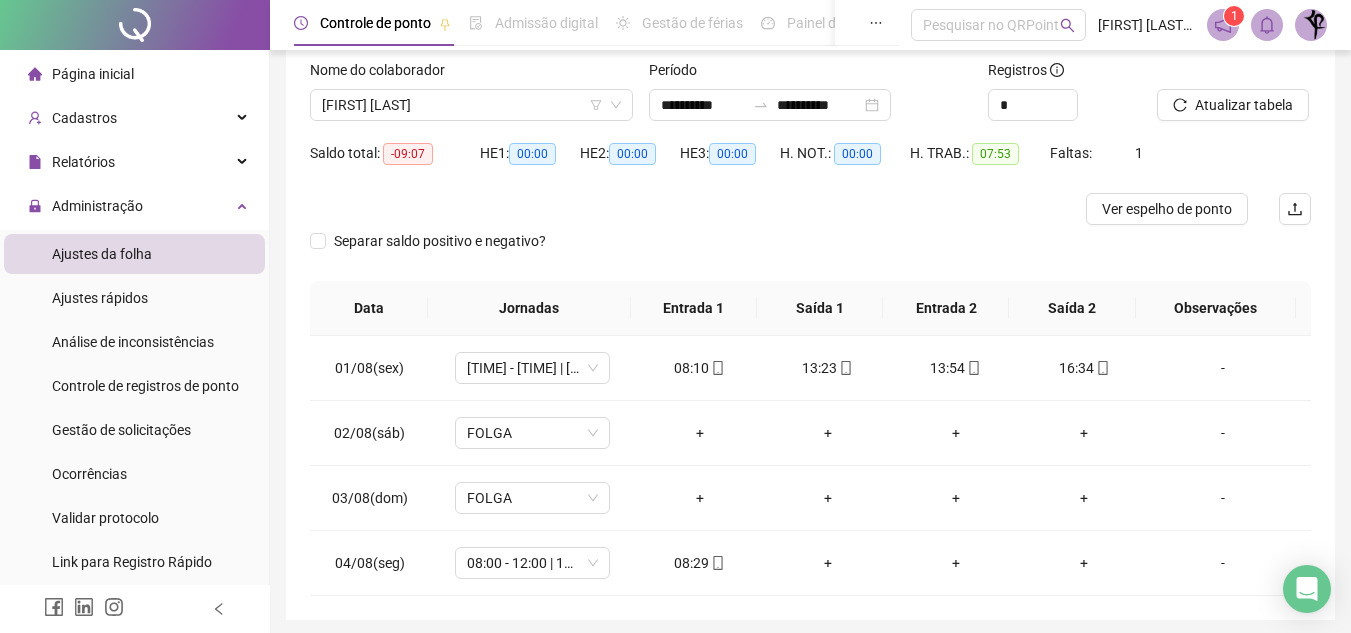 scroll, scrollTop: 0, scrollLeft: 0, axis: both 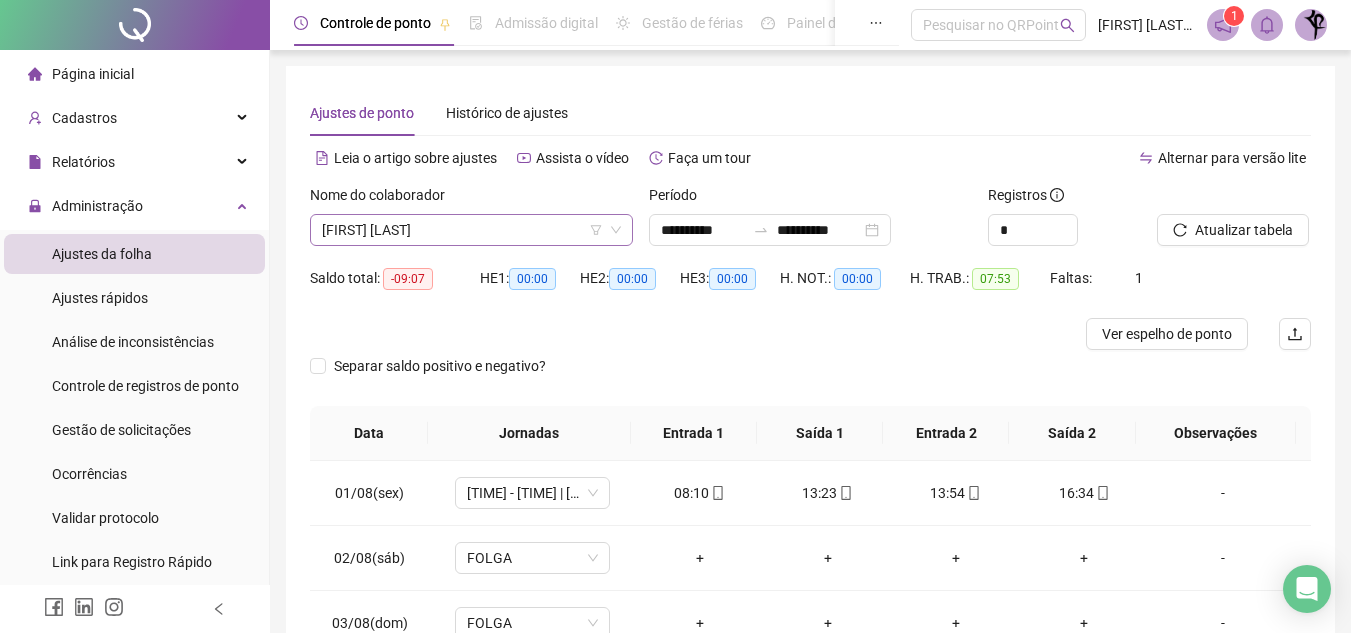 click on "[FIRST] [LAST]" at bounding box center (471, 230) 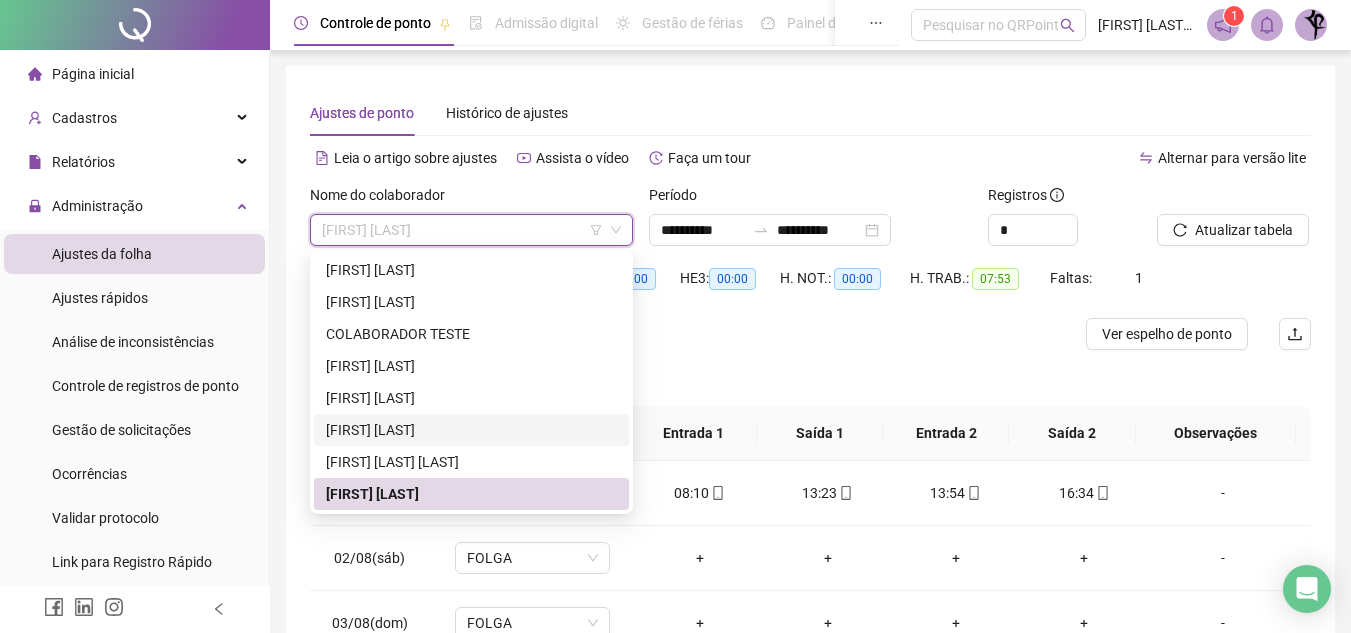 scroll, scrollTop: 64, scrollLeft: 0, axis: vertical 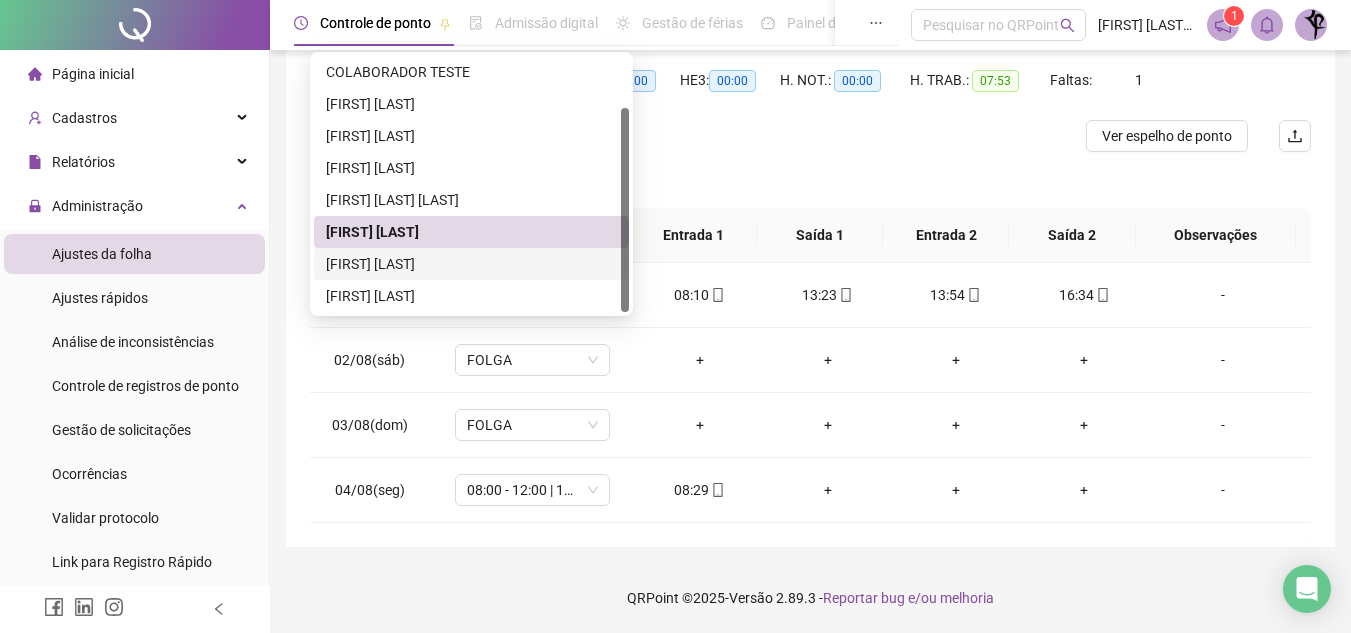 click on "[FIRST] [LAST]" at bounding box center [471, 264] 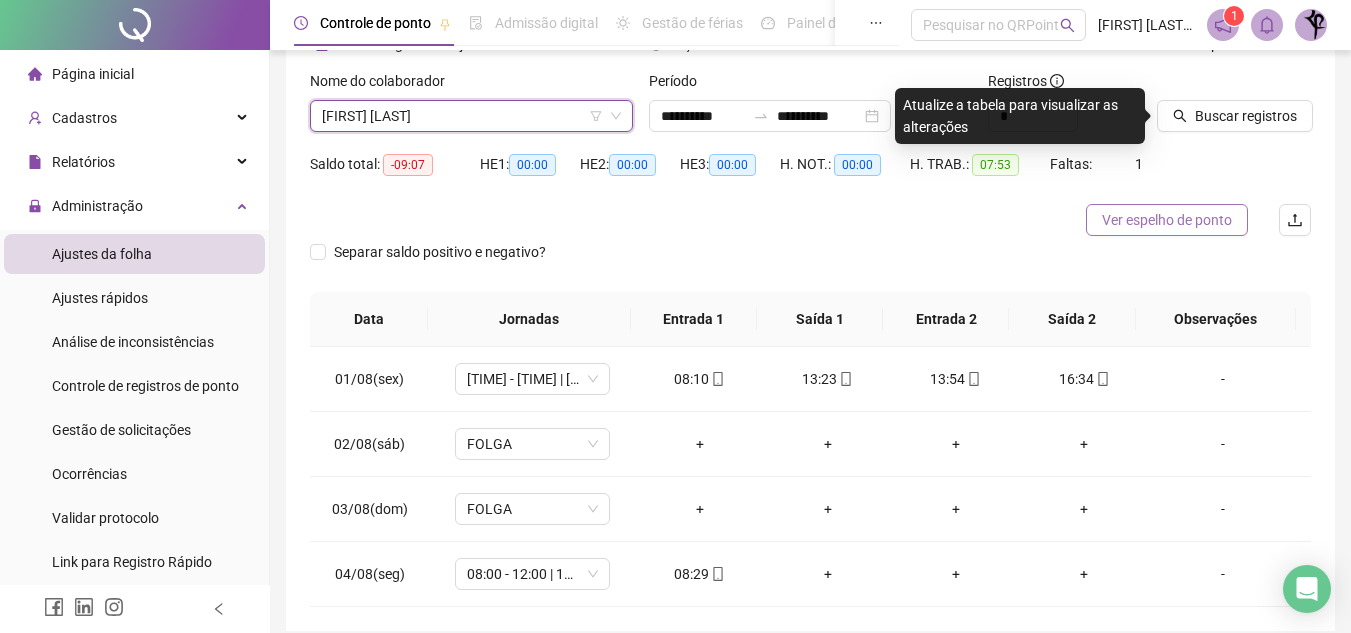 scroll, scrollTop: 0, scrollLeft: 0, axis: both 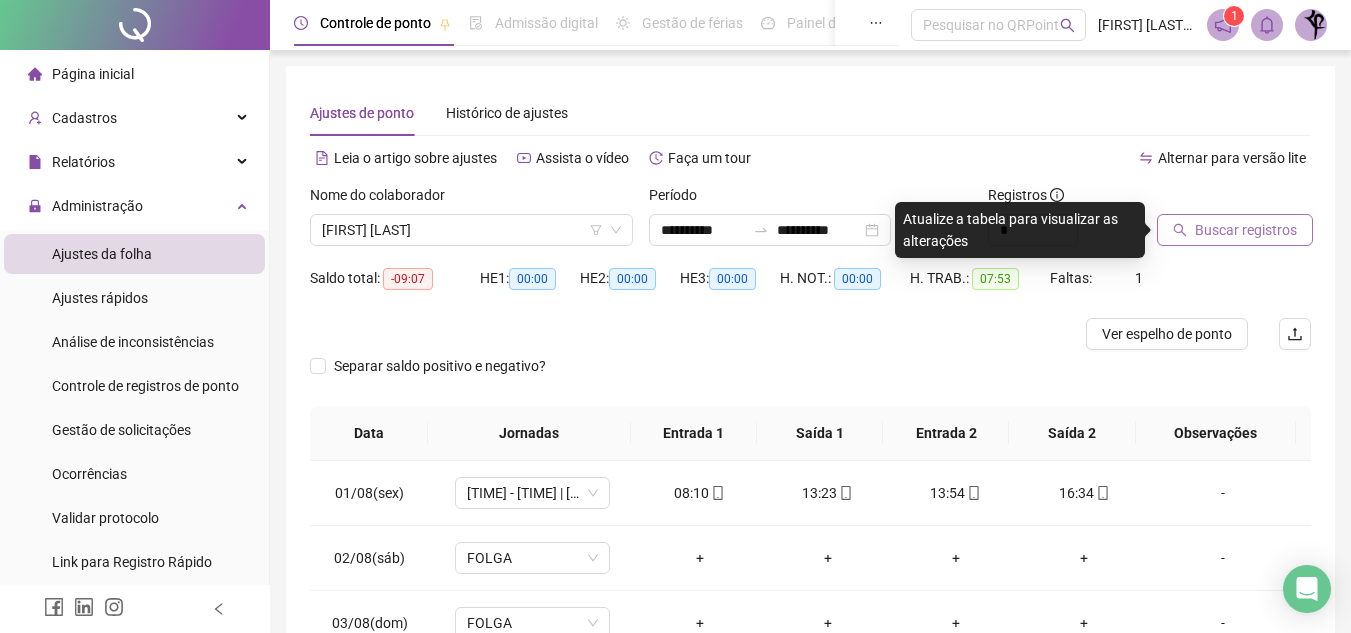 click on "Buscar registros" at bounding box center [1246, 230] 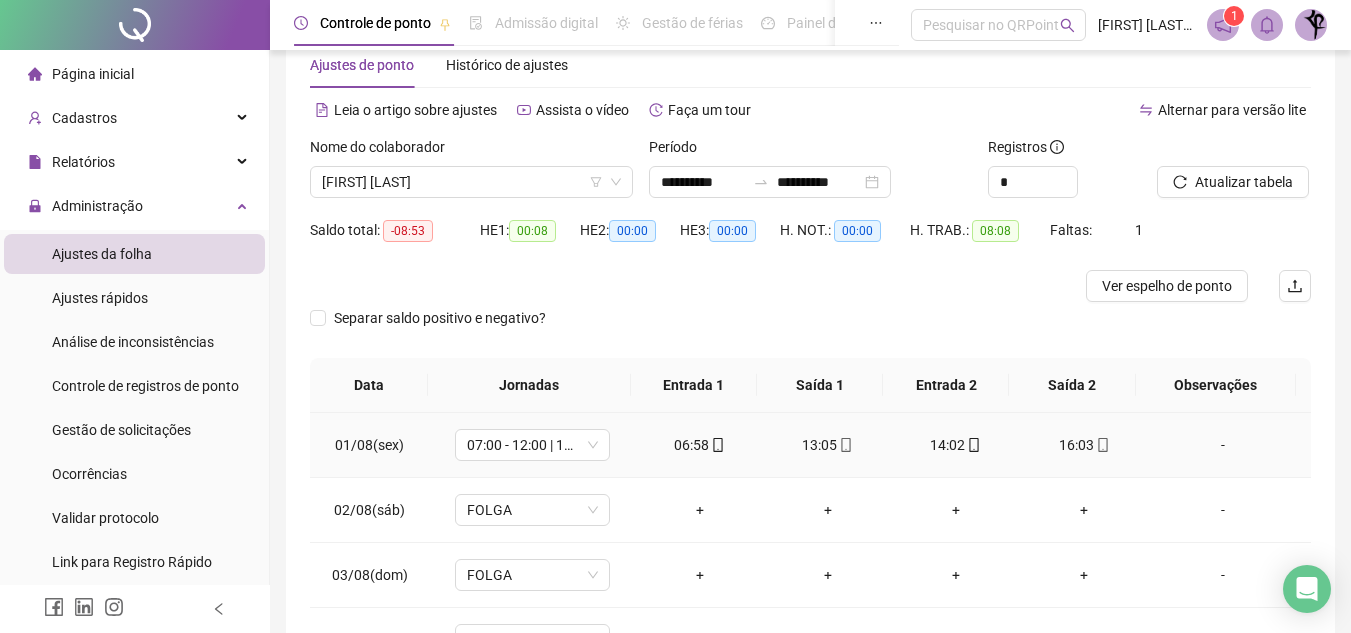 scroll, scrollTop: 0, scrollLeft: 0, axis: both 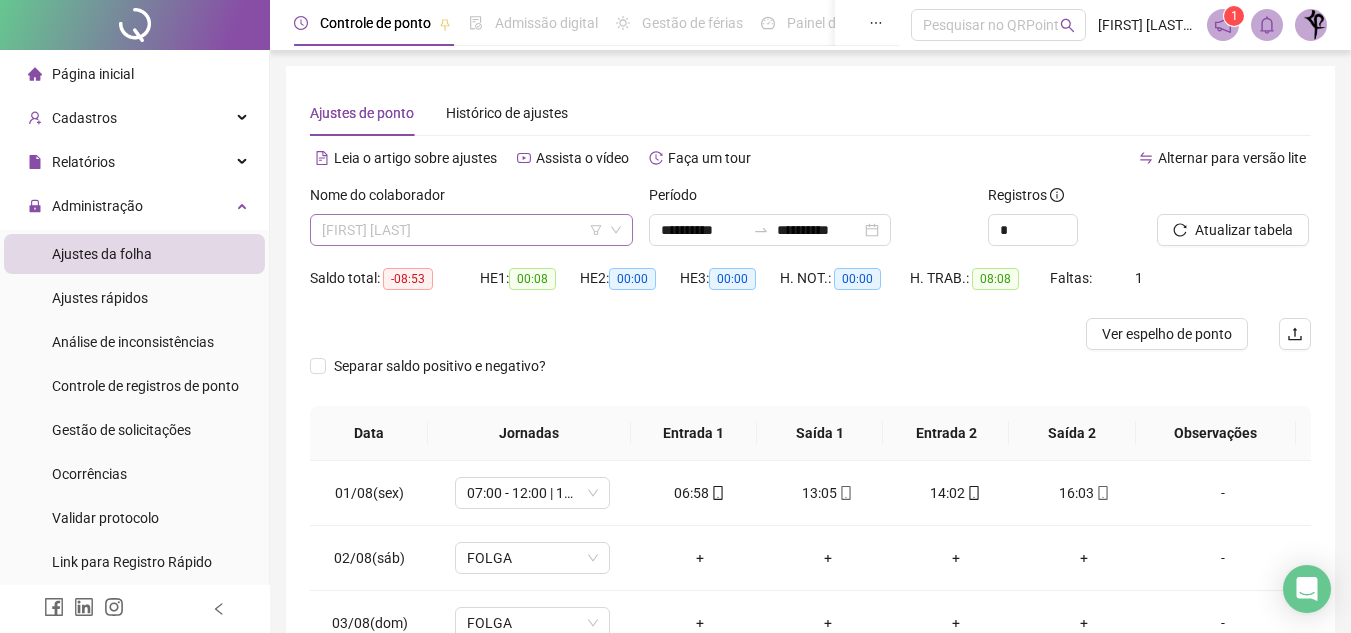 click on "[FIRST] [LAST]" at bounding box center (471, 230) 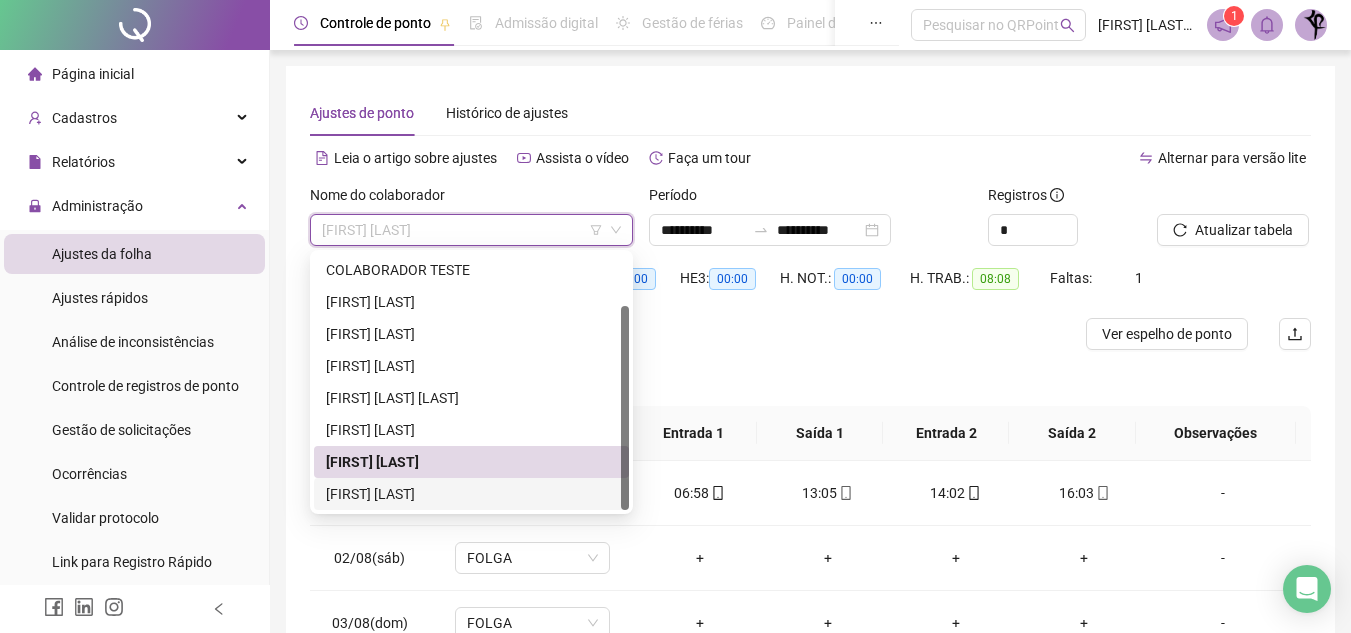 click on "[FIRST] [LAST]" at bounding box center (471, 494) 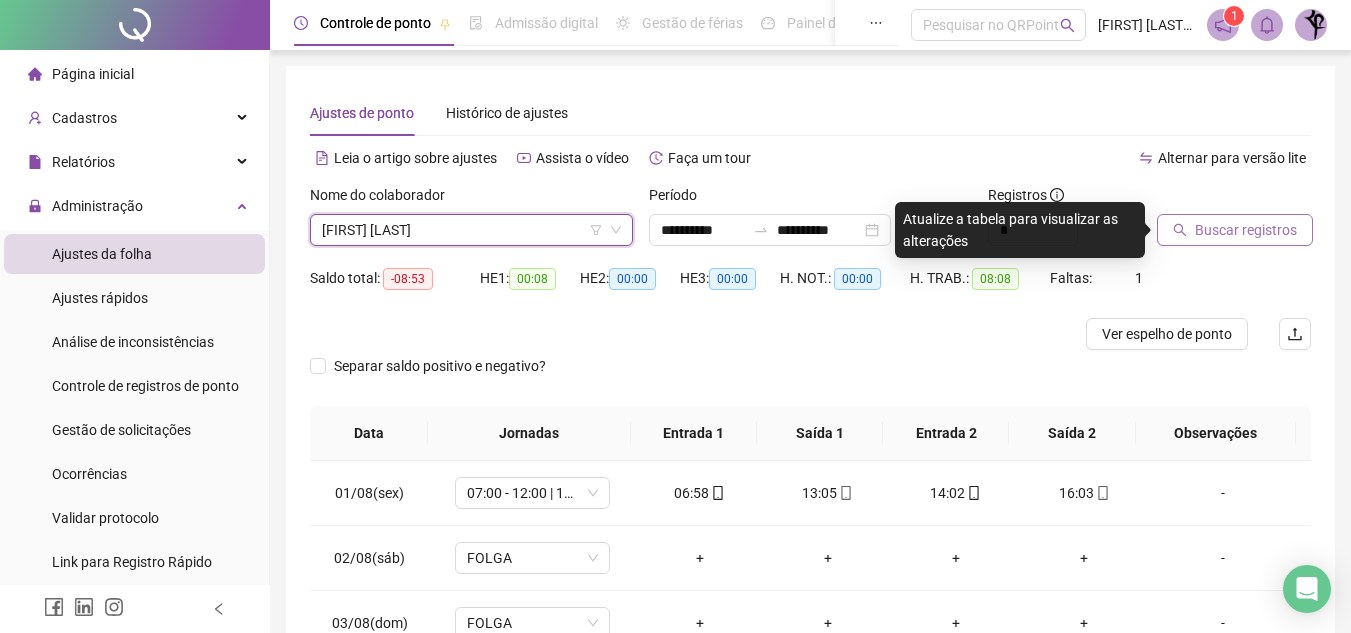 click on "Buscar registros" at bounding box center [1246, 230] 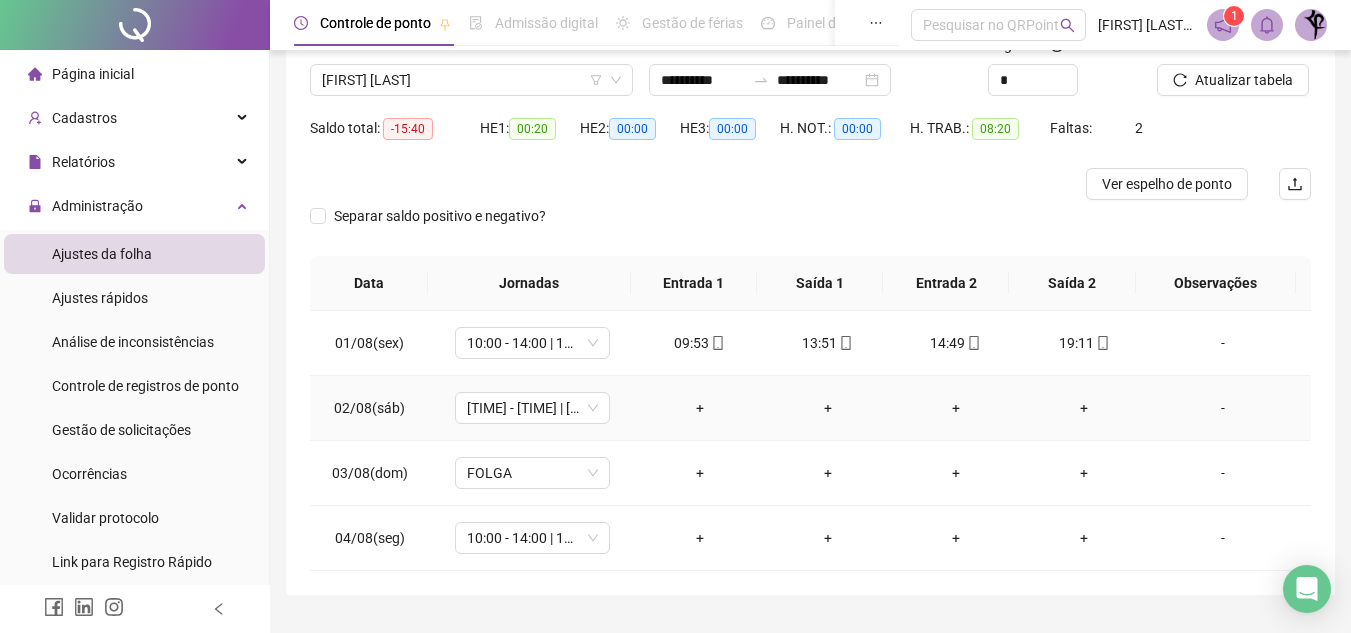 scroll, scrollTop: 198, scrollLeft: 0, axis: vertical 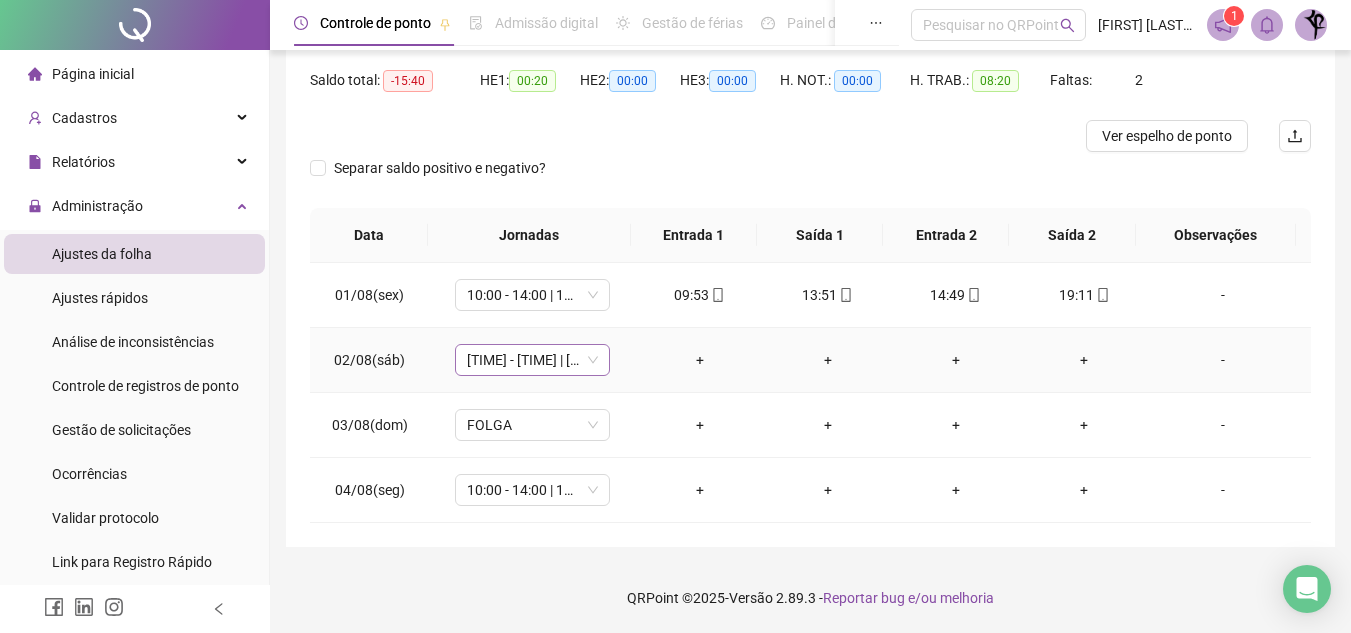 click on "[TIME] - [TIME] | [TIME] - [TIME]" at bounding box center (532, 360) 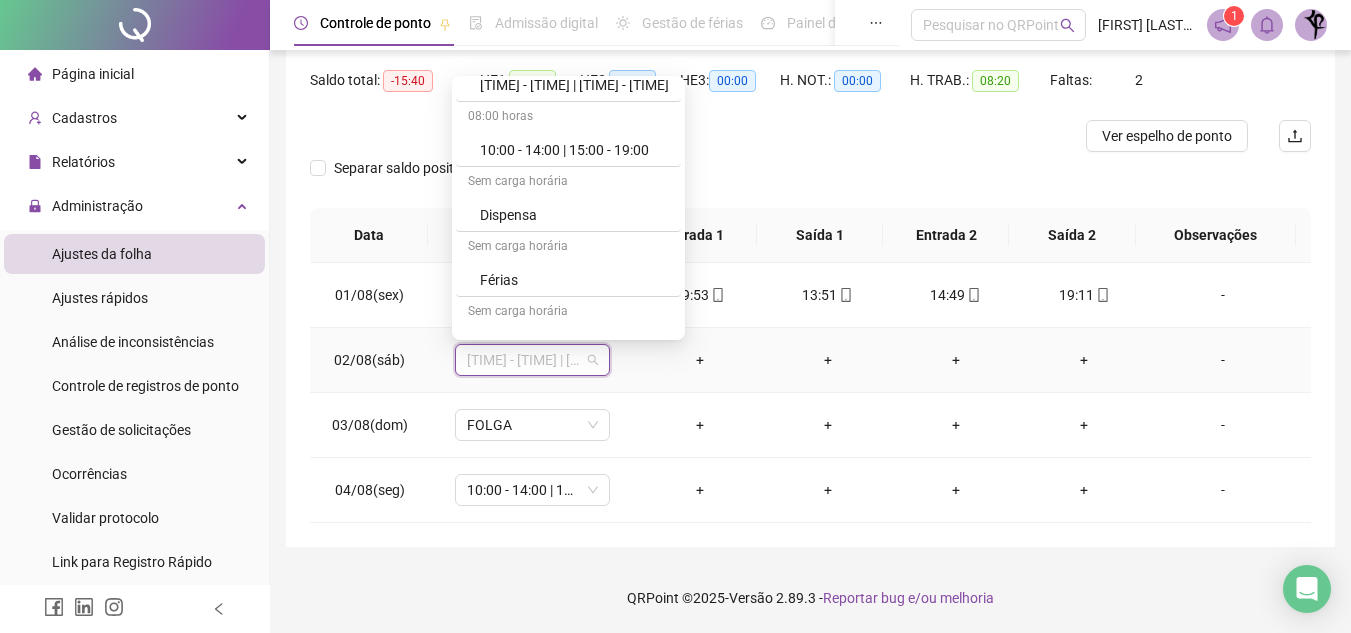 click on "[TIME] horas [TIME] - [TIME] | [TIME] - [TIME] [TIME] horas [TIME] - [TIME] | [TIME] - [TIME] [TIME] horas [TIME] - [TIME] | [TIME] - [TIME] [TIME] horas [TIME] - [TIME] | [TIME] - [TIME] [TIME] horas [TIME] - [TIME] | [TIME] - [TIME] [TIME] horas [TIME] - [TIME] | [TIME] - [TIME] [TIME] horas [TIME] - [TIME] | [TIME] - [TIME] [TIME] horas [TIME] - [TIME] | [TIME] - [TIME] [TIME] horas [TIME] - [TIME] | [TIME] - [TIME] [TIME] horas [TIME] - [TIME] | [TIME] - [TIME] Sem carga horária Dispensa Sem carga horária Férias Sem carga horária Folga Sem carga horária Folga compensatória Sem carga horária Licença" at bounding box center (568, 208) 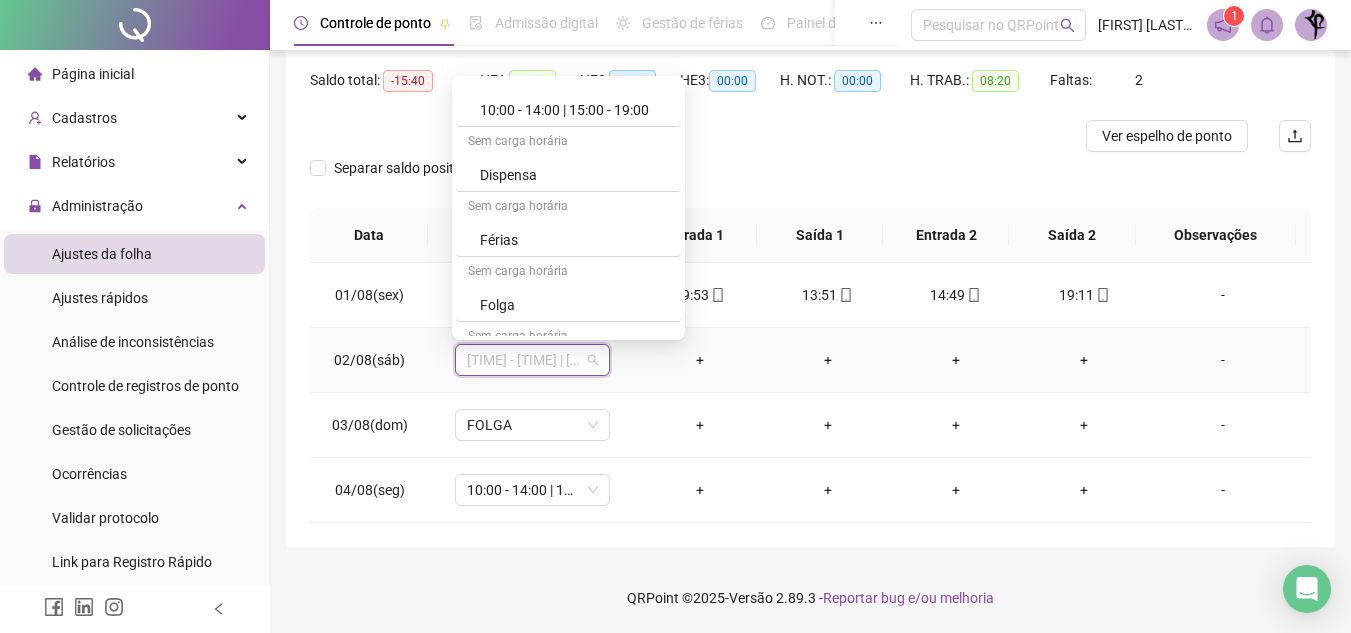 click on "[TIME] horas [TIME] - [TIME] | [TIME] - [TIME] [TIME] horas [TIME] - [TIME] | [TIME] - [TIME] [TIME] horas [TIME] - [TIME] | [TIME] - [TIME] [TIME] horas [TIME] - [TIME] | [TIME] - [TIME] [TIME] horas [TIME] - [TIME] | [TIME] - [TIME] [TIME] horas [TIME] - [TIME] | [TIME] - [TIME] [TIME] horas [TIME] - [TIME] | [TIME] - [TIME] [TIME] horas [TIME] - [TIME] | [TIME] - [TIME] [TIME] horas [TIME] - [TIME] | [TIME] - [TIME] [TIME] horas [TIME] - [TIME] | [TIME] - [TIME] Sem carga horária Dispensa Sem carga horária Férias Sem carga horária Folga Sem carga horária Folga compensatória Sem carga horária Licença" at bounding box center (568, 208) 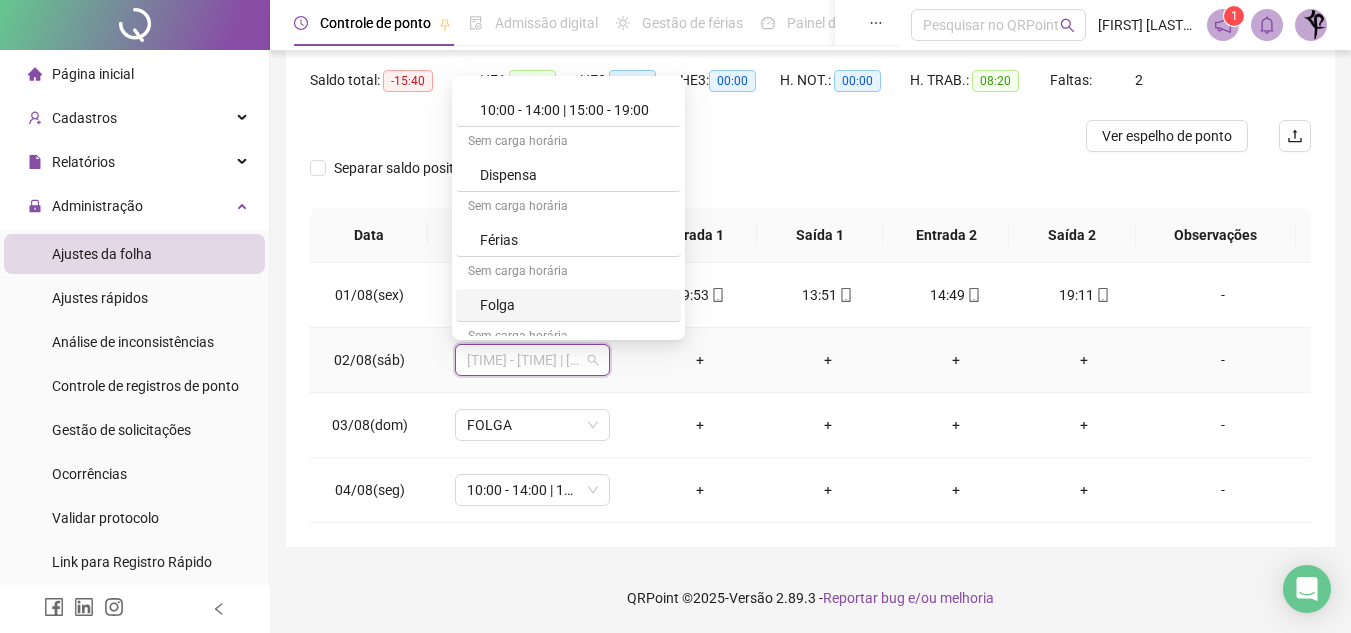 click on "Folga" at bounding box center [574, 305] 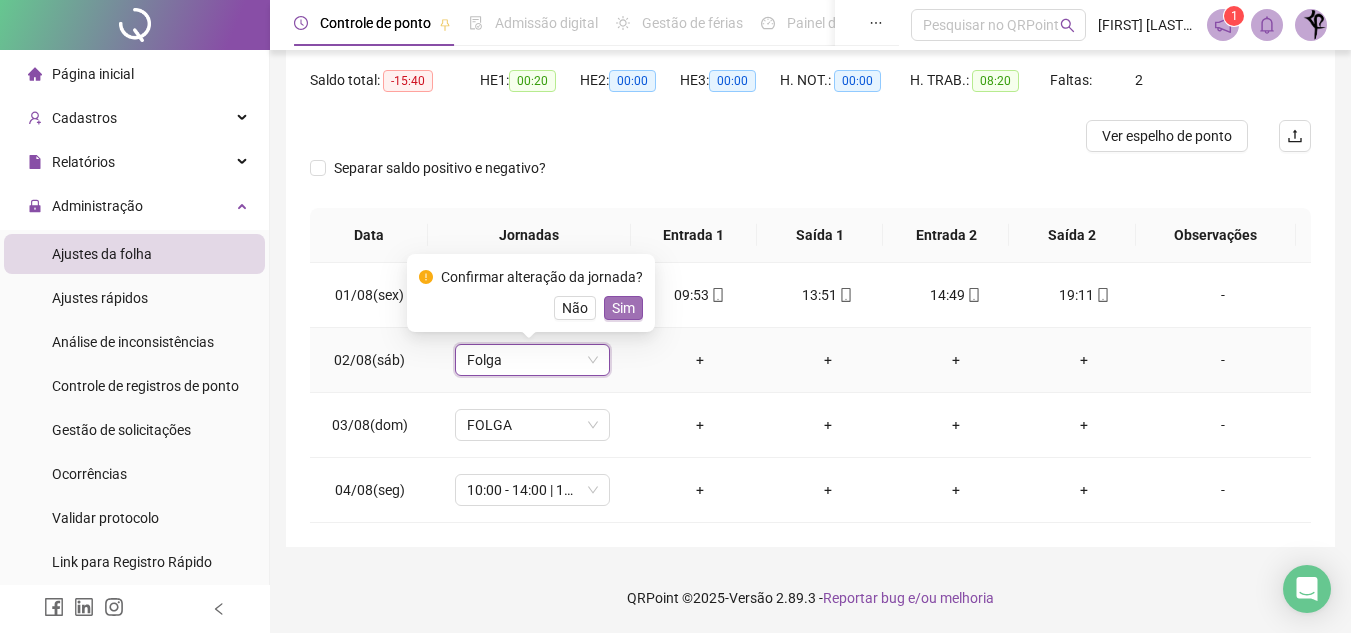 click on "Sim" at bounding box center (623, 308) 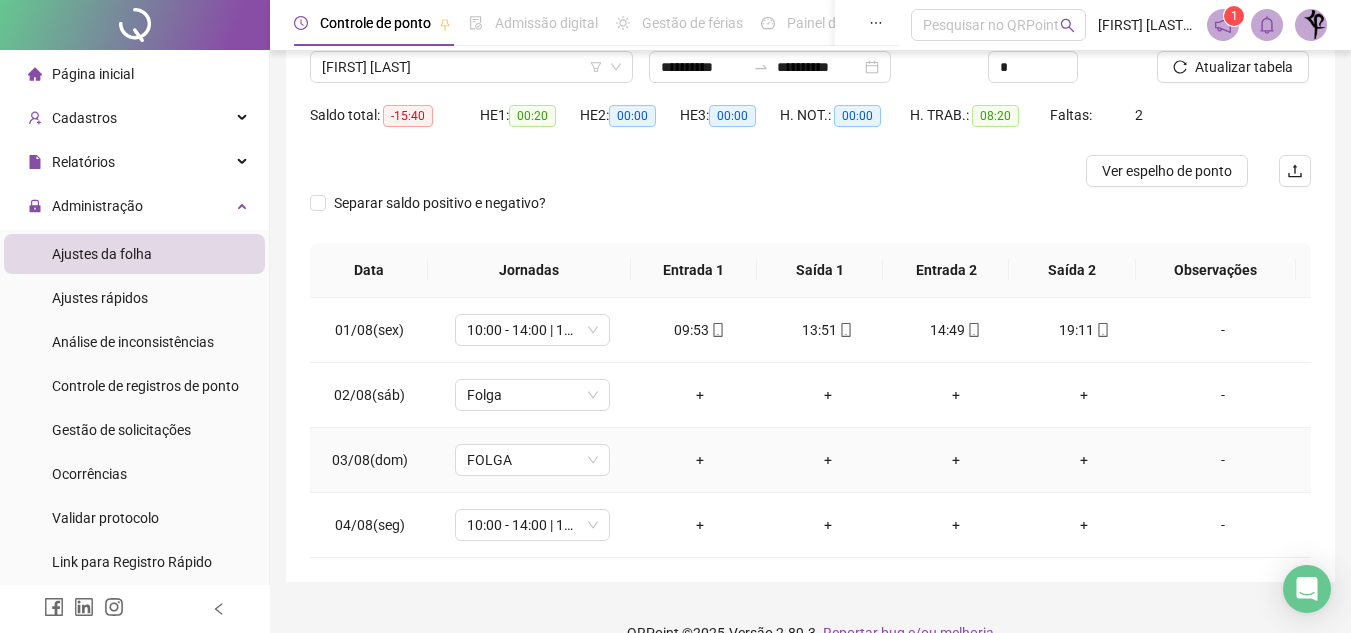 scroll, scrollTop: 198, scrollLeft: 0, axis: vertical 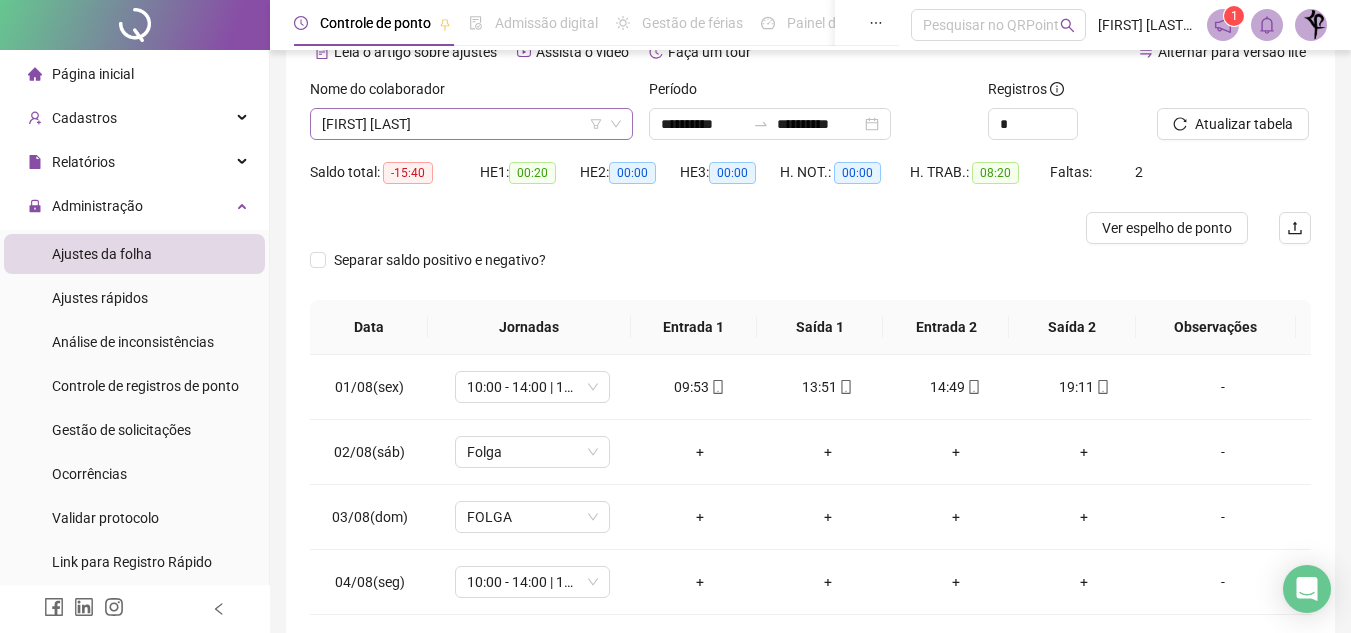 click on "[FIRST] [LAST]" at bounding box center (471, 124) 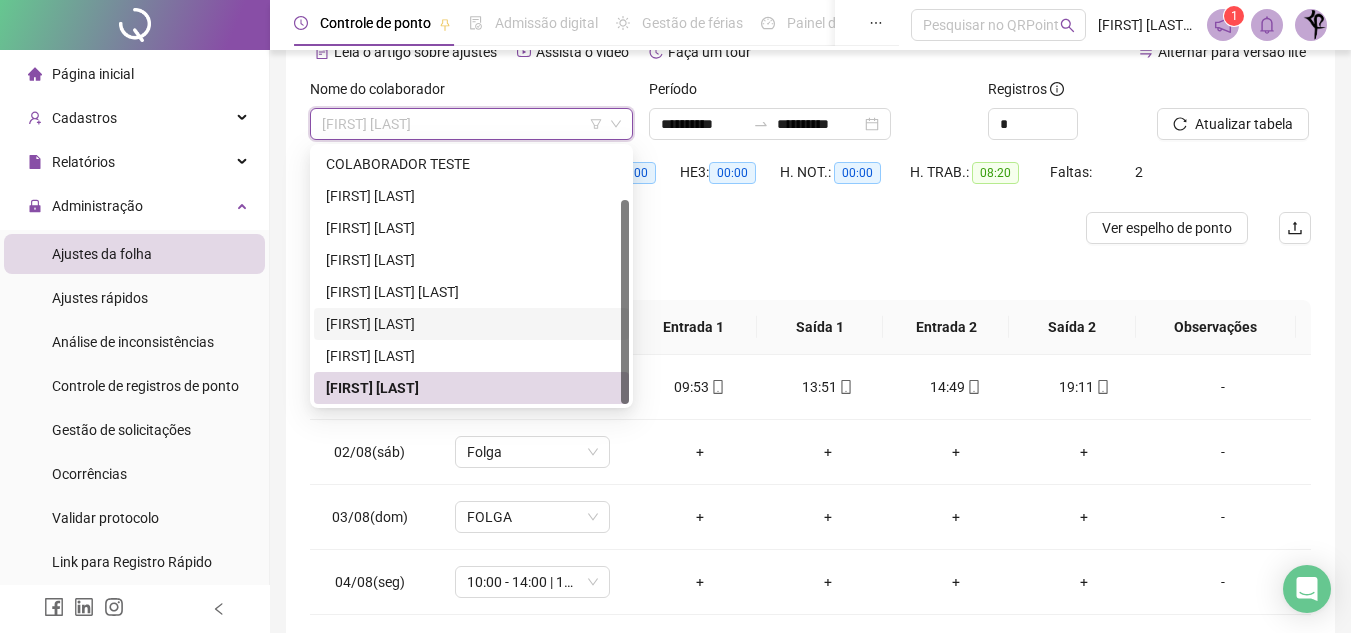 click on "[FIRST] [LAST]" at bounding box center [471, 324] 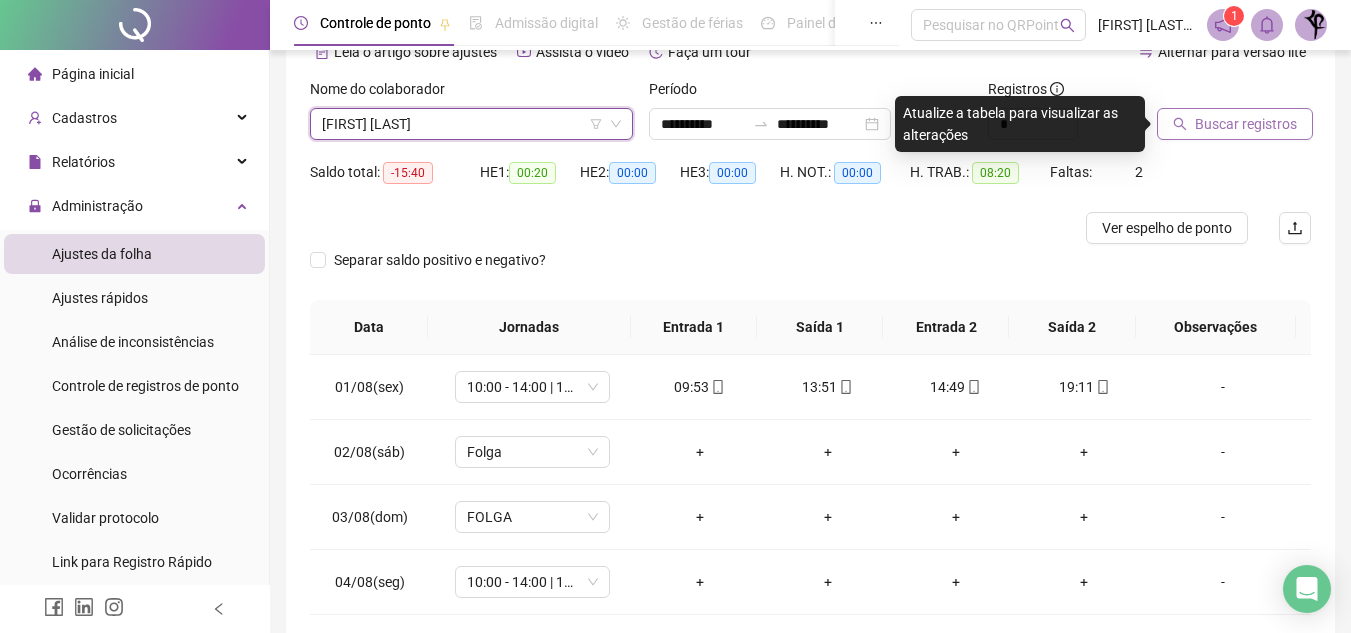 click on "Buscar registros" at bounding box center [1246, 124] 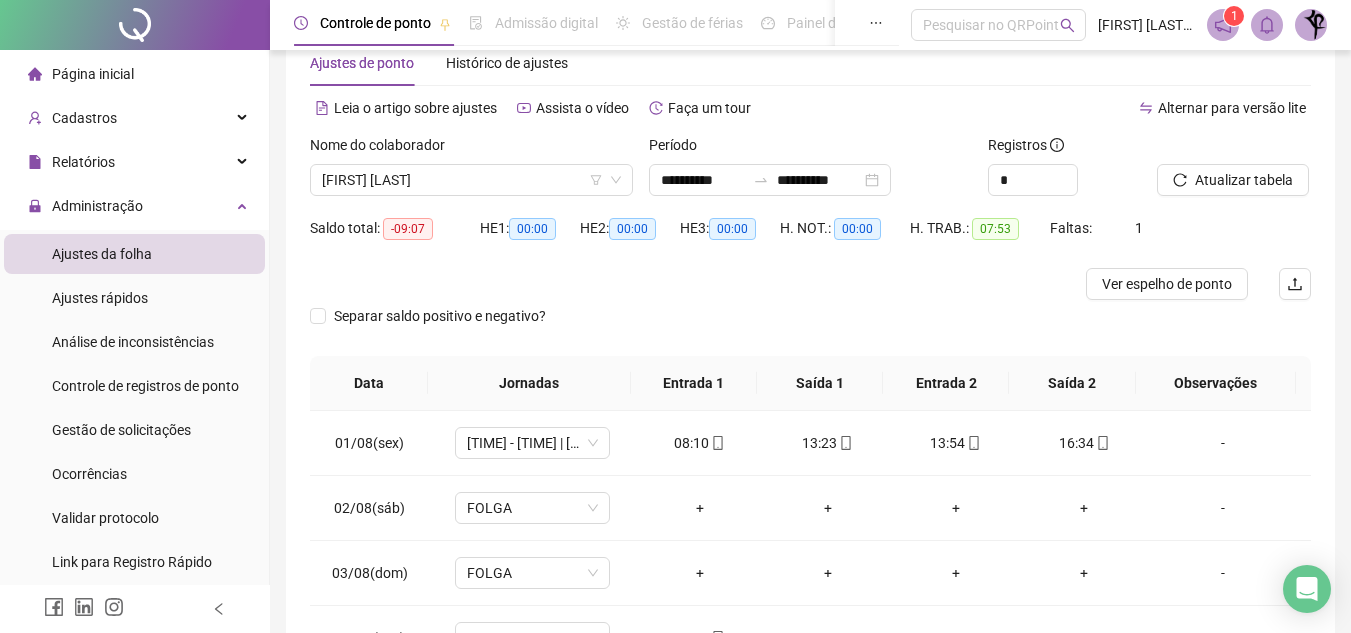 scroll, scrollTop: 38, scrollLeft: 0, axis: vertical 